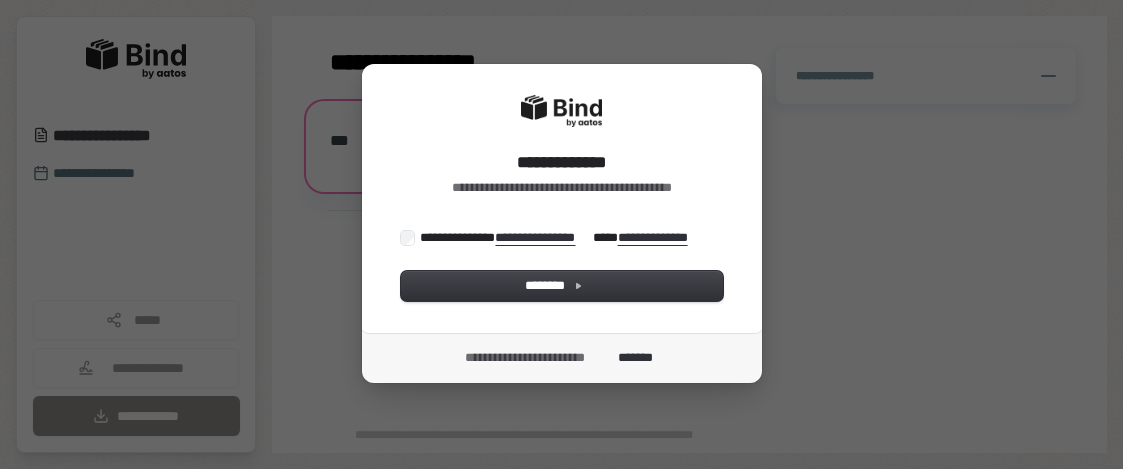 scroll, scrollTop: 0, scrollLeft: 0, axis: both 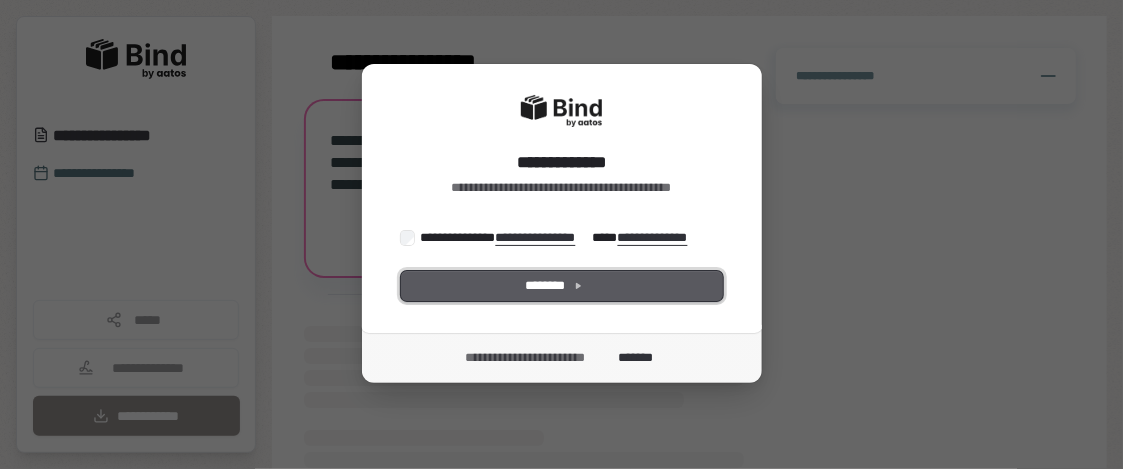 click on "********" at bounding box center [562, 286] 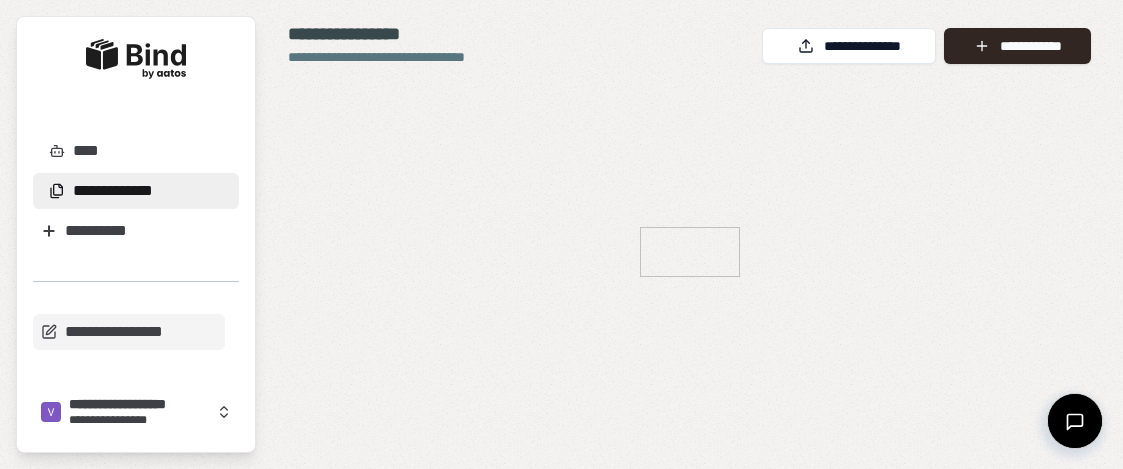 scroll, scrollTop: 0, scrollLeft: 0, axis: both 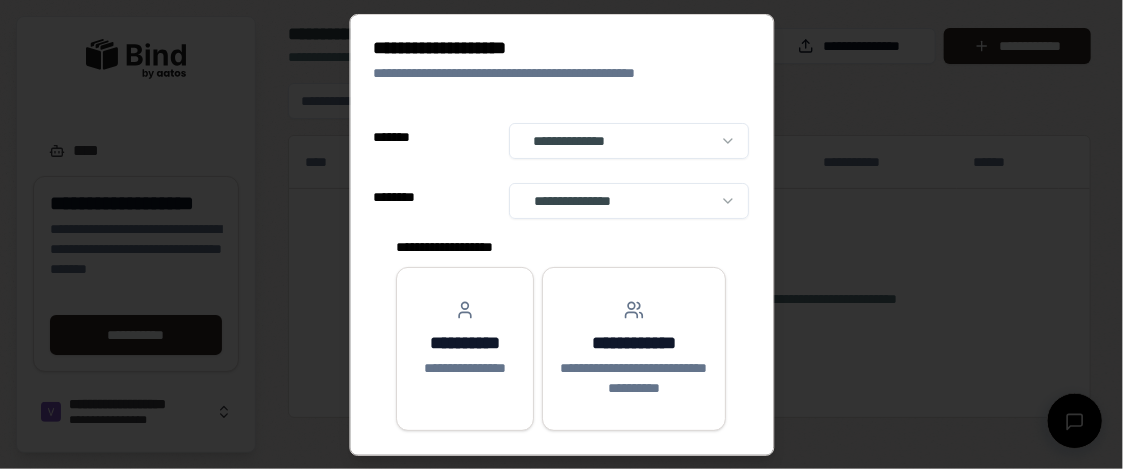 select on "**" 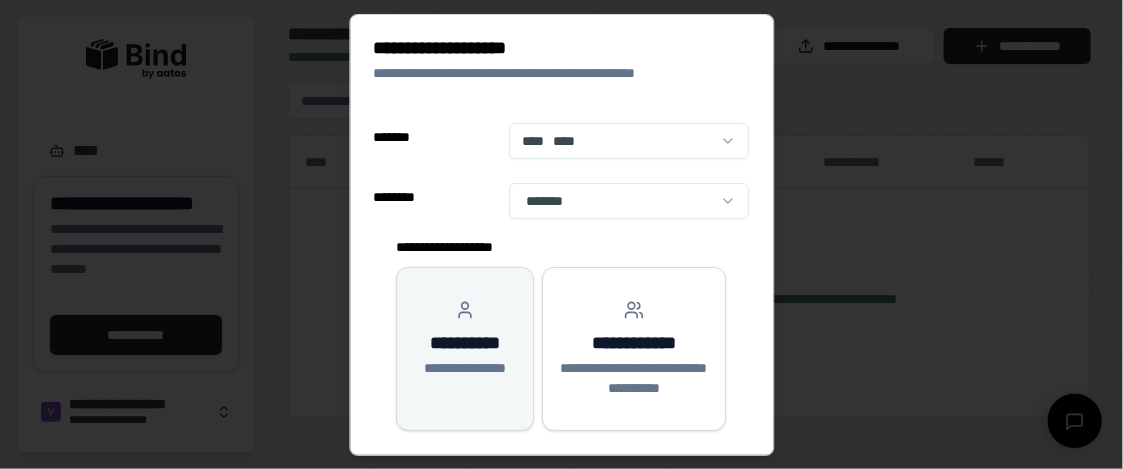 click on "**********" at bounding box center [465, 368] 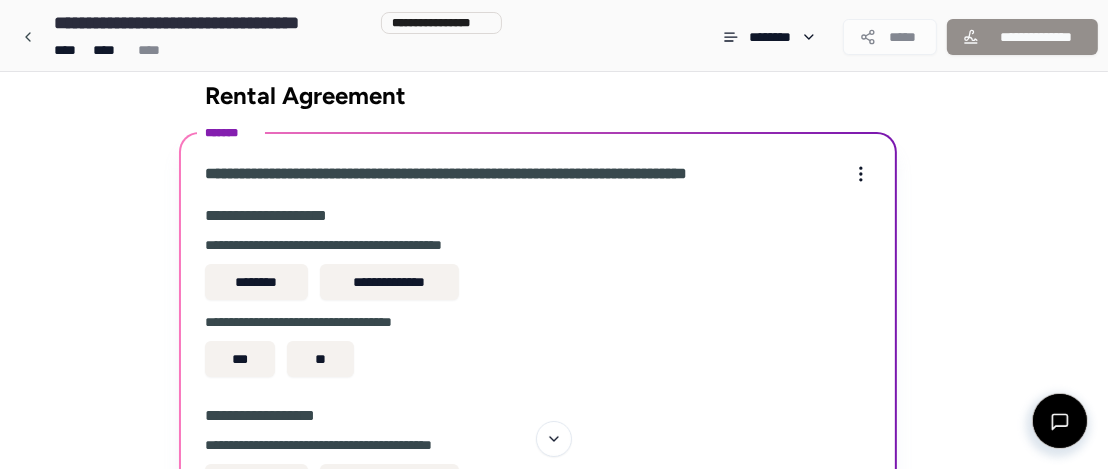 scroll, scrollTop: 0, scrollLeft: 0, axis: both 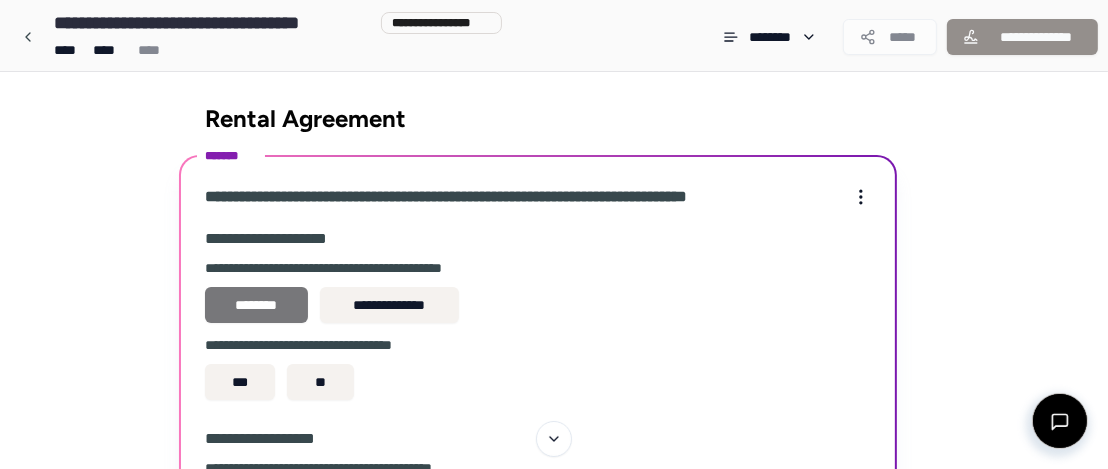 click on "********" at bounding box center [256, 305] 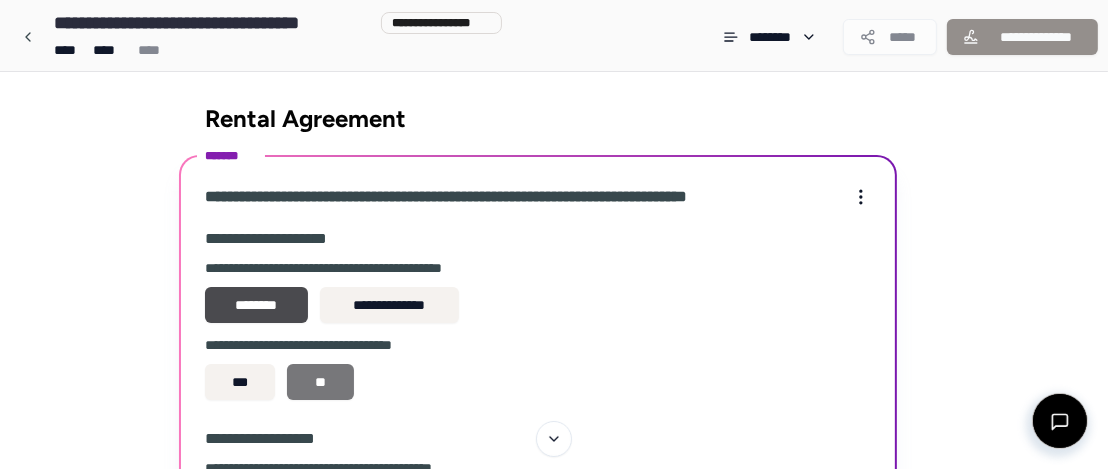 click on "**" at bounding box center [320, 382] 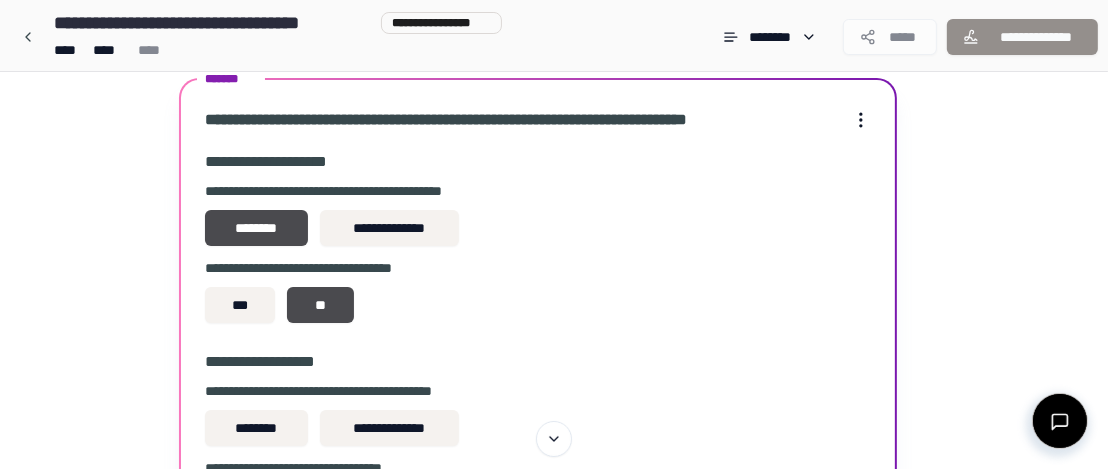 scroll, scrollTop: 200, scrollLeft: 0, axis: vertical 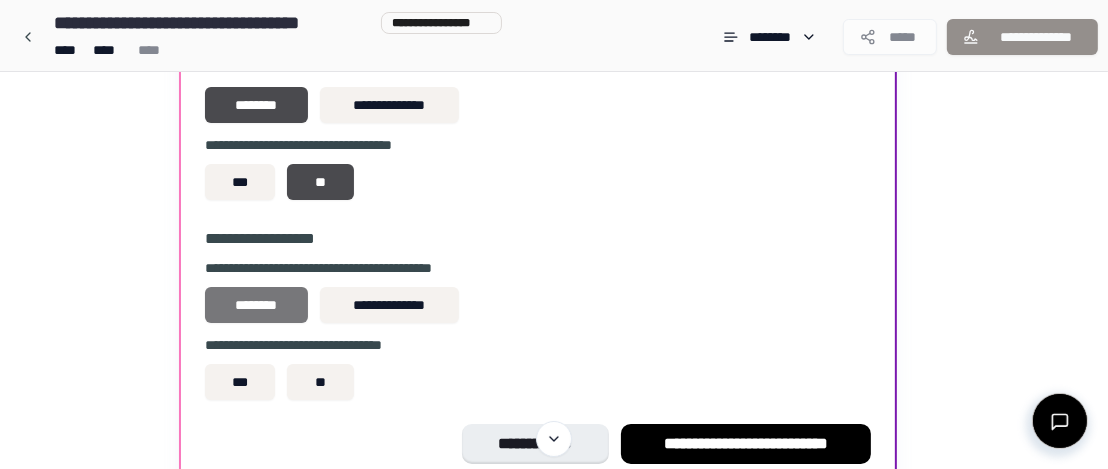 click on "********" at bounding box center (256, 305) 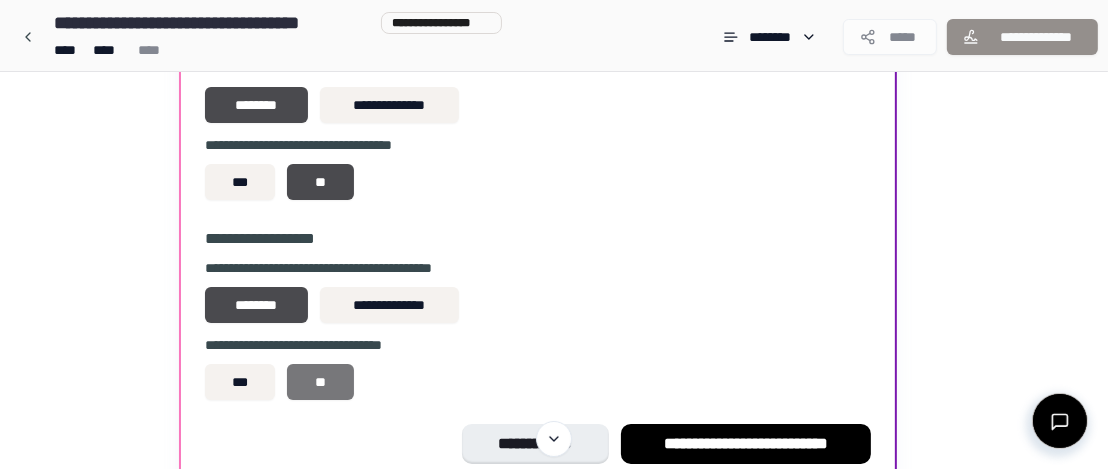click on "**" at bounding box center (320, 382) 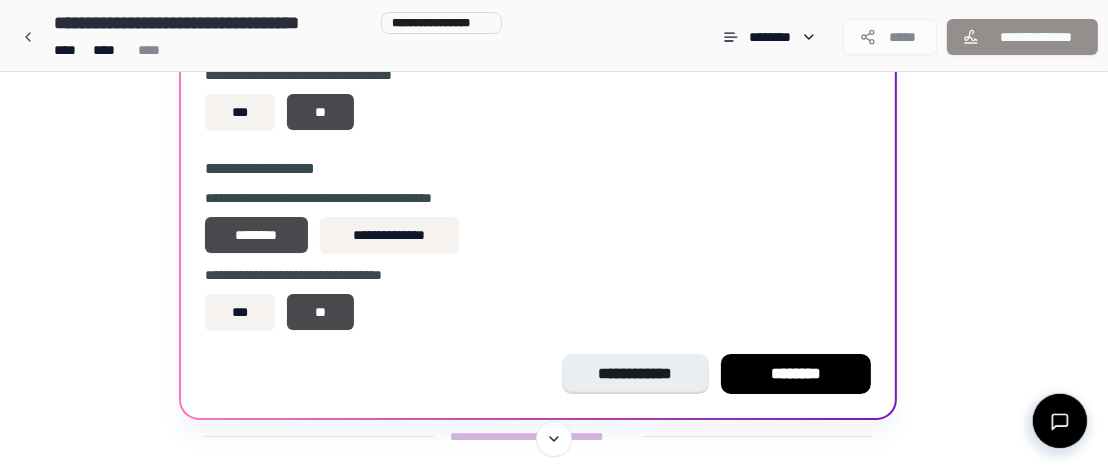 scroll, scrollTop: 298, scrollLeft: 0, axis: vertical 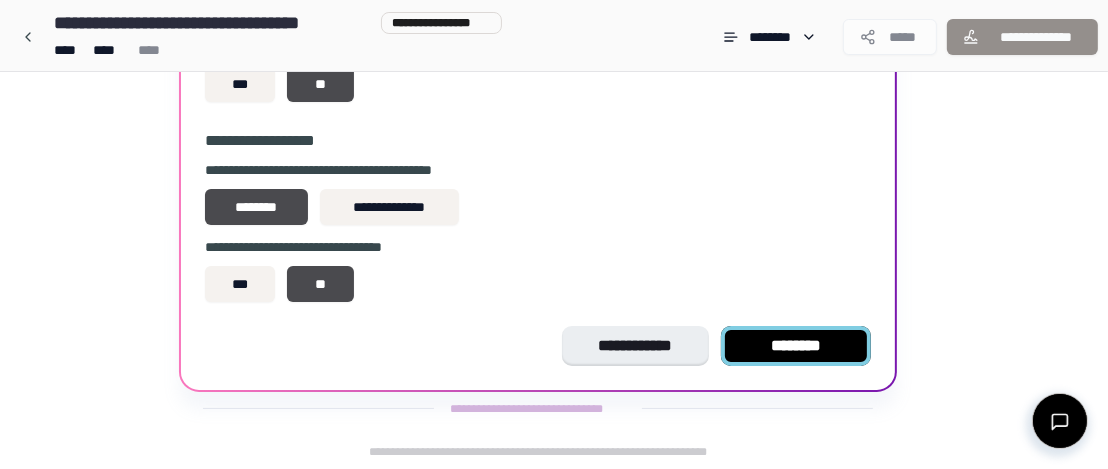 click on "********" at bounding box center (796, 346) 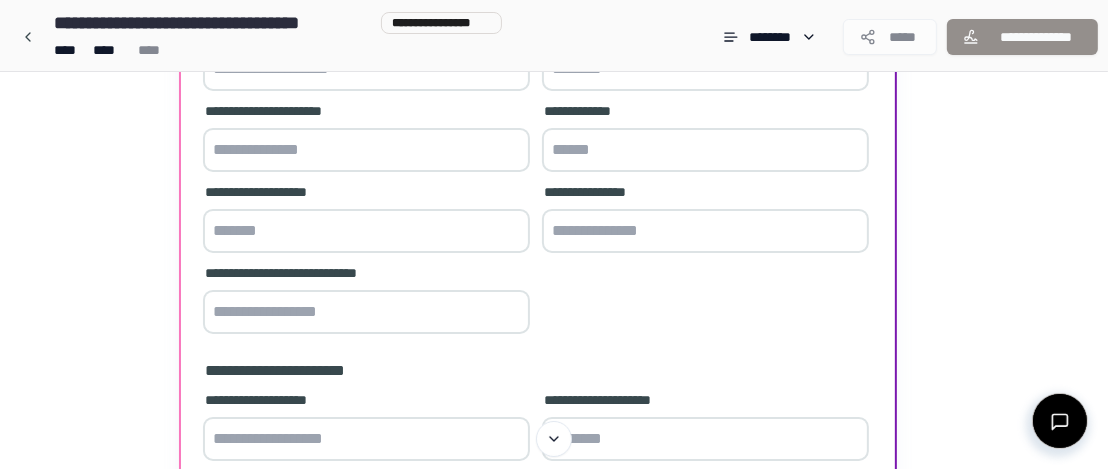 scroll, scrollTop: 0, scrollLeft: 0, axis: both 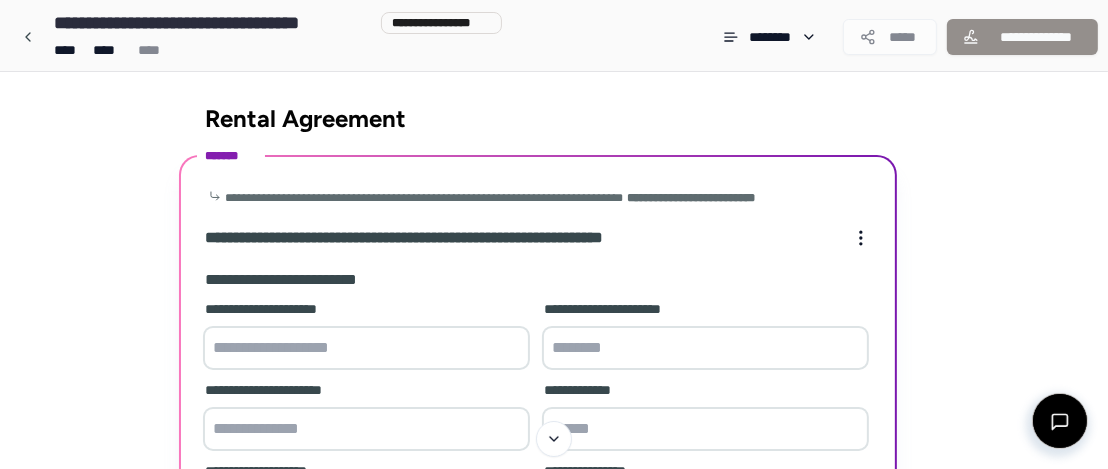 click at bounding box center (366, 348) 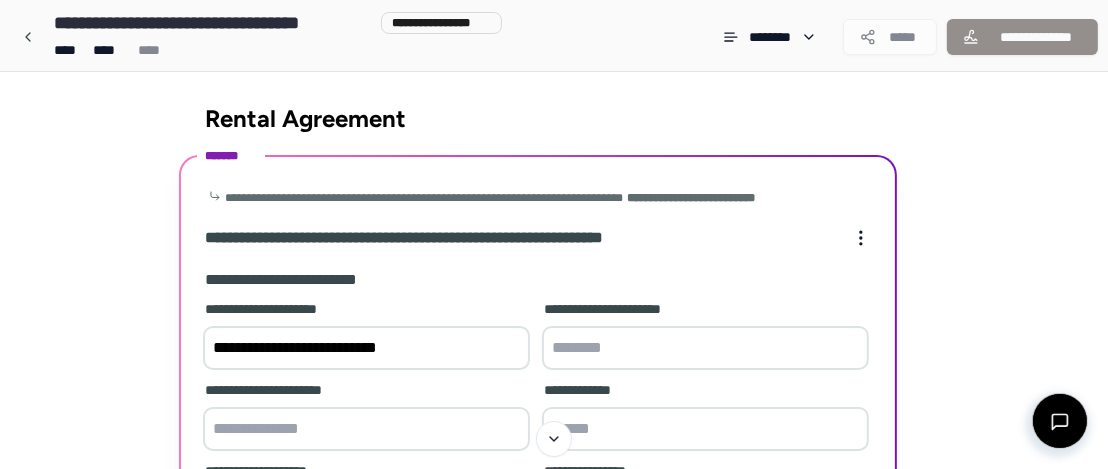 type on "**********" 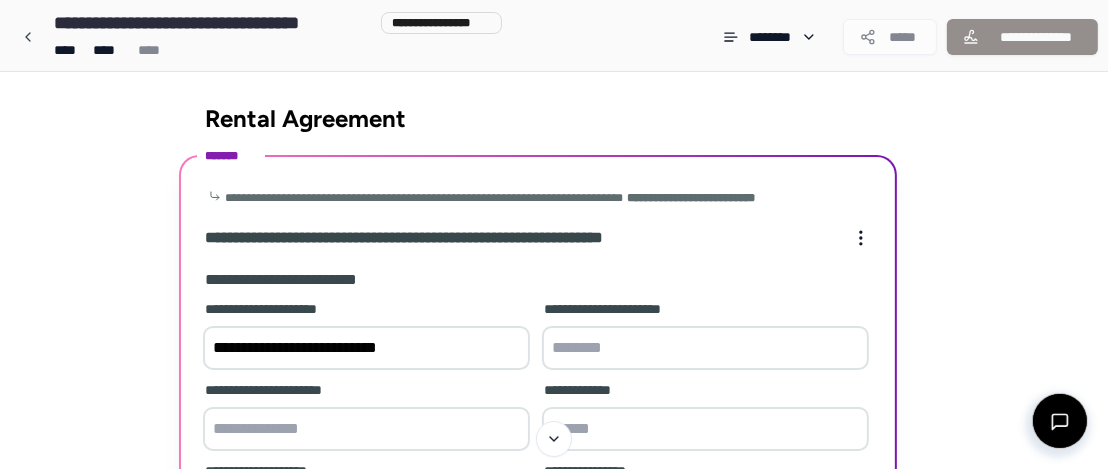 click at bounding box center (705, 348) 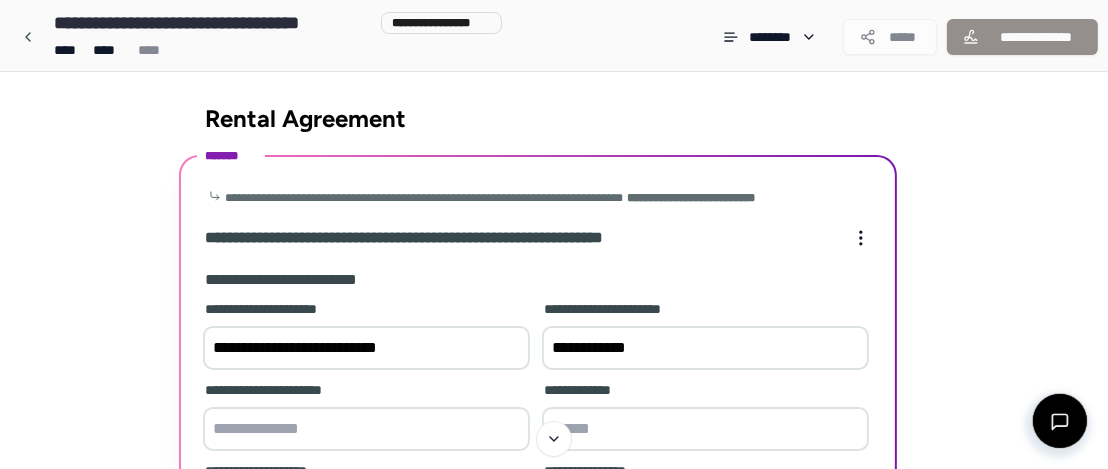 type on "**********" 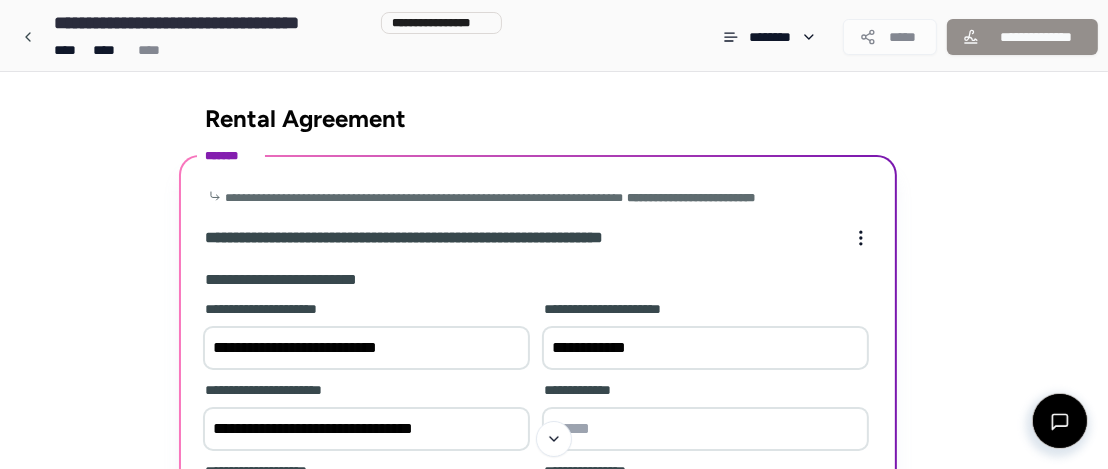 type on "**********" 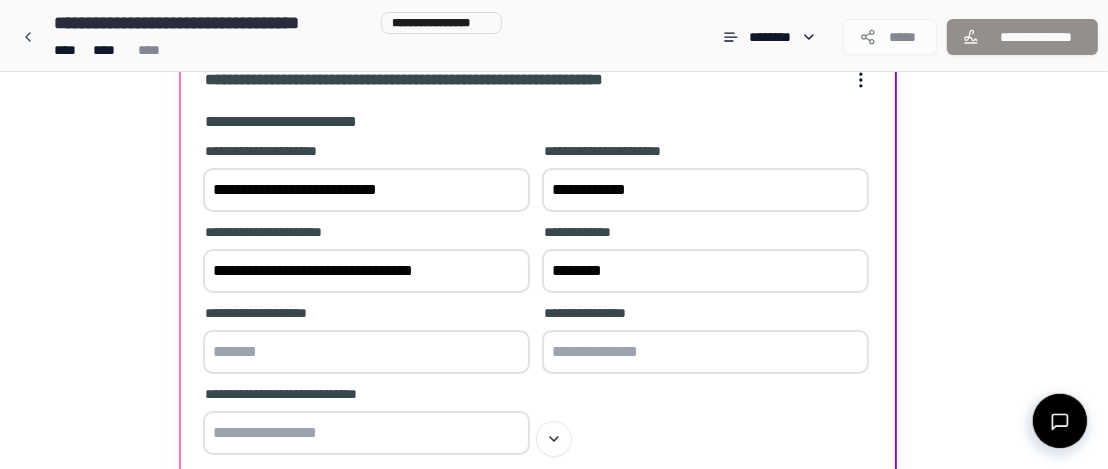 scroll, scrollTop: 200, scrollLeft: 0, axis: vertical 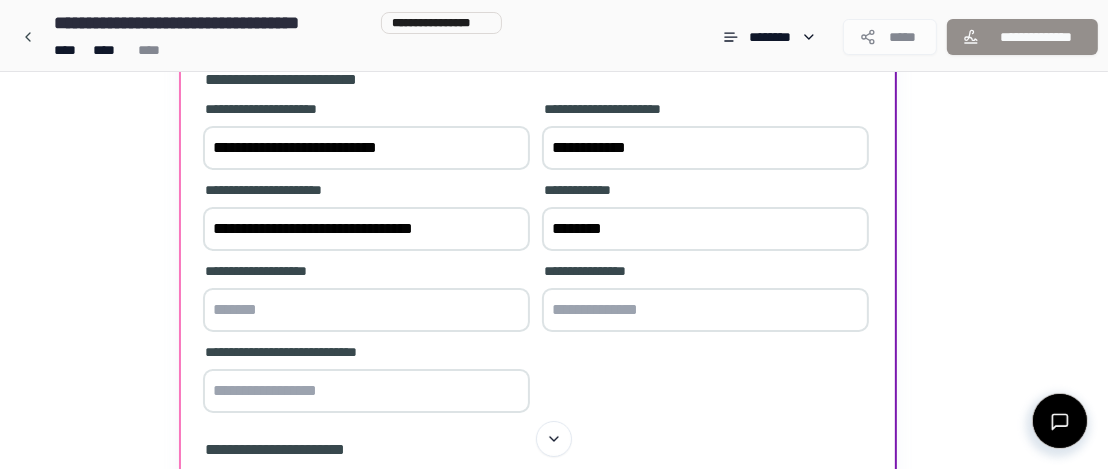 drag, startPoint x: 642, startPoint y: 237, endPoint x: 425, endPoint y: 249, distance: 217.33154 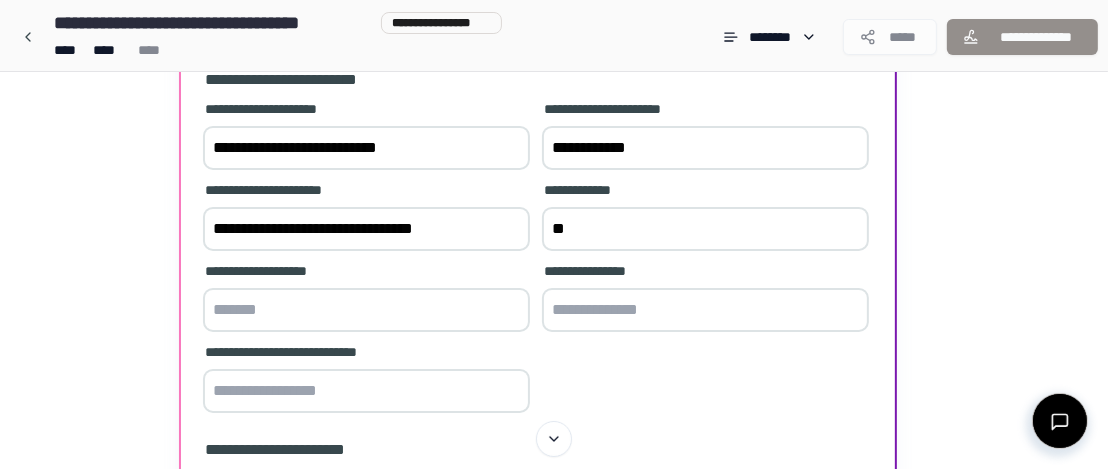 type on "*" 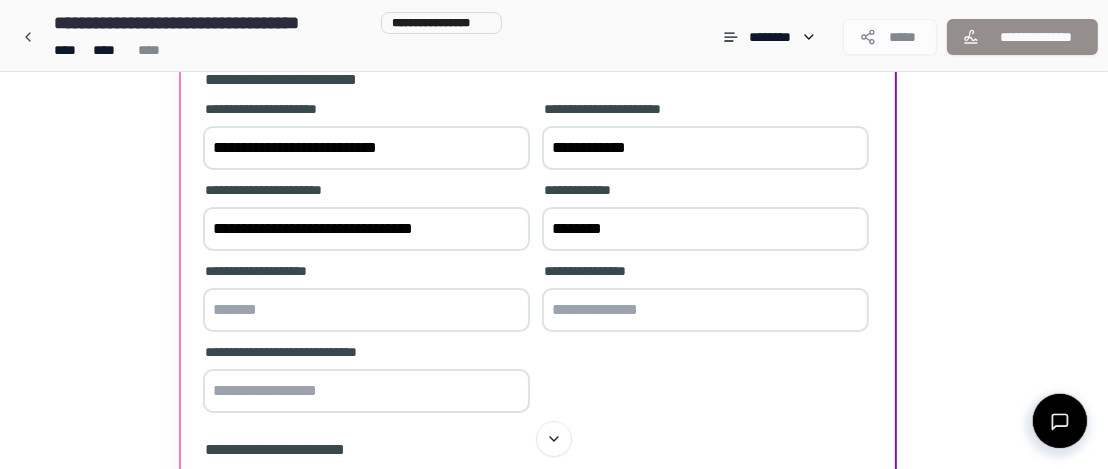type on "********" 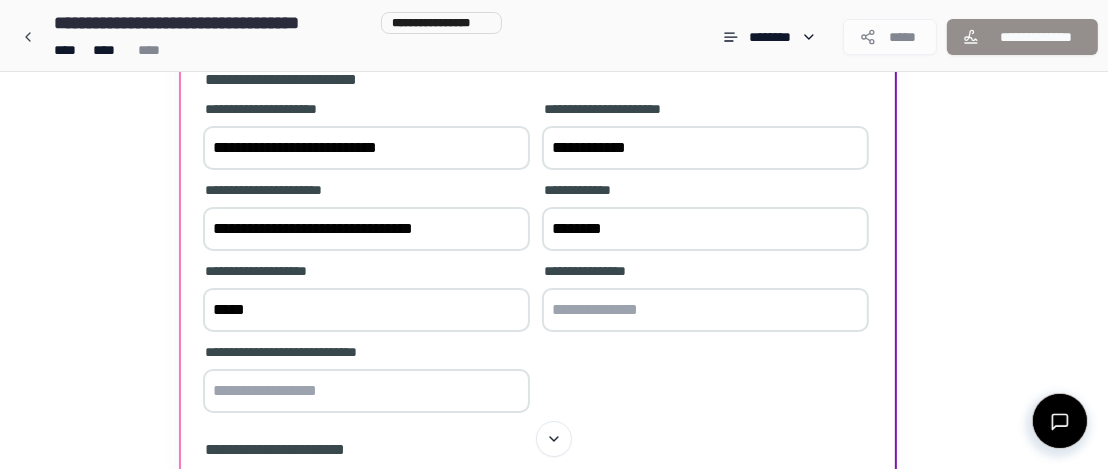 type on "*****" 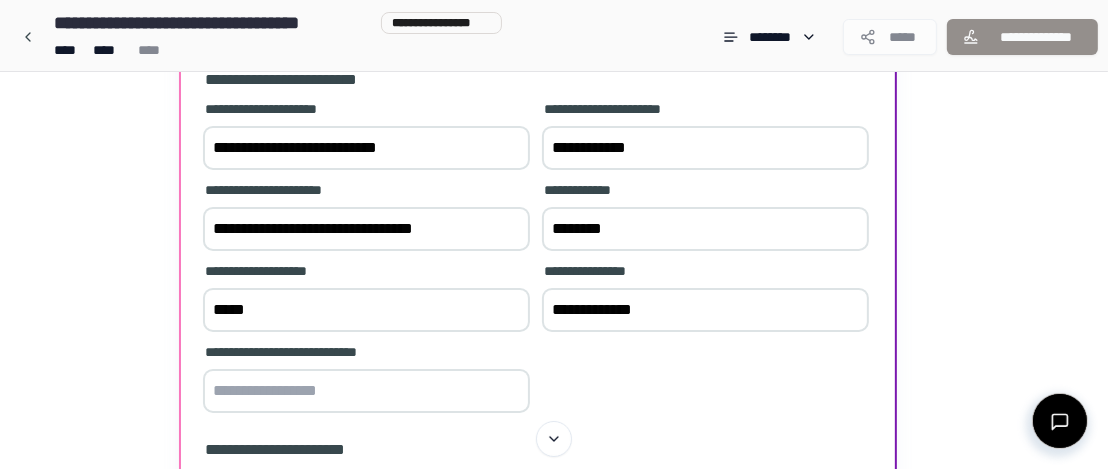 type on "**********" 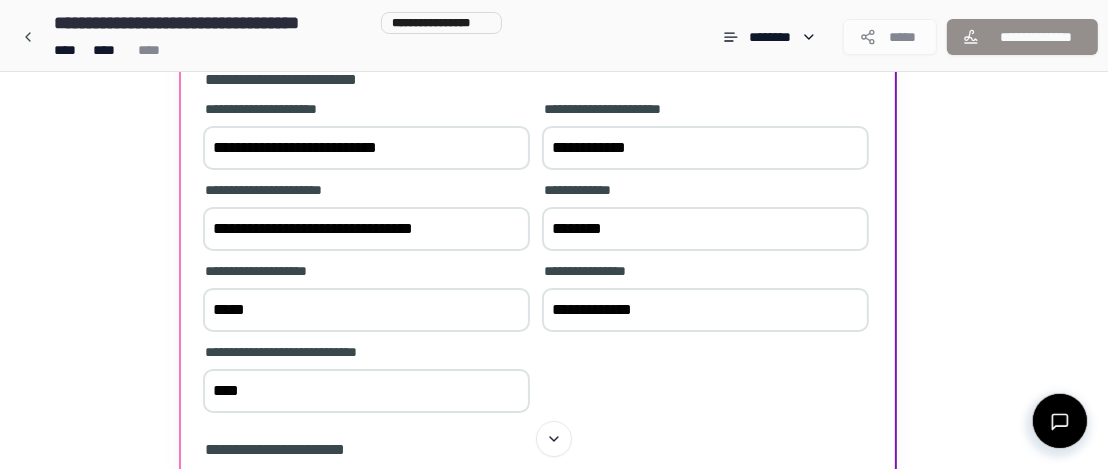type on "****" 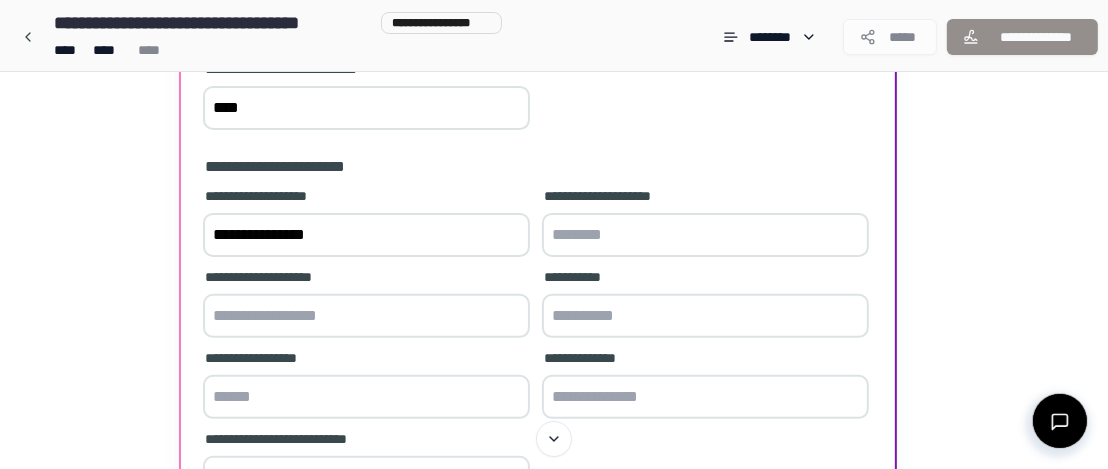 type on "**********" 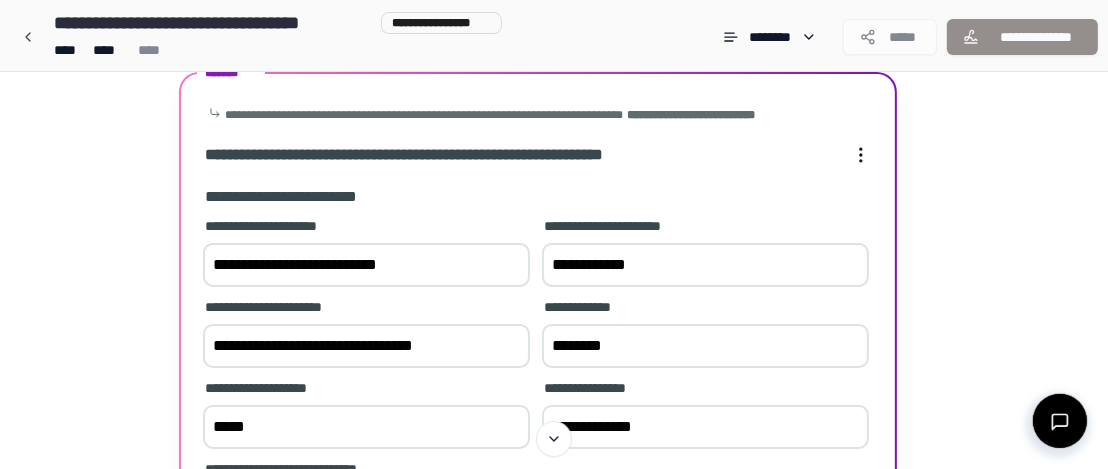 scroll, scrollTop: 258, scrollLeft: 0, axis: vertical 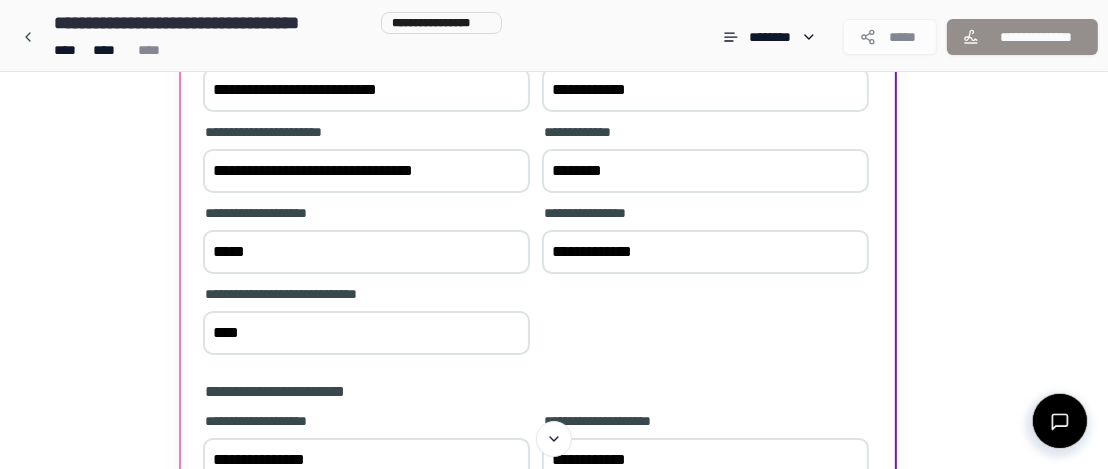 type on "**********" 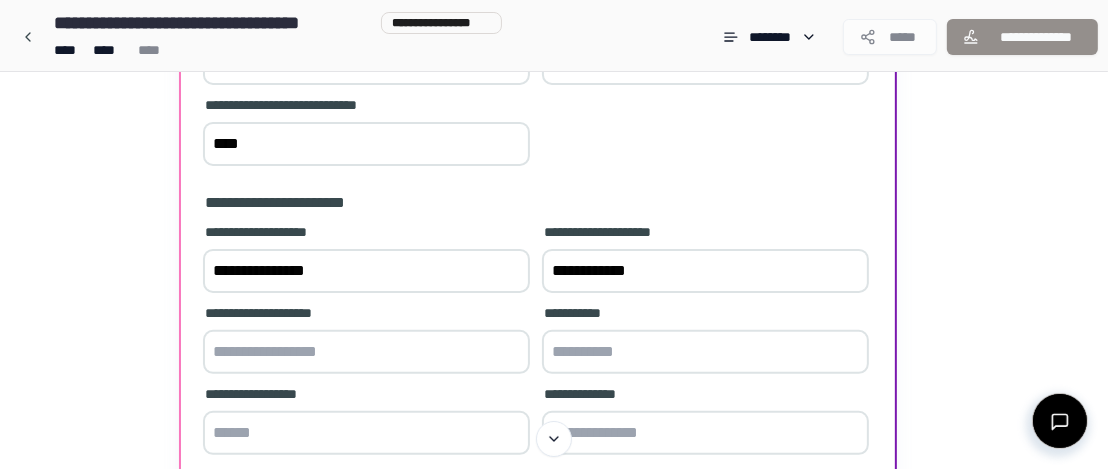scroll, scrollTop: 464, scrollLeft: 0, axis: vertical 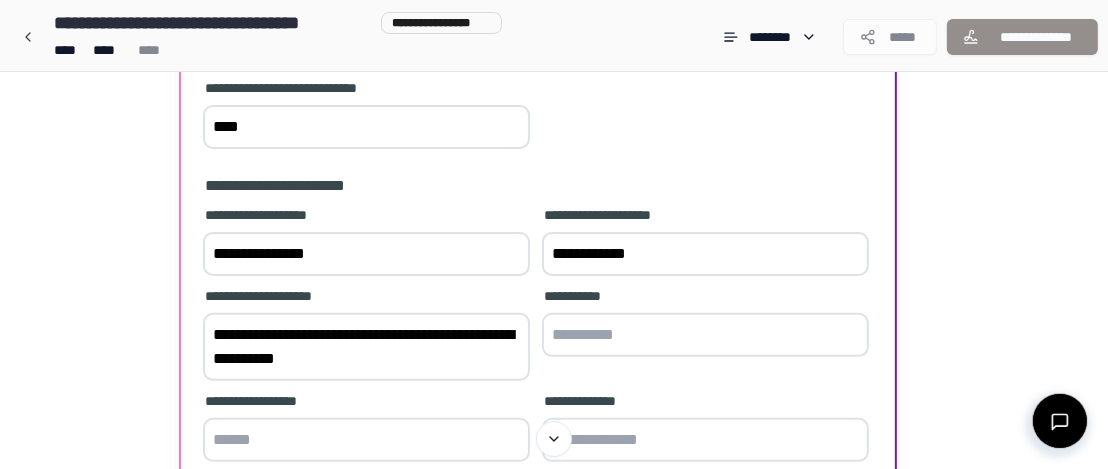 type on "**********" 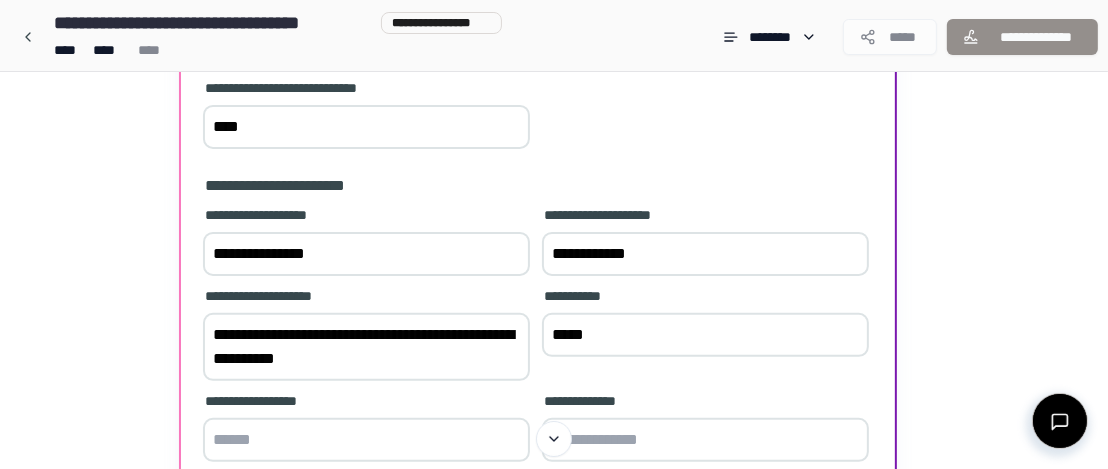 type on "*****" 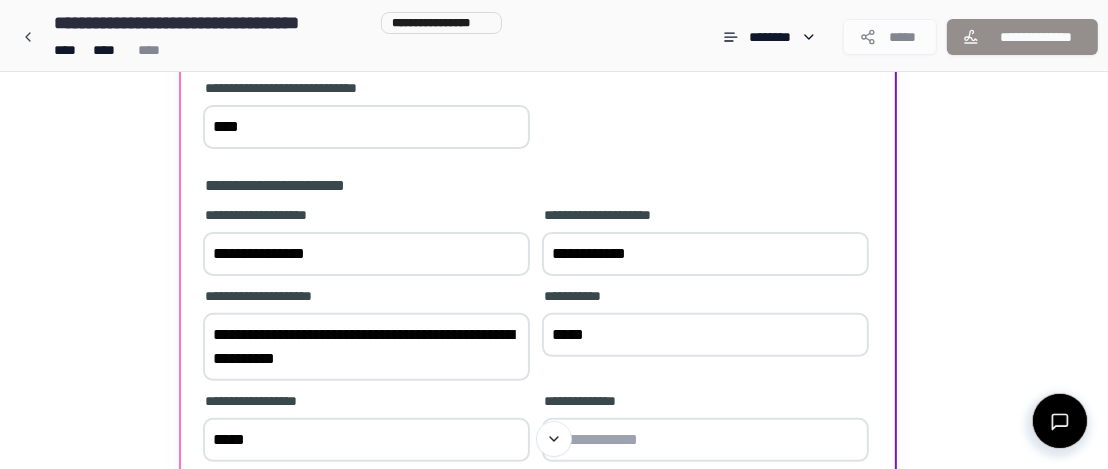 type on "*****" 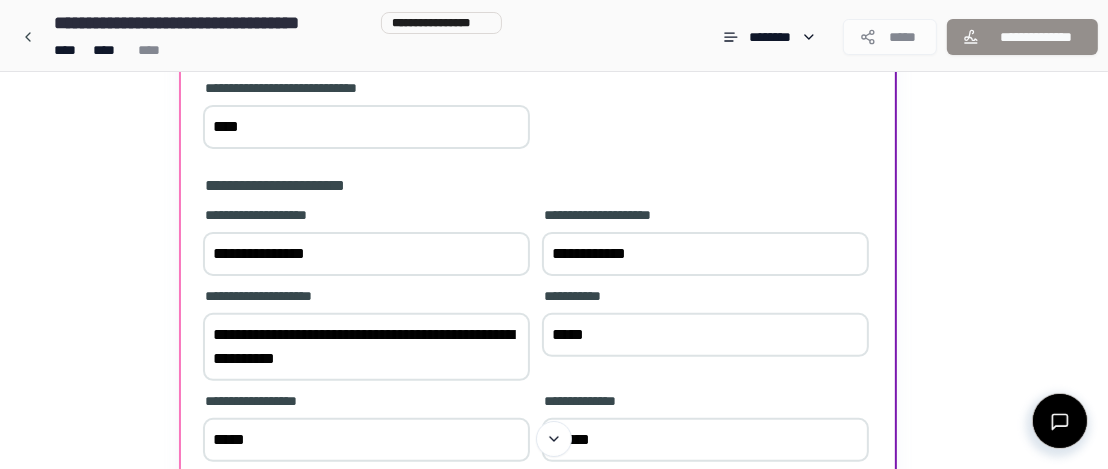 scroll, scrollTop: 564, scrollLeft: 0, axis: vertical 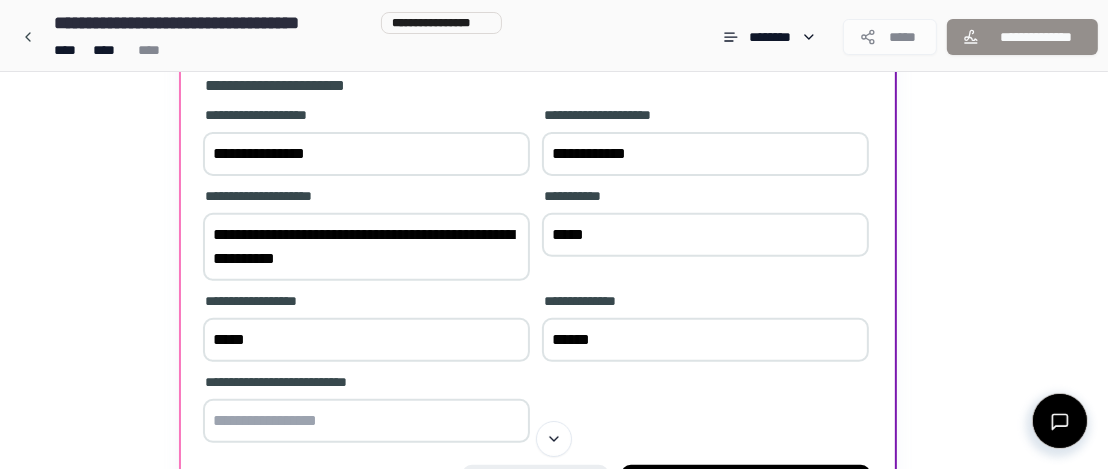 type on "******" 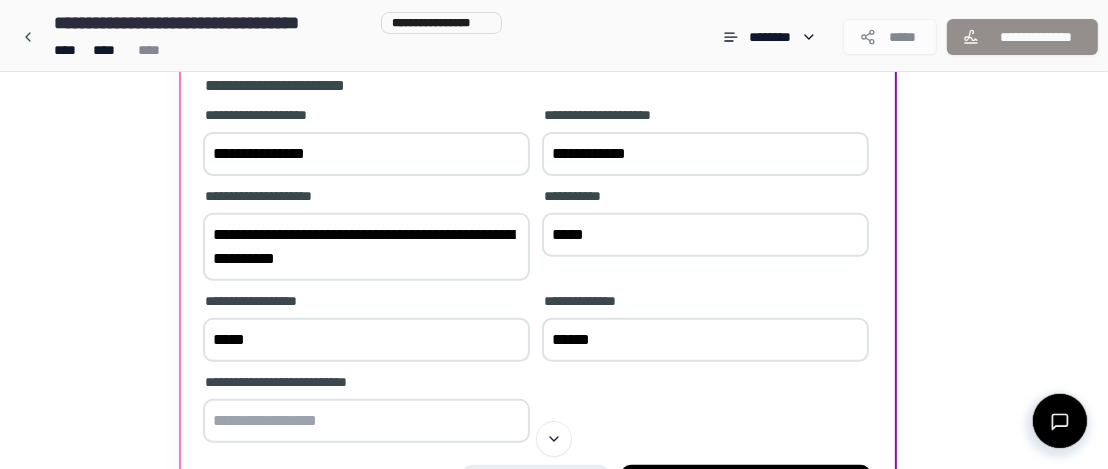 click at bounding box center (366, 421) 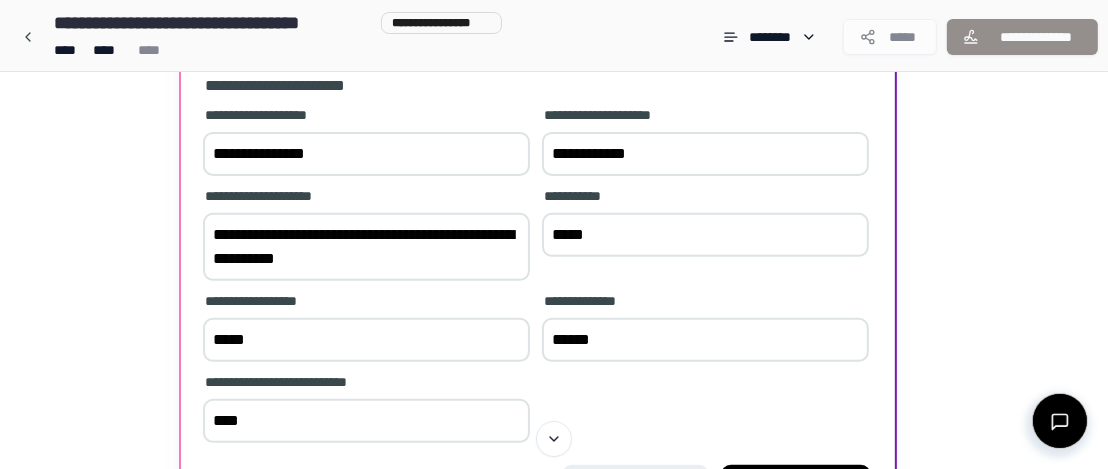 type on "****" 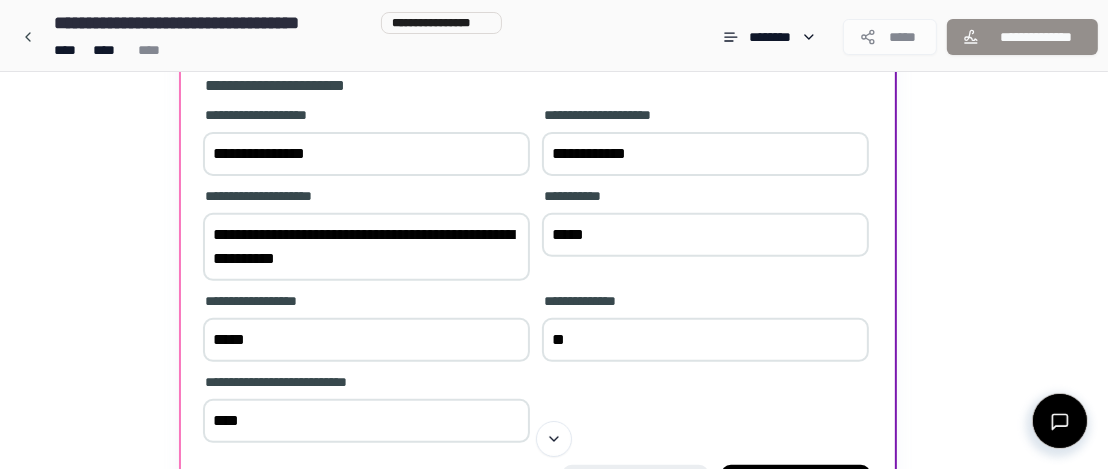 type on "*" 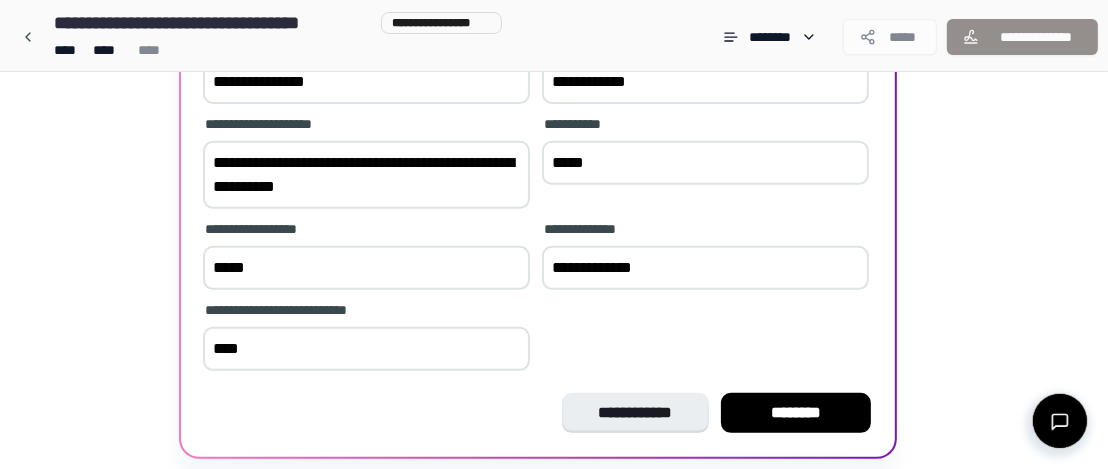 scroll, scrollTop: 703, scrollLeft: 0, axis: vertical 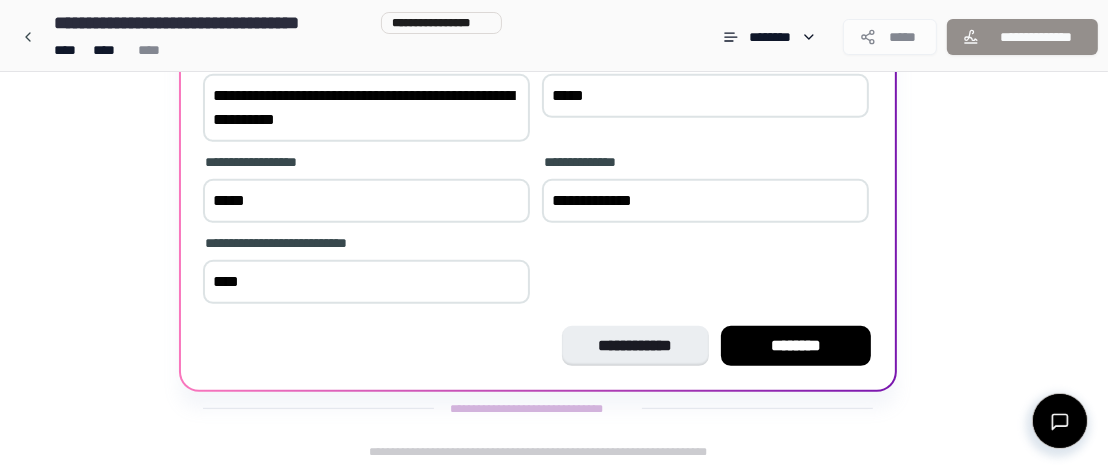 type on "**********" 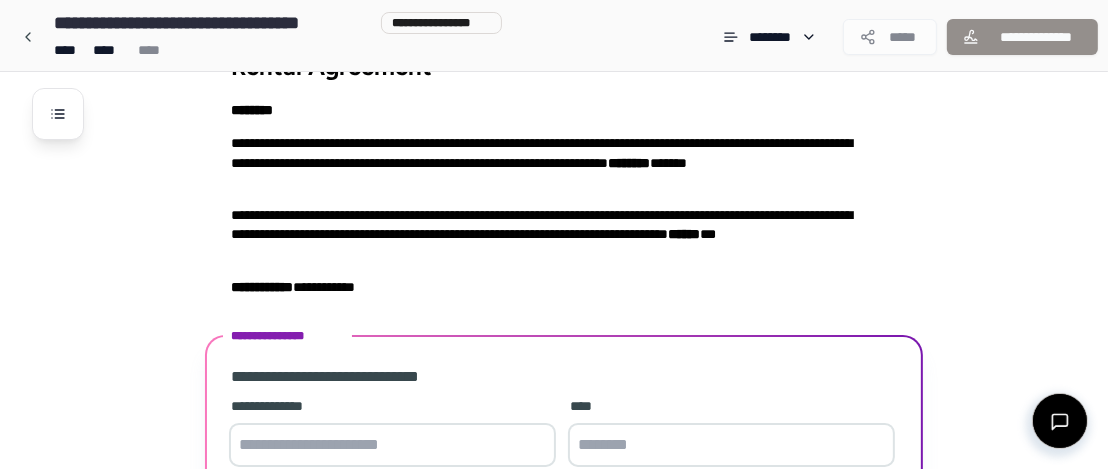 scroll, scrollTop: 295, scrollLeft: 0, axis: vertical 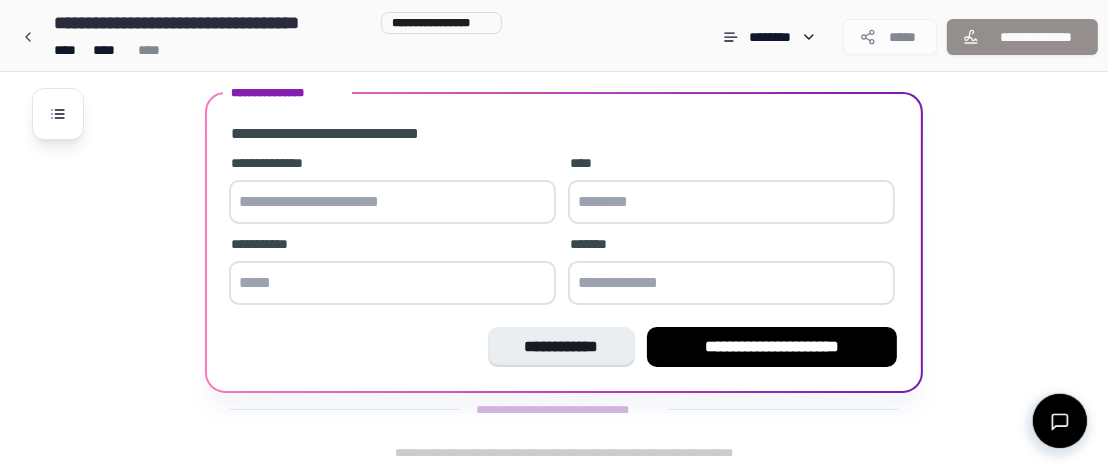 click at bounding box center [392, 202] 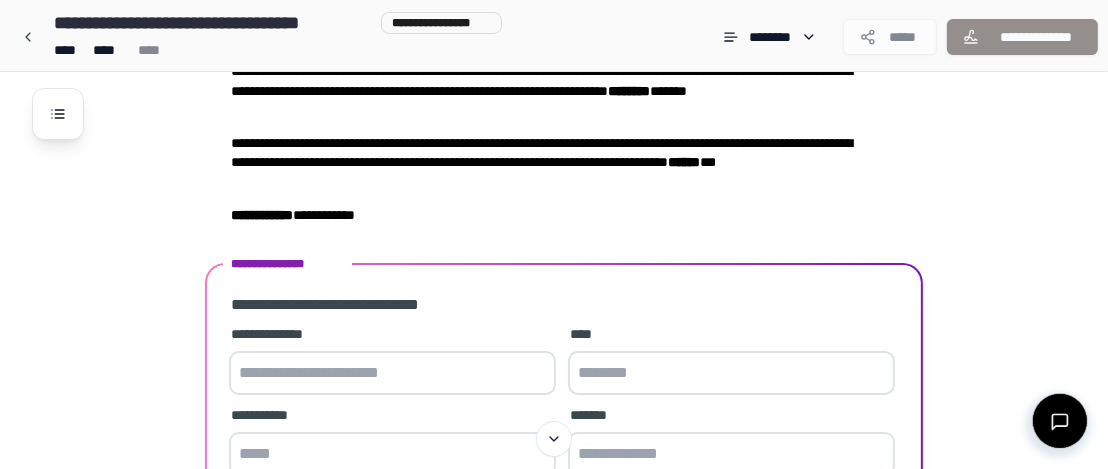 scroll, scrollTop: 95, scrollLeft: 0, axis: vertical 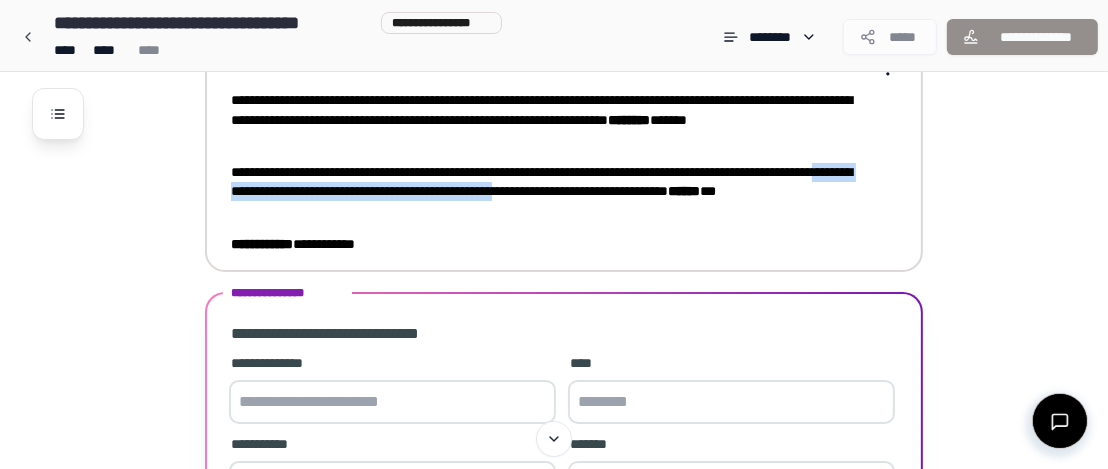 drag, startPoint x: 356, startPoint y: 190, endPoint x: 736, endPoint y: 197, distance: 380.06445 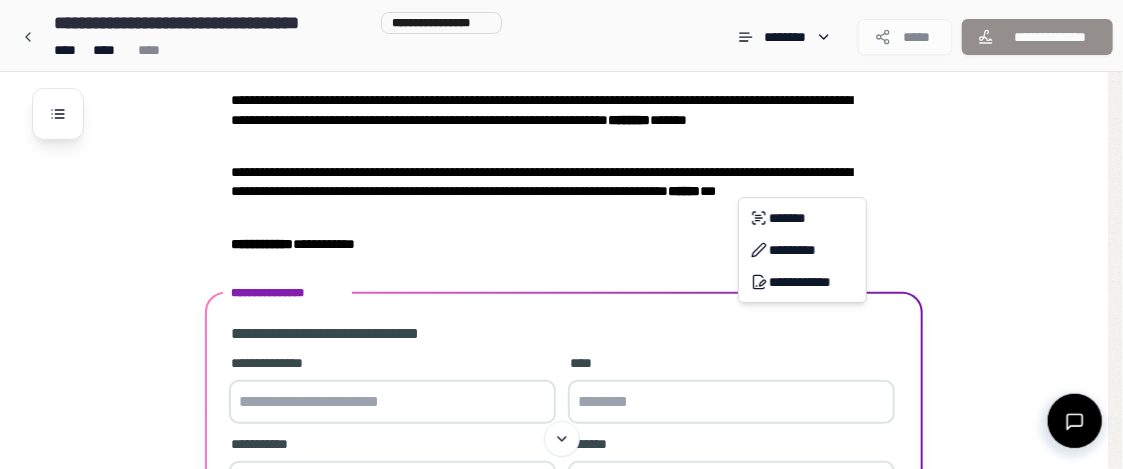 copy on "**********" 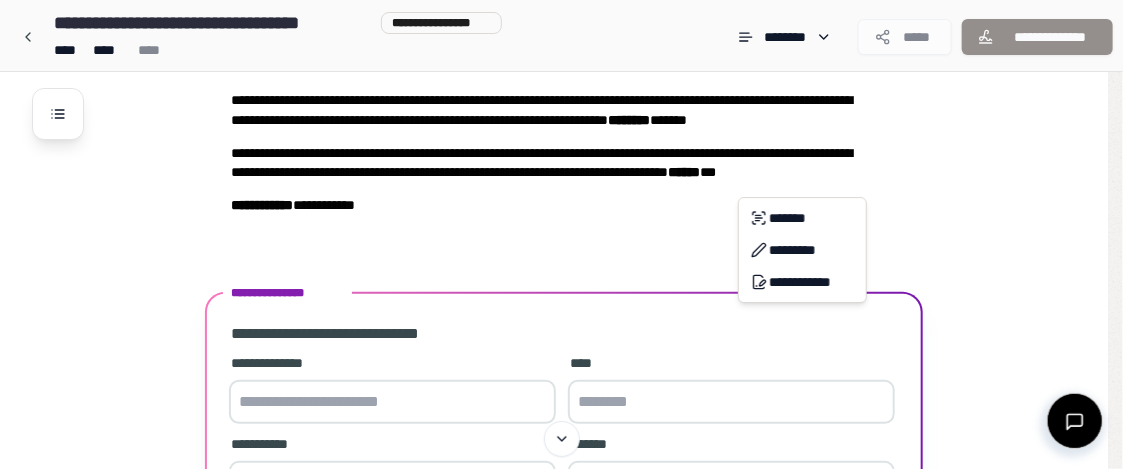 click on "**********" at bounding box center [561, 287] 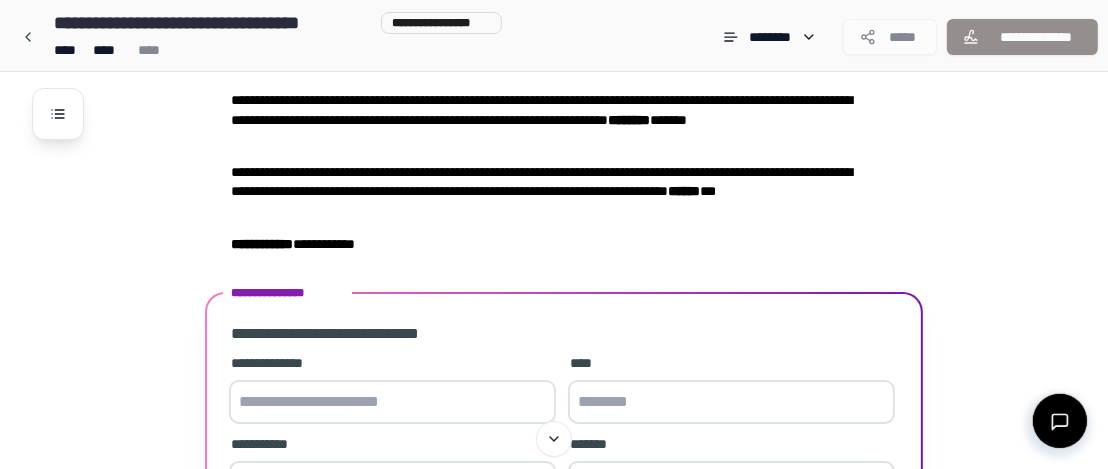 click at bounding box center [392, 402] 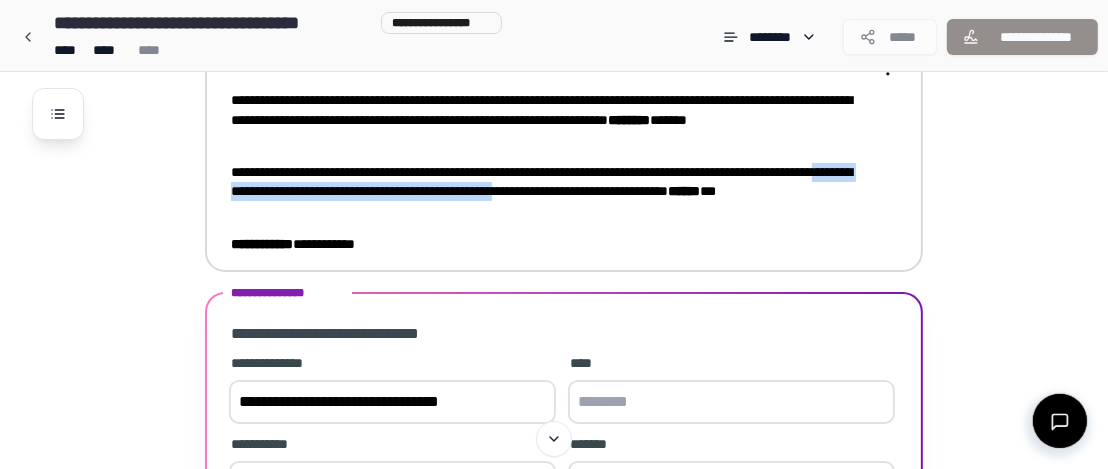 drag, startPoint x: 737, startPoint y: 195, endPoint x: 354, endPoint y: 197, distance: 383.00522 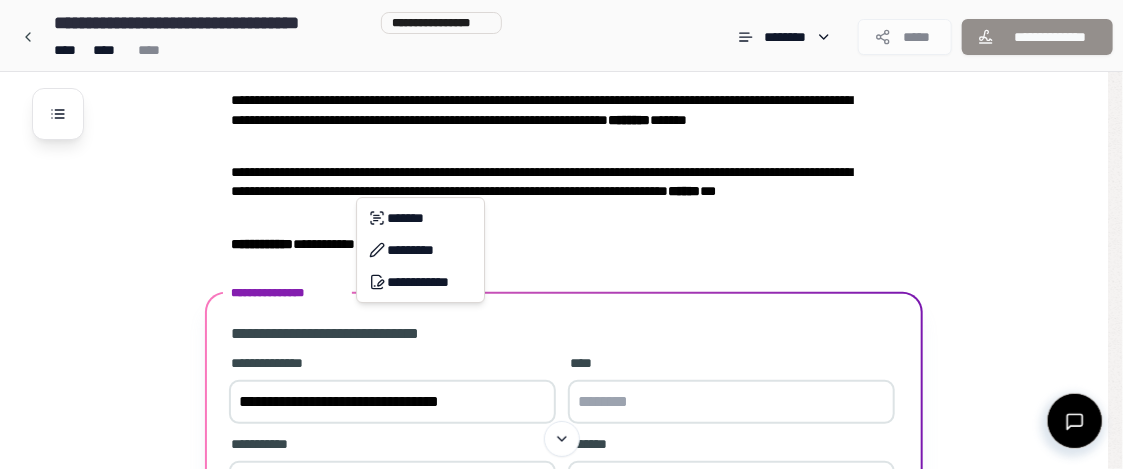 copy on "**********" 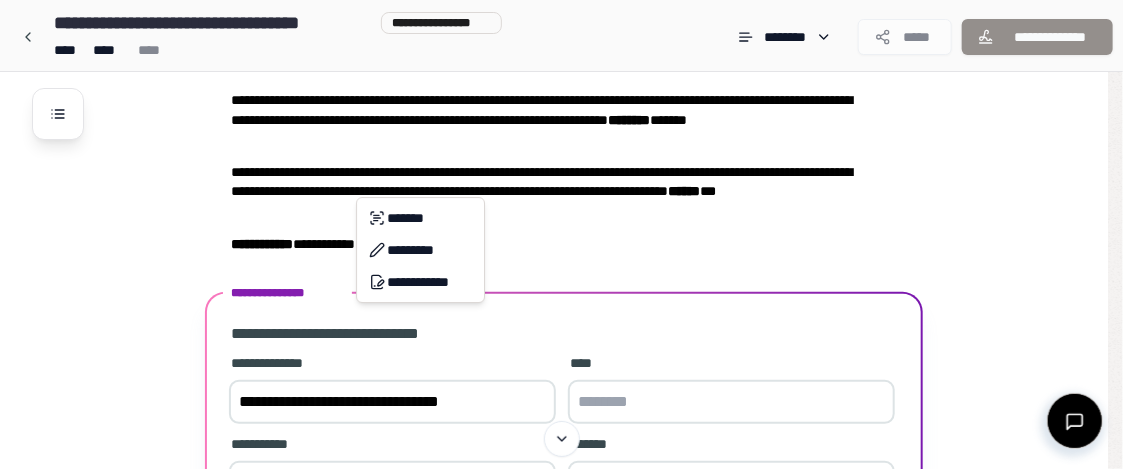 click on "**********" at bounding box center [561, 287] 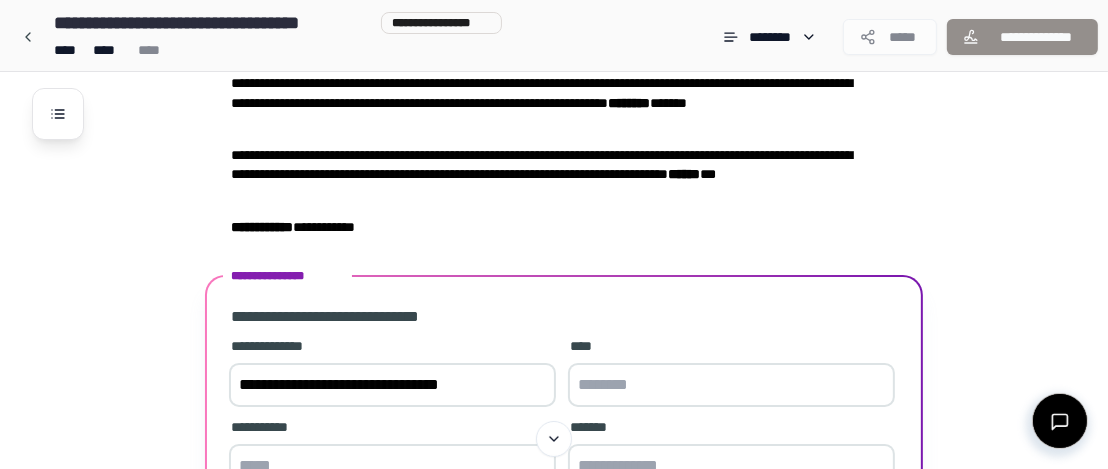 scroll, scrollTop: 200, scrollLeft: 0, axis: vertical 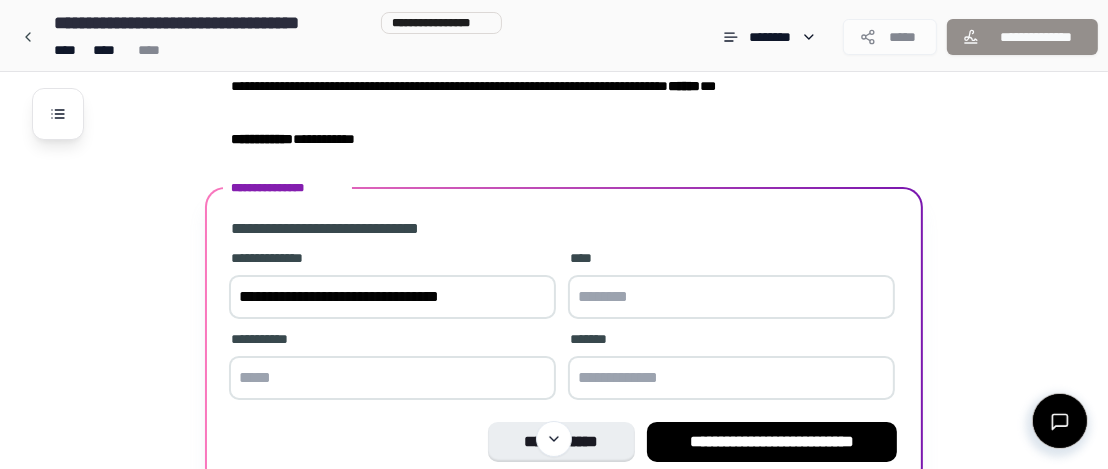 click on "**********" at bounding box center (392, 297) 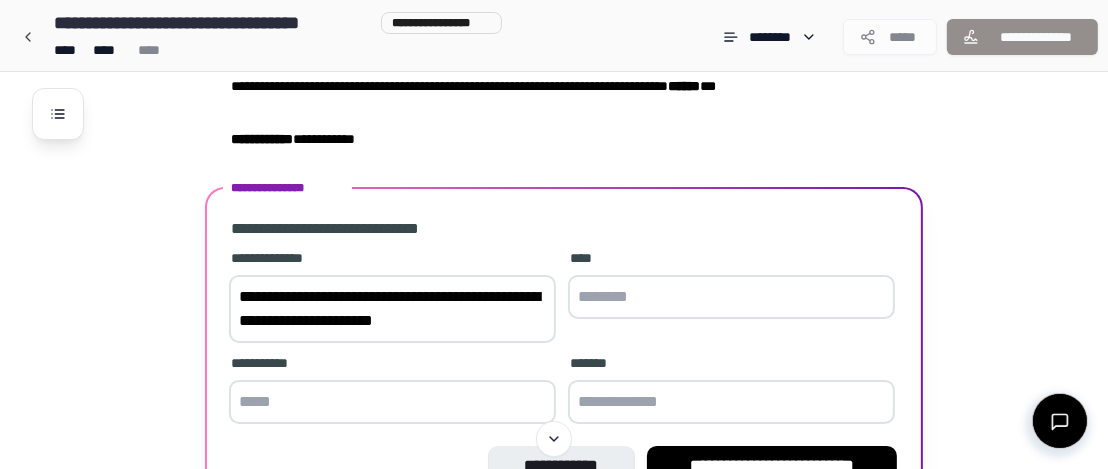 click on "**********" at bounding box center [392, 309] 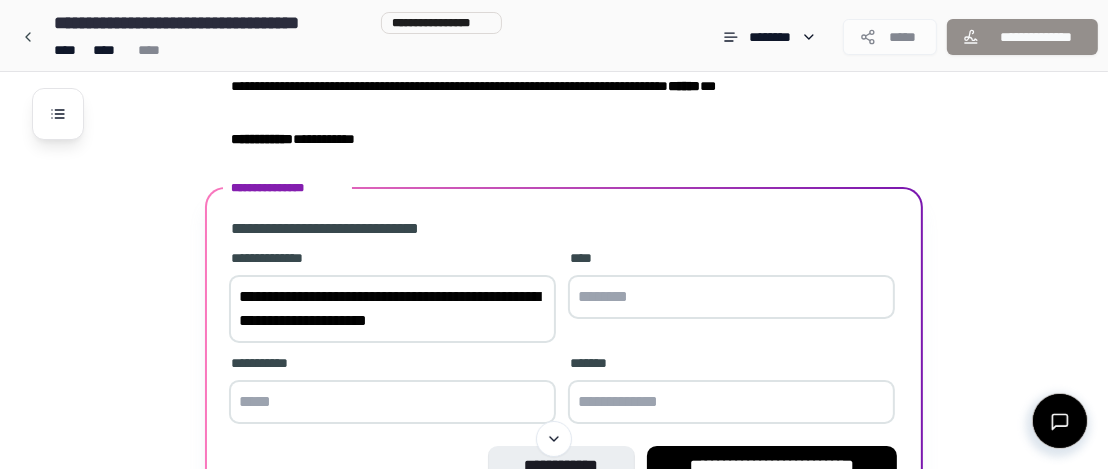 type on "**********" 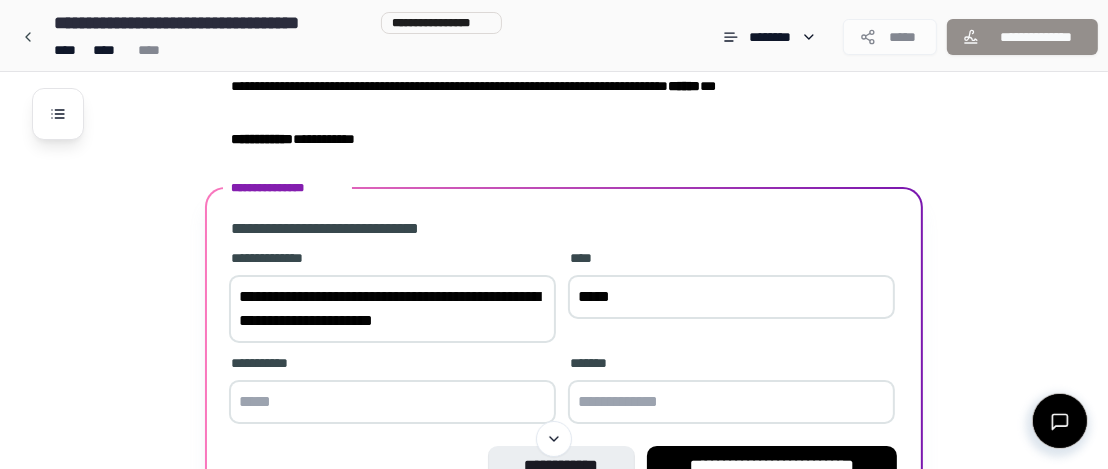 type on "*****" 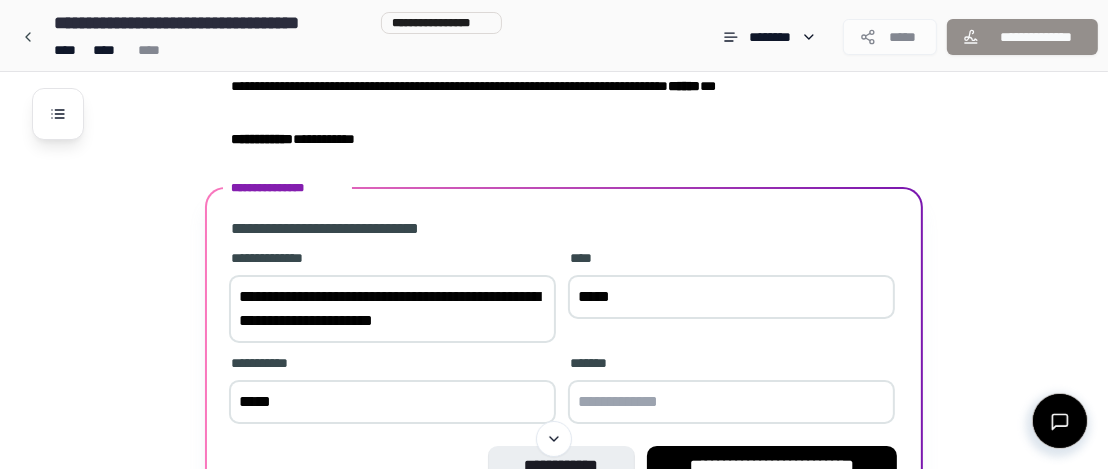 type on "*****" 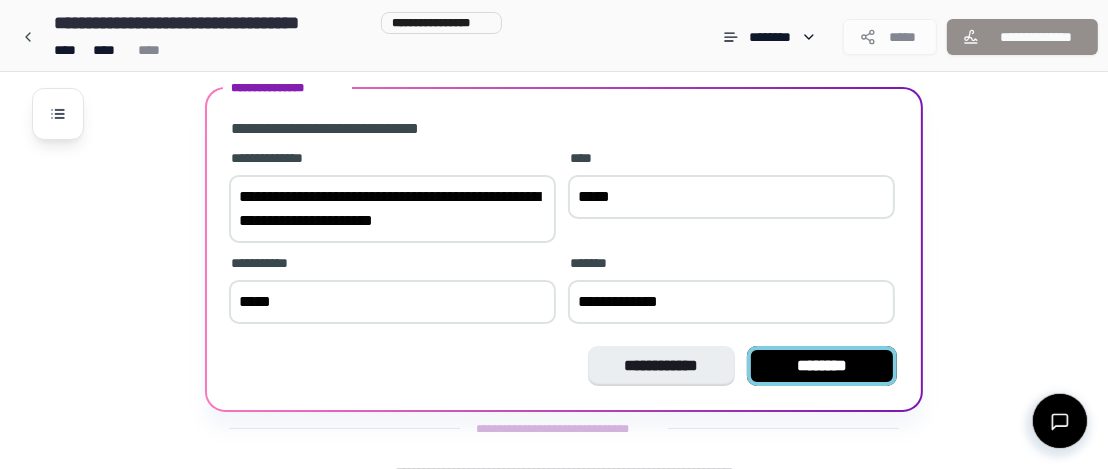 type on "**********" 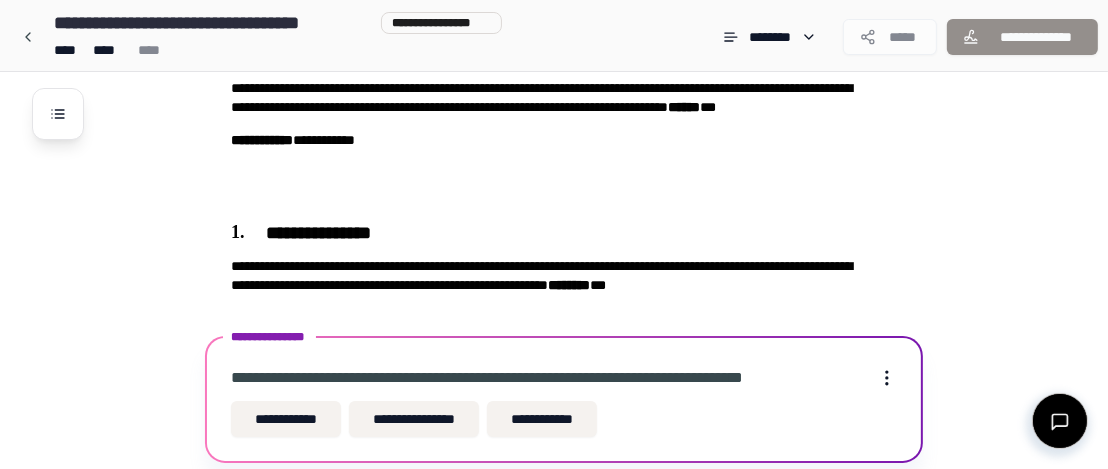 scroll, scrollTop: 229, scrollLeft: 0, axis: vertical 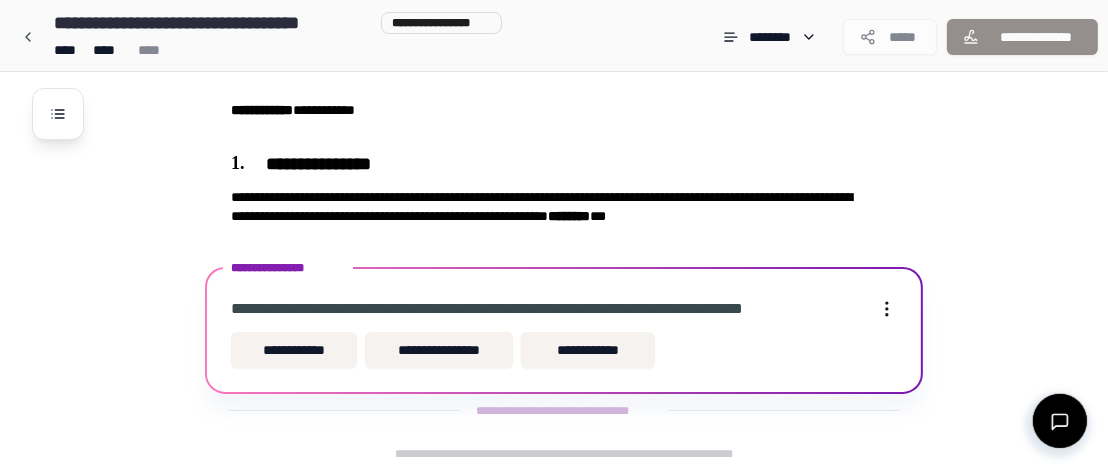 click on "**********" at bounding box center (564, 330) 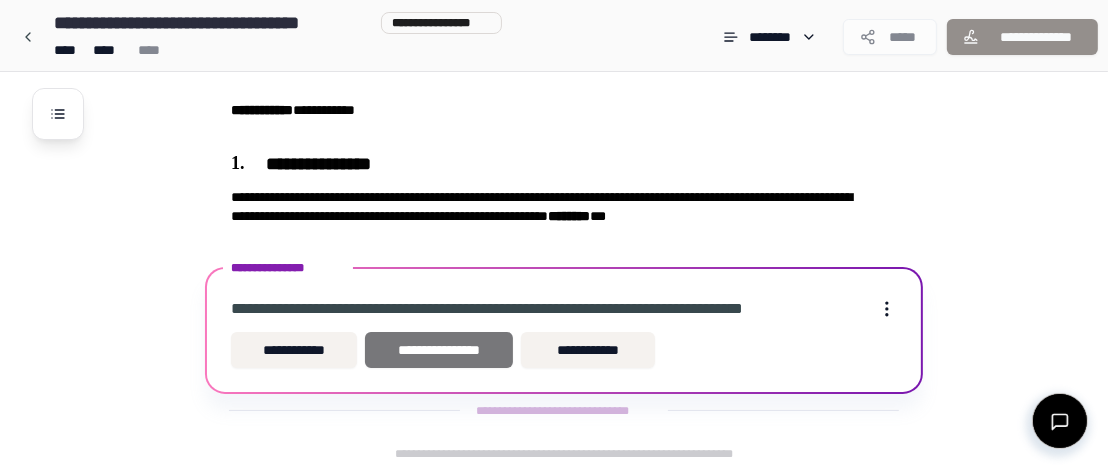 click on "**********" at bounding box center [439, 350] 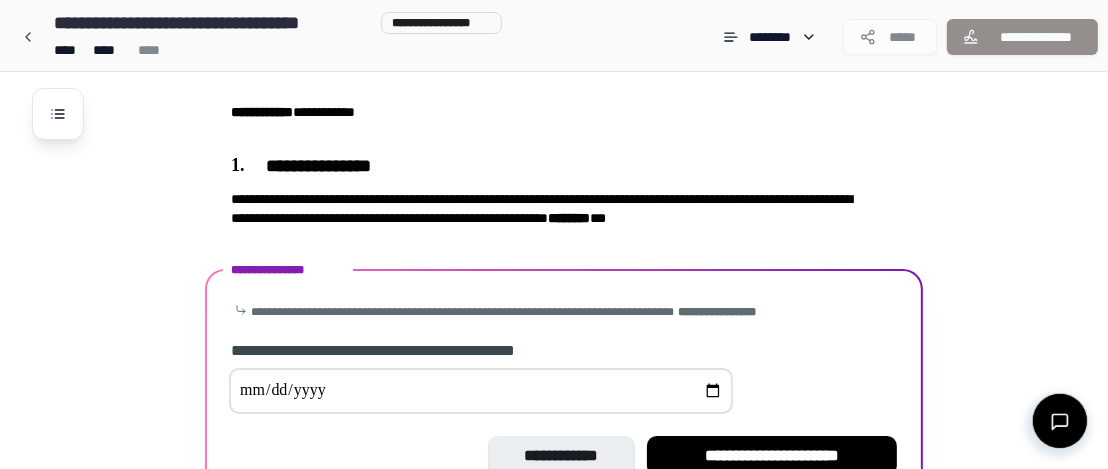 scroll, scrollTop: 337, scrollLeft: 0, axis: vertical 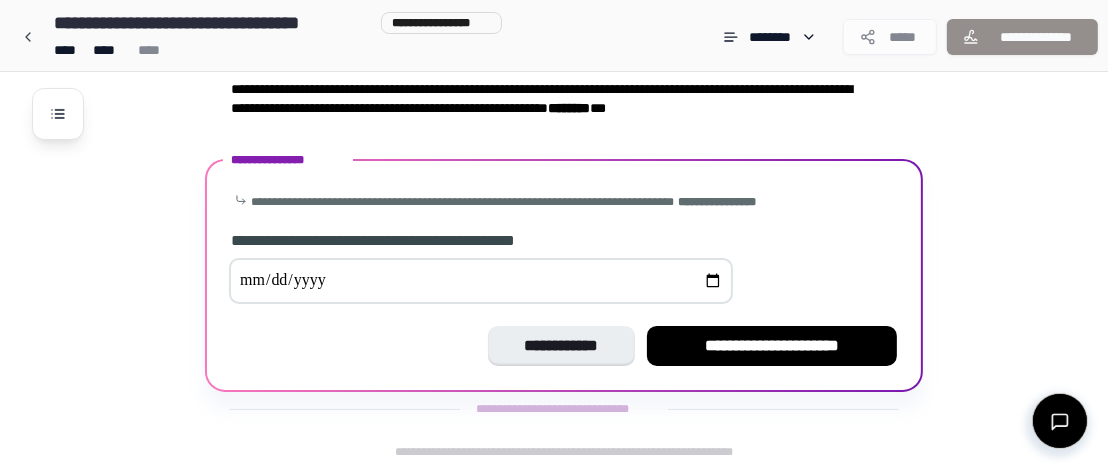 click at bounding box center (481, 281) 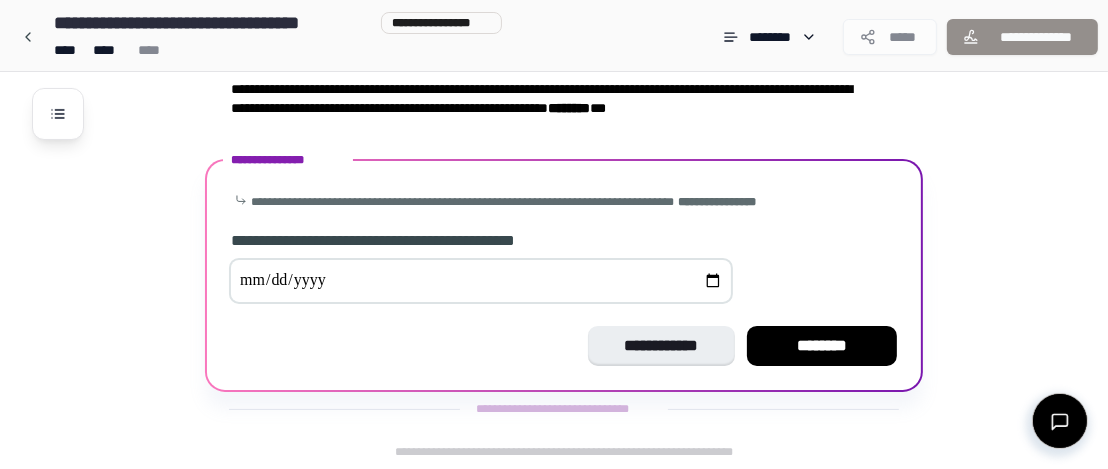 type on "**********" 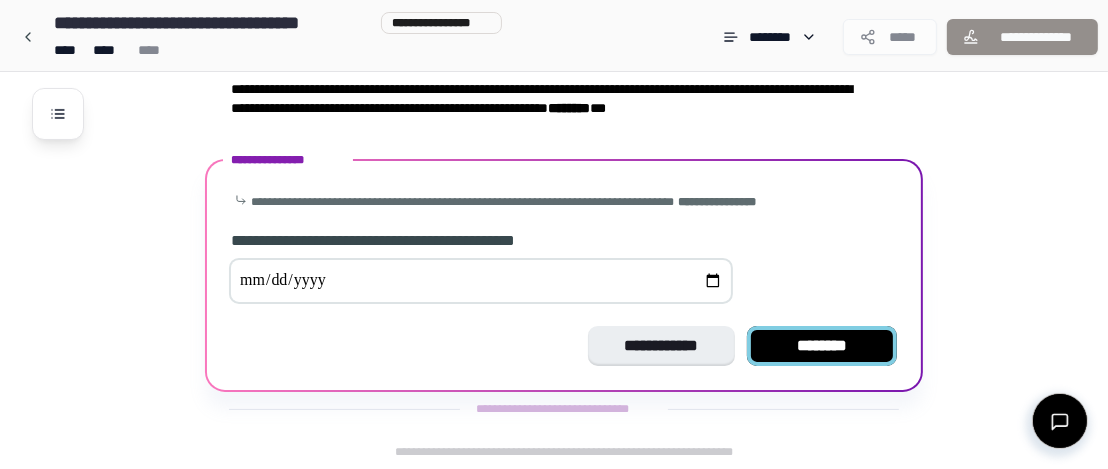 click on "********" at bounding box center (822, 346) 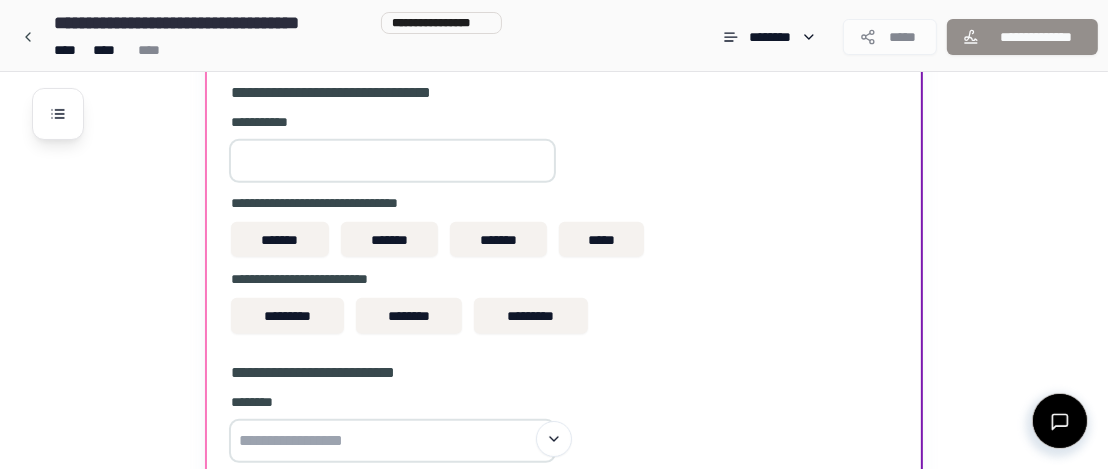scroll, scrollTop: 549, scrollLeft: 0, axis: vertical 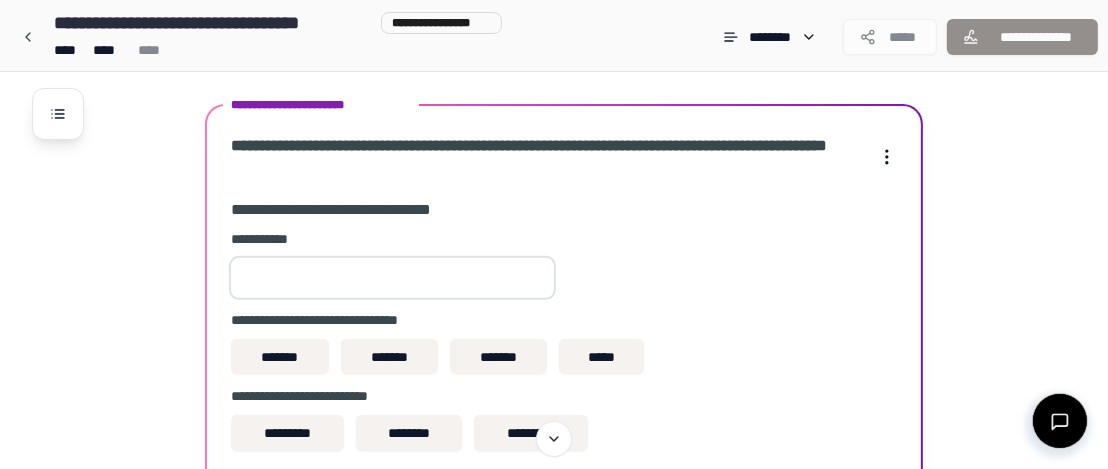 click at bounding box center [392, 278] 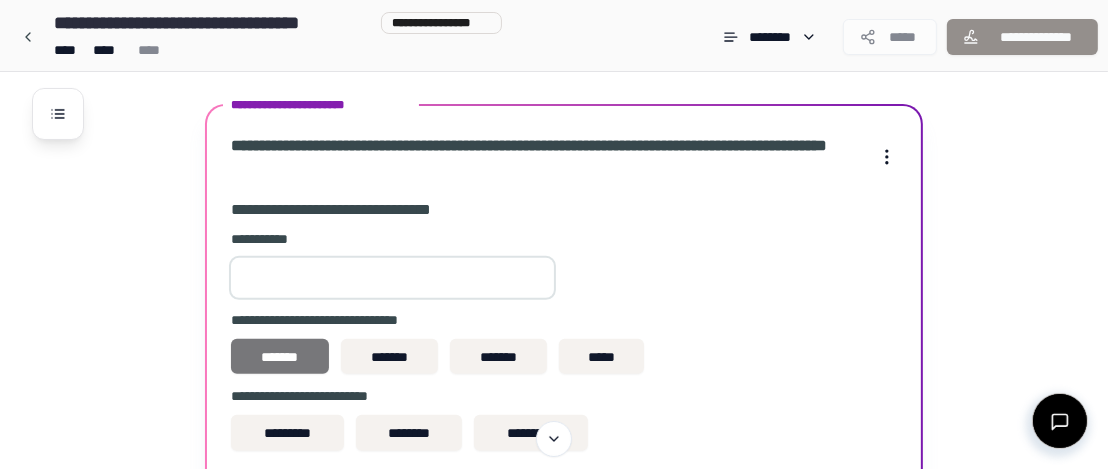 click on "*******" at bounding box center [279, 357] 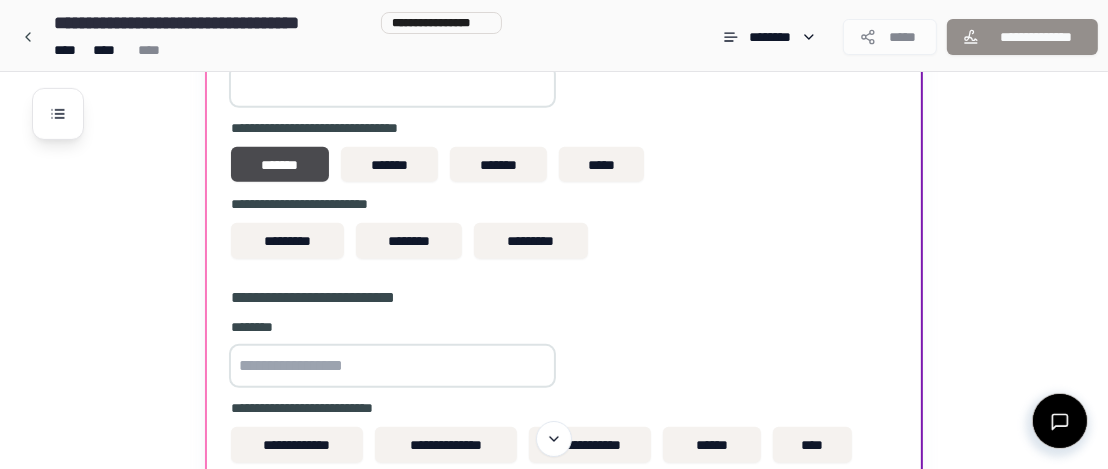 scroll, scrollTop: 749, scrollLeft: 0, axis: vertical 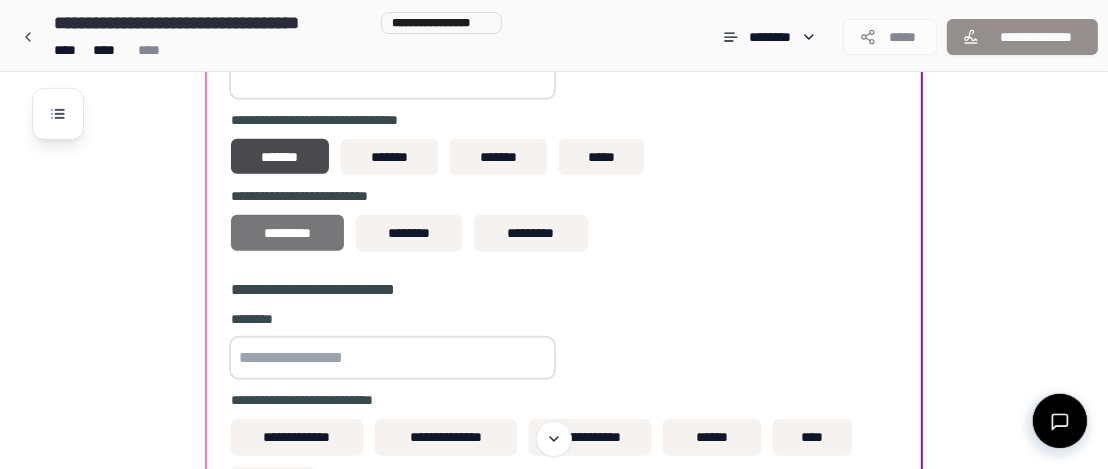 click on "*********" at bounding box center [287, 233] 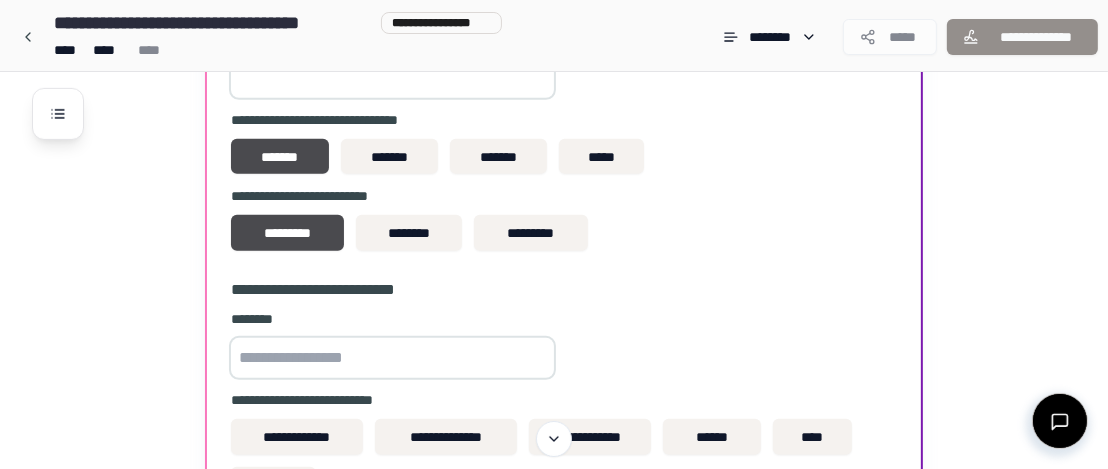 click at bounding box center (392, 358) 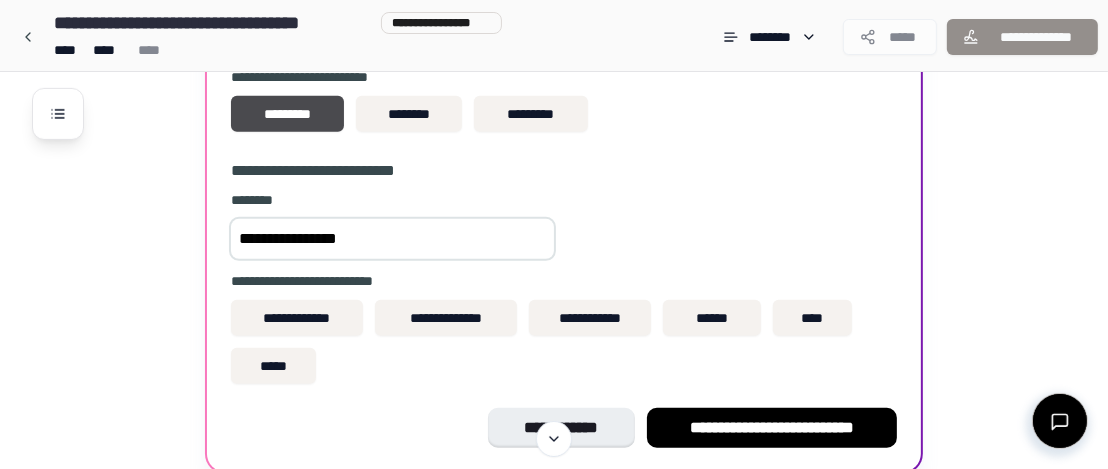 scroll, scrollTop: 949, scrollLeft: 0, axis: vertical 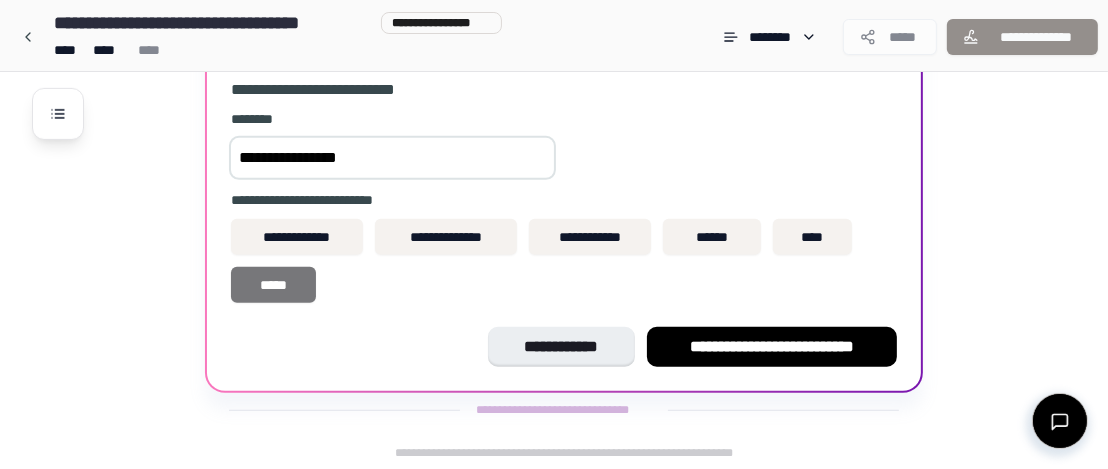 type on "**********" 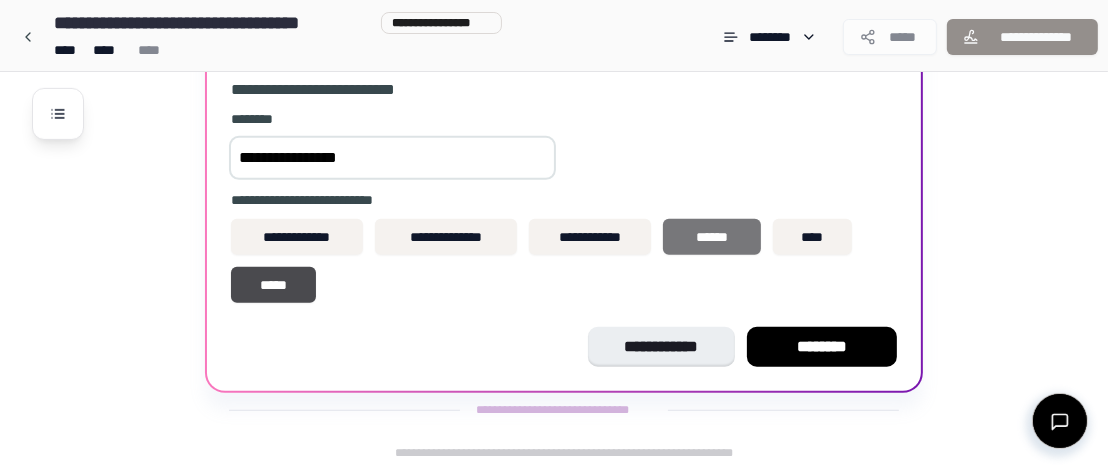 click on "******" at bounding box center [711, 237] 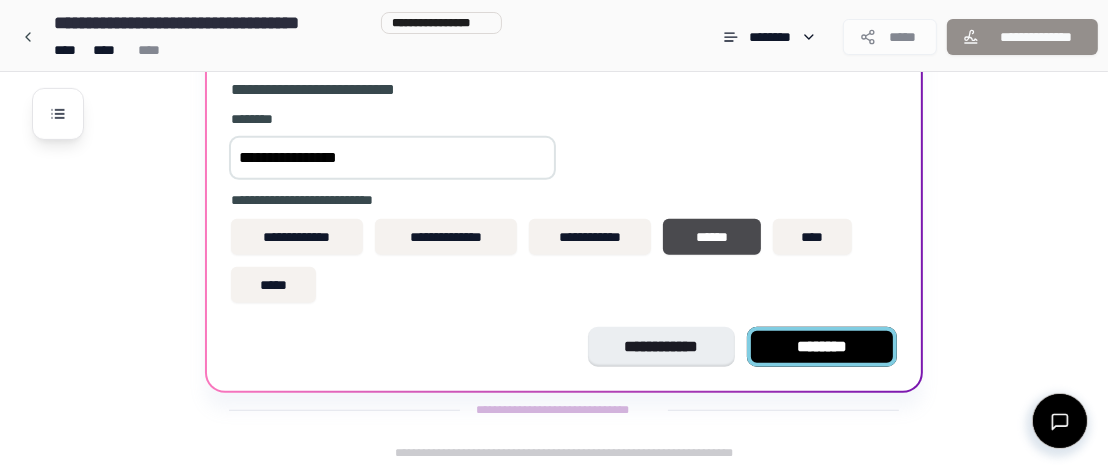 click on "********" at bounding box center (822, 347) 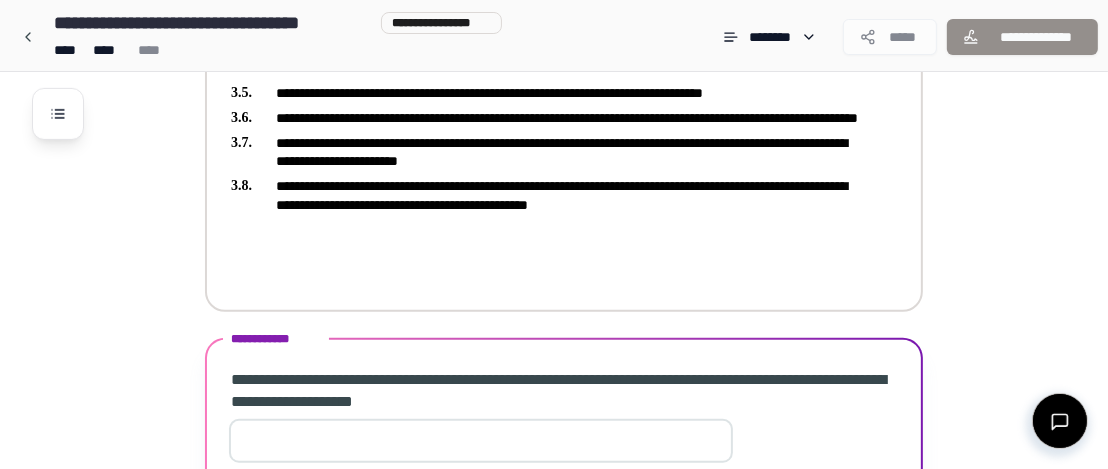 scroll, scrollTop: 961, scrollLeft: 0, axis: vertical 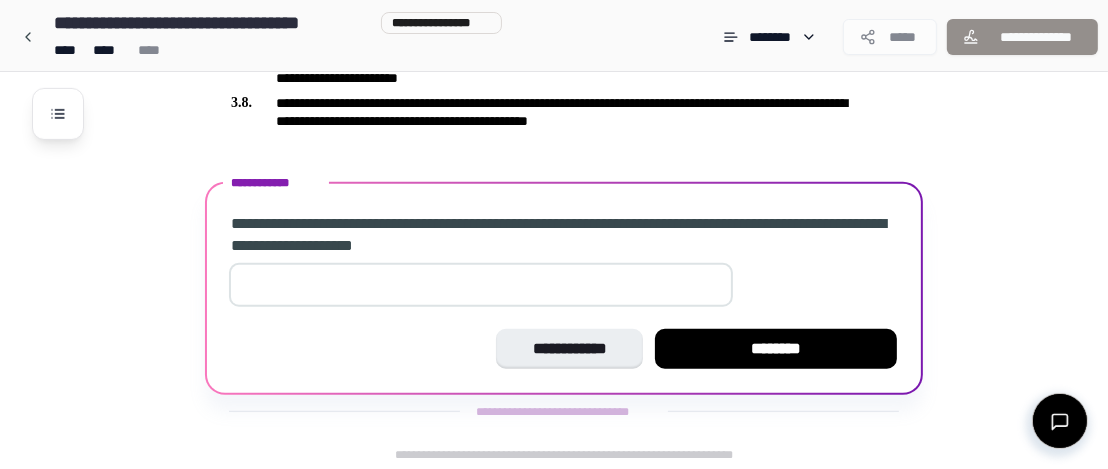 click on "**" at bounding box center [481, 285] 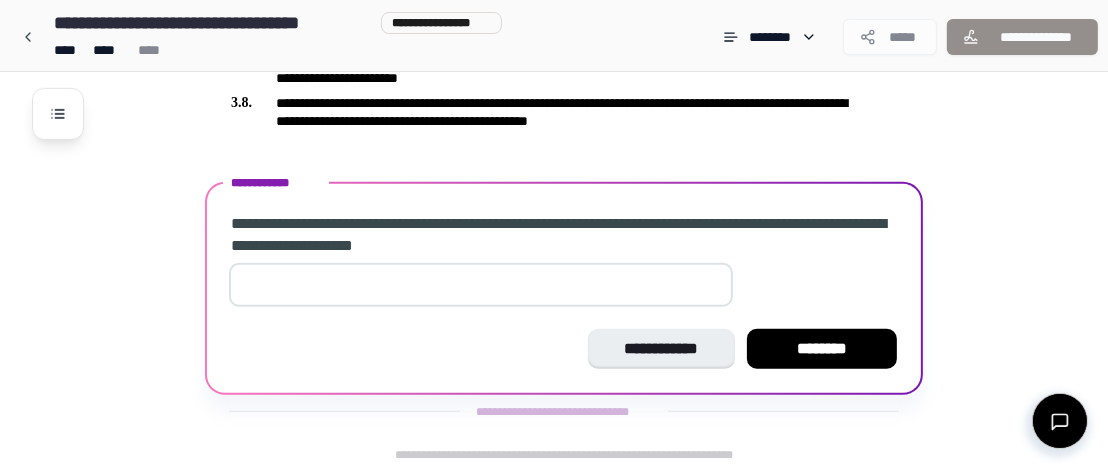 click on "*" at bounding box center (481, 285) 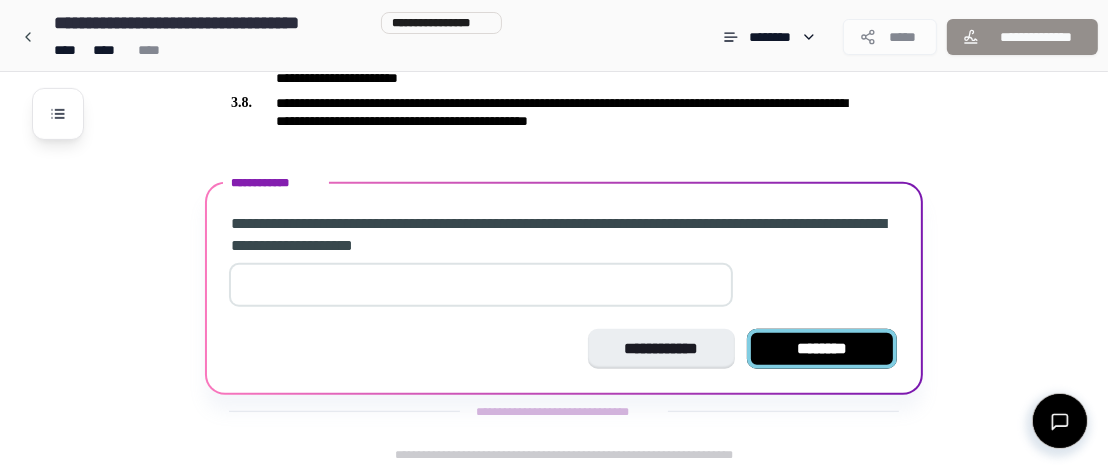 click on "********" at bounding box center (822, 349) 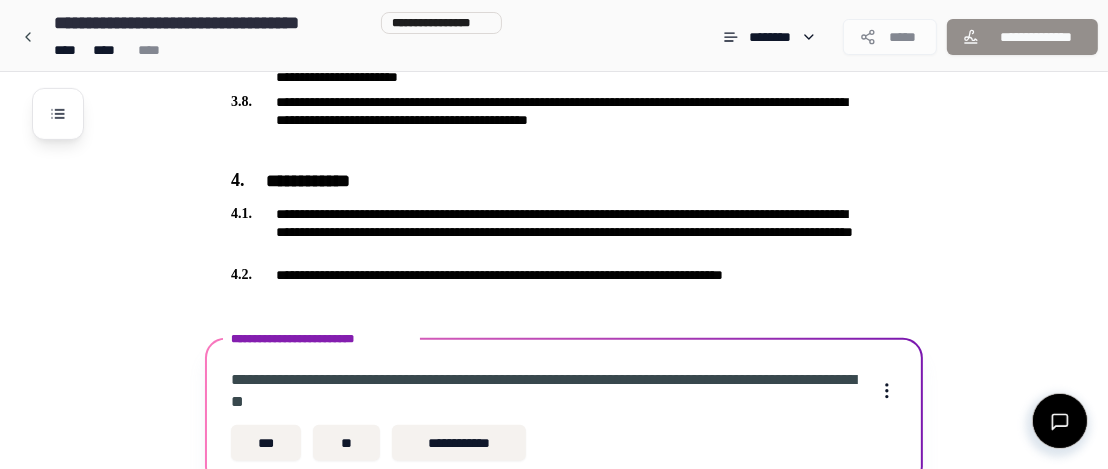 scroll, scrollTop: 1054, scrollLeft: 0, axis: vertical 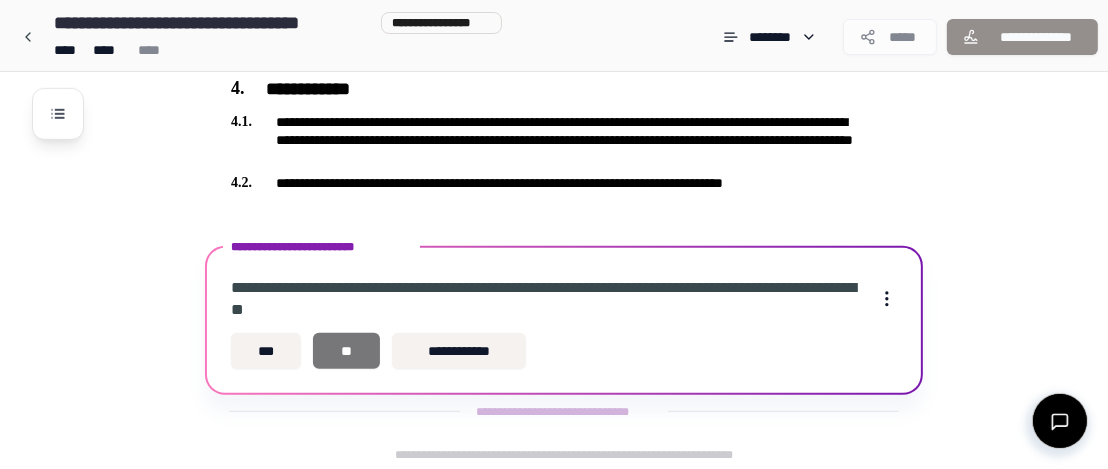 click on "**" at bounding box center [346, 351] 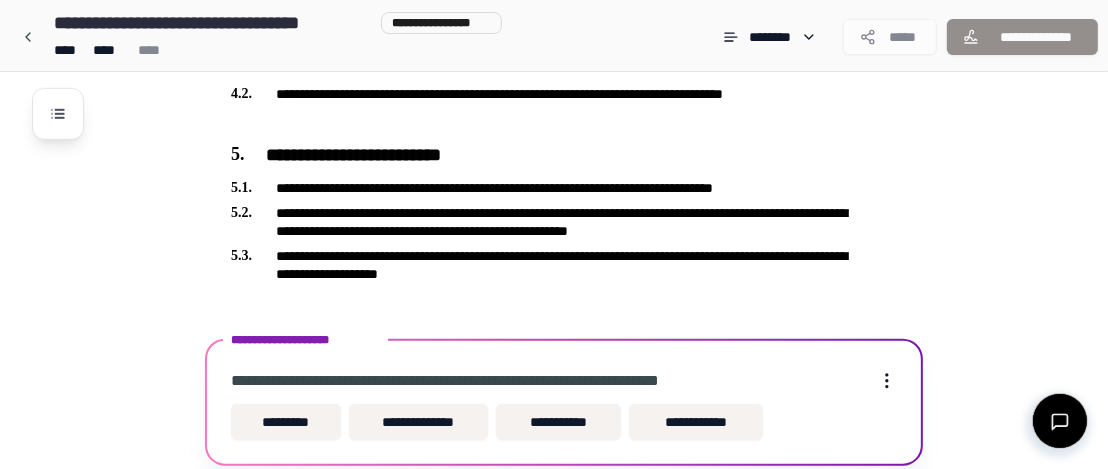scroll, scrollTop: 1214, scrollLeft: 0, axis: vertical 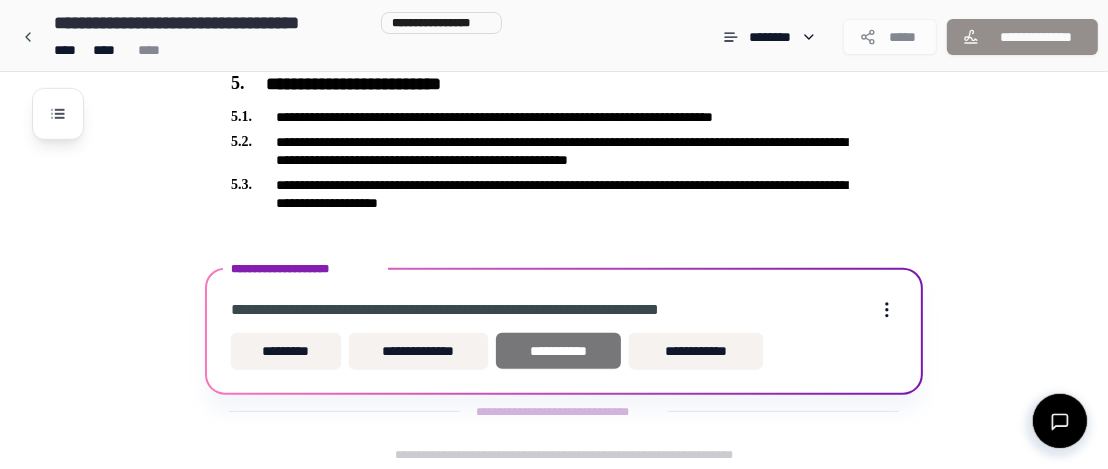 click on "**********" at bounding box center (558, 351) 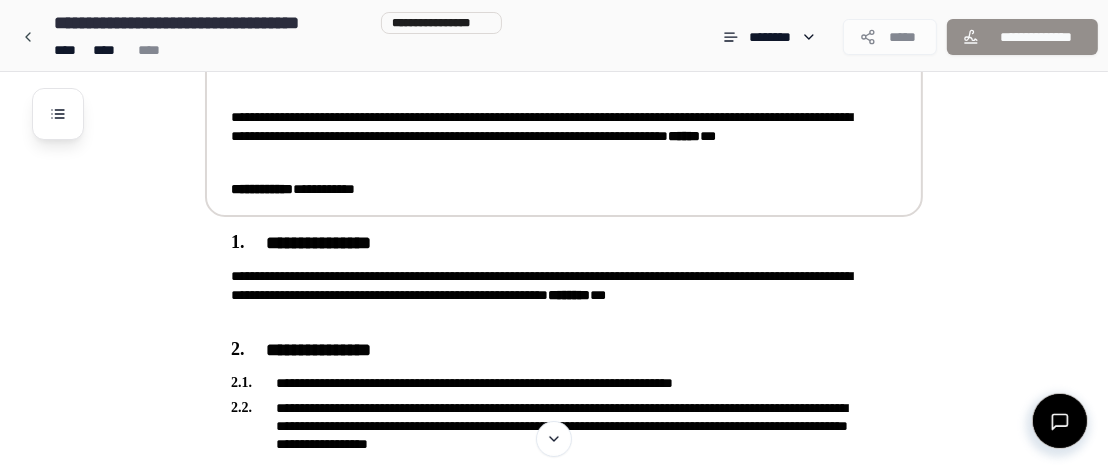 scroll, scrollTop: 200, scrollLeft: 0, axis: vertical 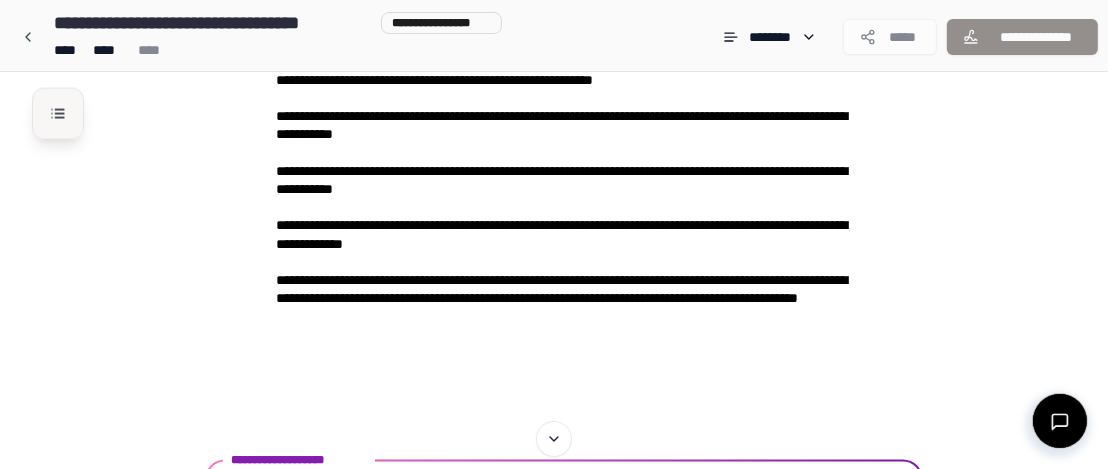 click at bounding box center (58, 114) 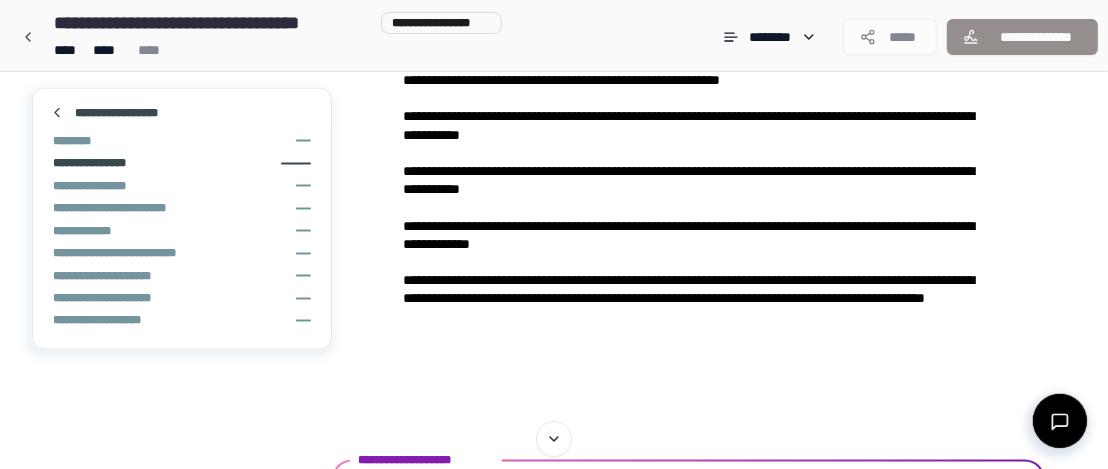 drag, startPoint x: 114, startPoint y: 164, endPoint x: 149, endPoint y: 161, distance: 35.128338 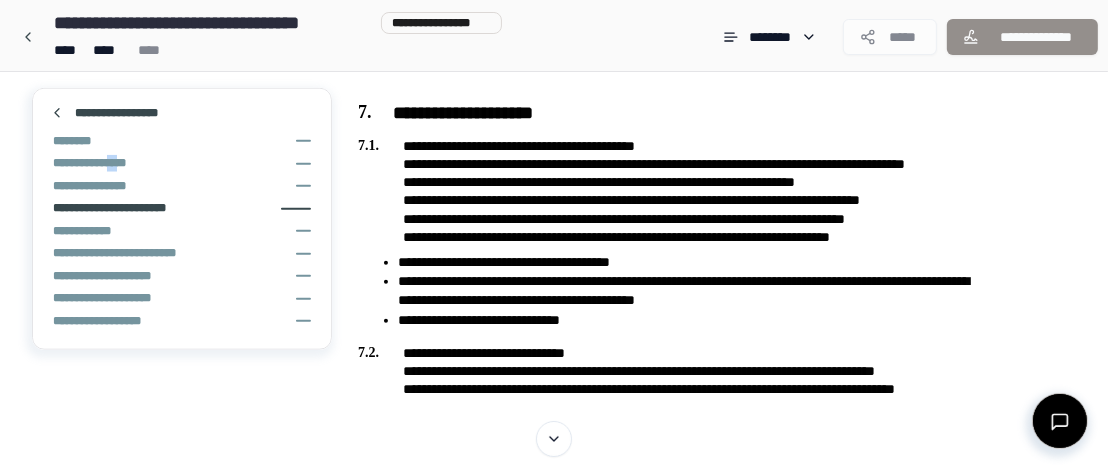 scroll, scrollTop: 185, scrollLeft: 0, axis: vertical 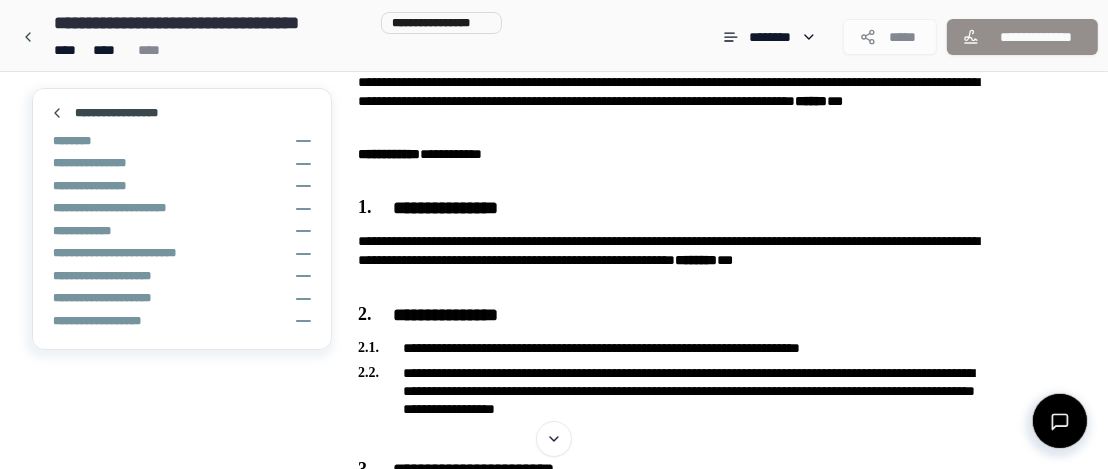 click on "**********" at bounding box center [554, 1558] 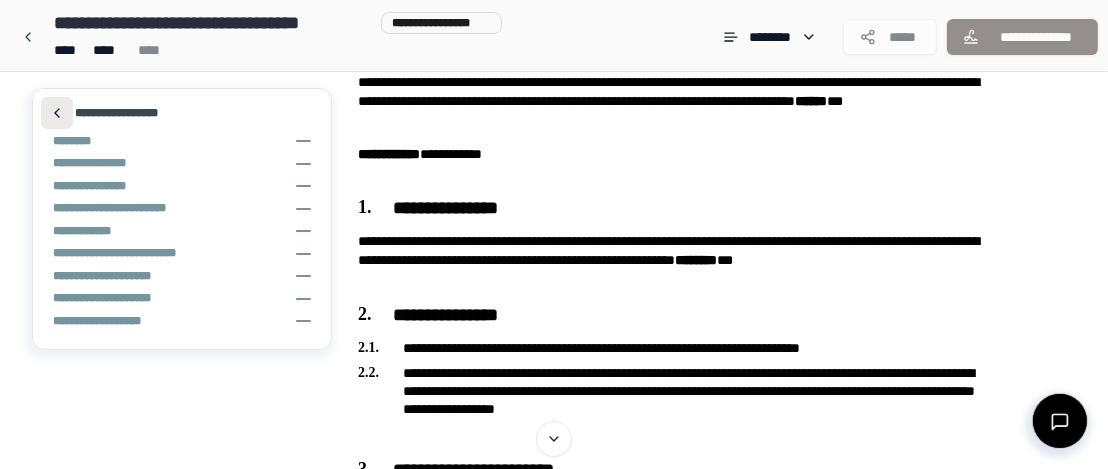click at bounding box center (57, 113) 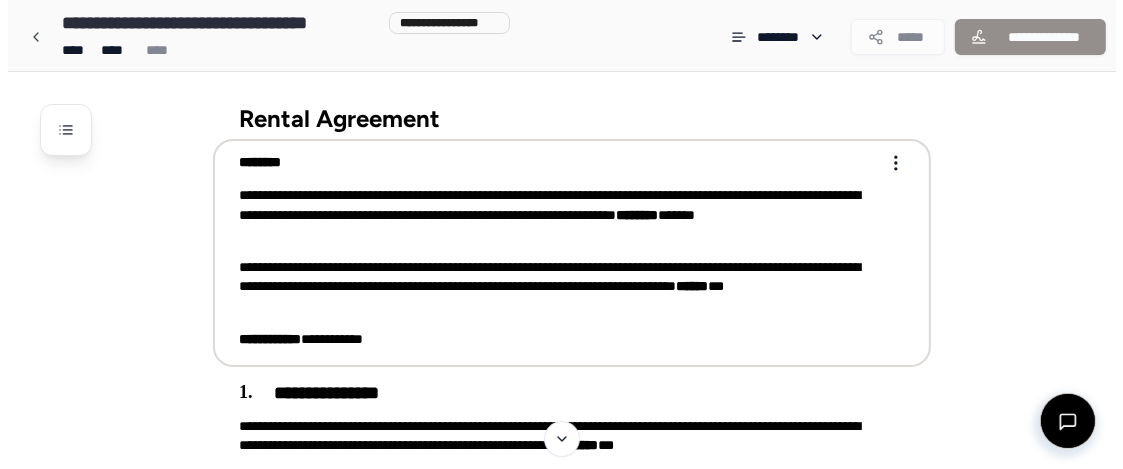 scroll, scrollTop: 0, scrollLeft: 0, axis: both 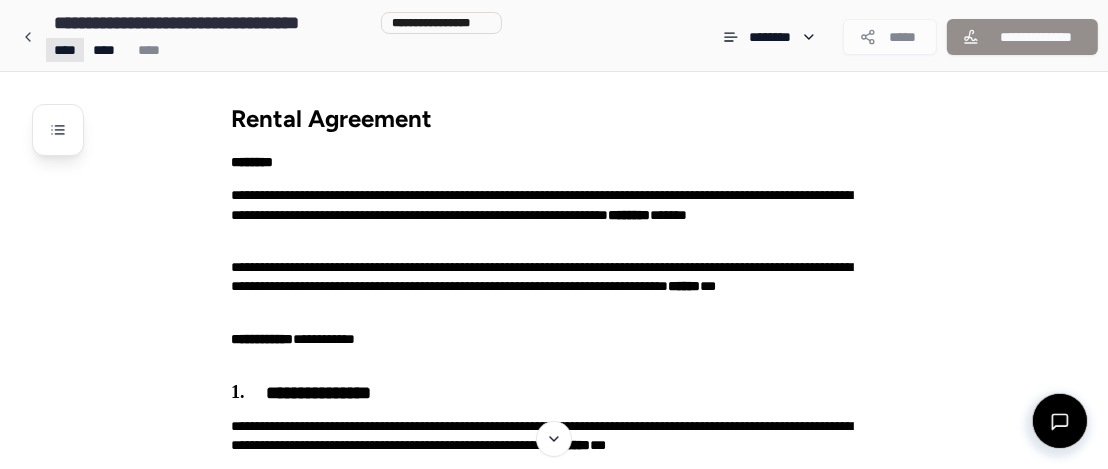 click on "**********" at bounding box center [554, 1695] 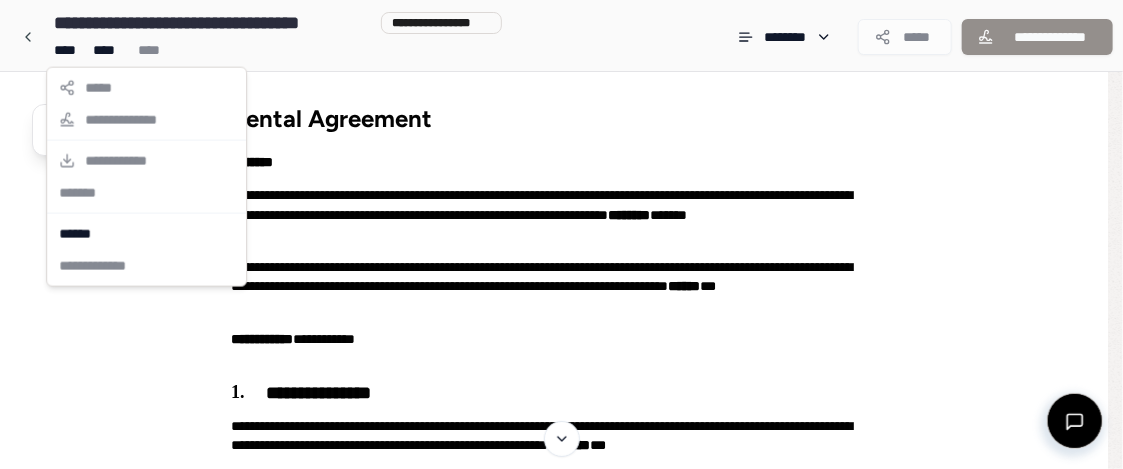 click on "**********" at bounding box center (561, 1695) 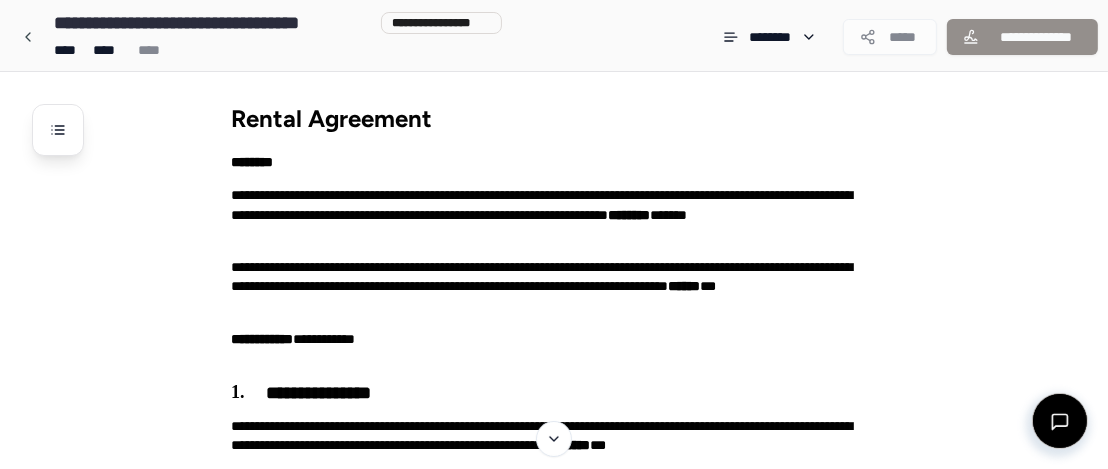 drag, startPoint x: 414, startPoint y: 25, endPoint x: 269, endPoint y: 25, distance: 145 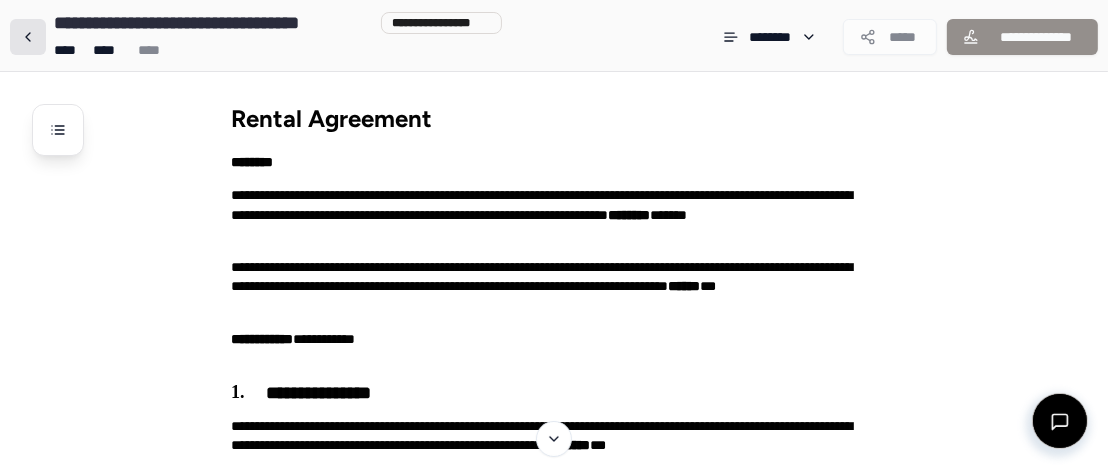 click at bounding box center (28, 37) 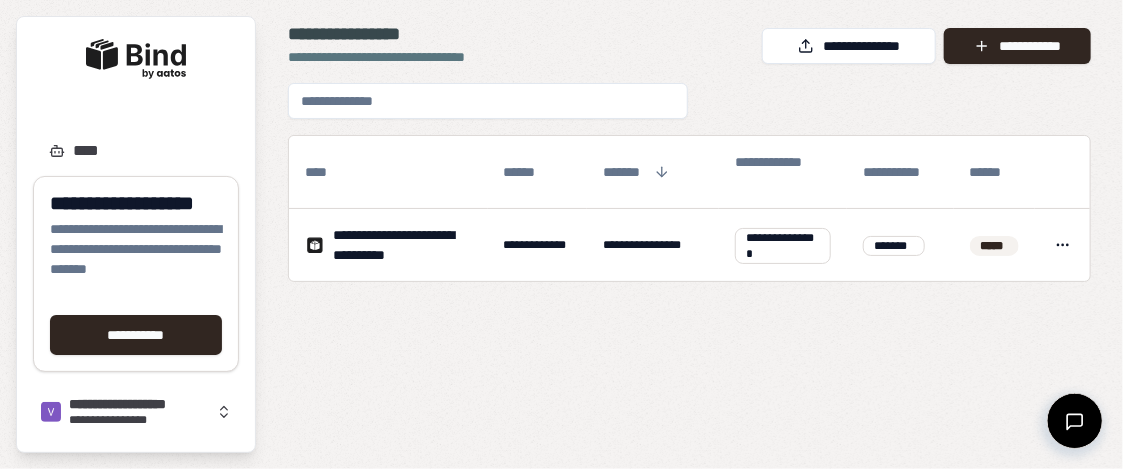 click at bounding box center [136, 59] 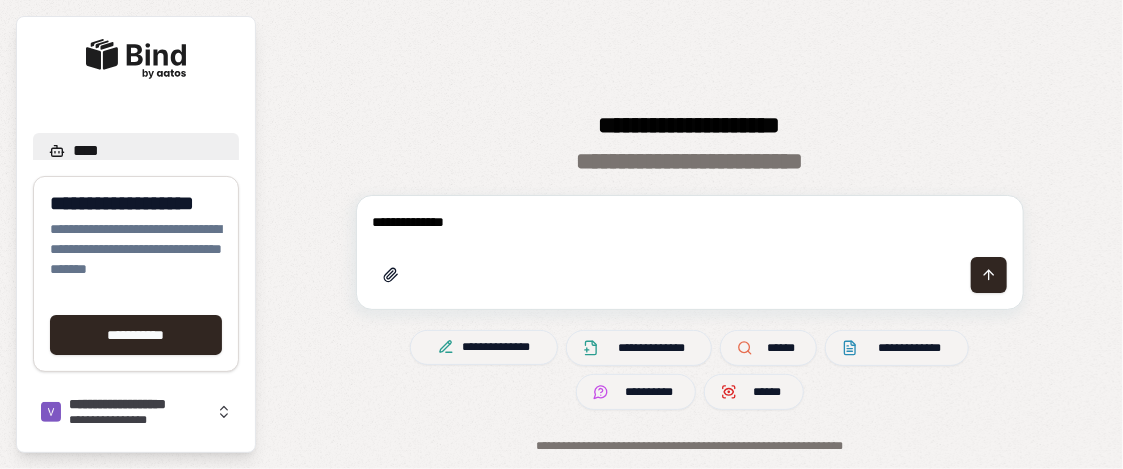 type on "**********" 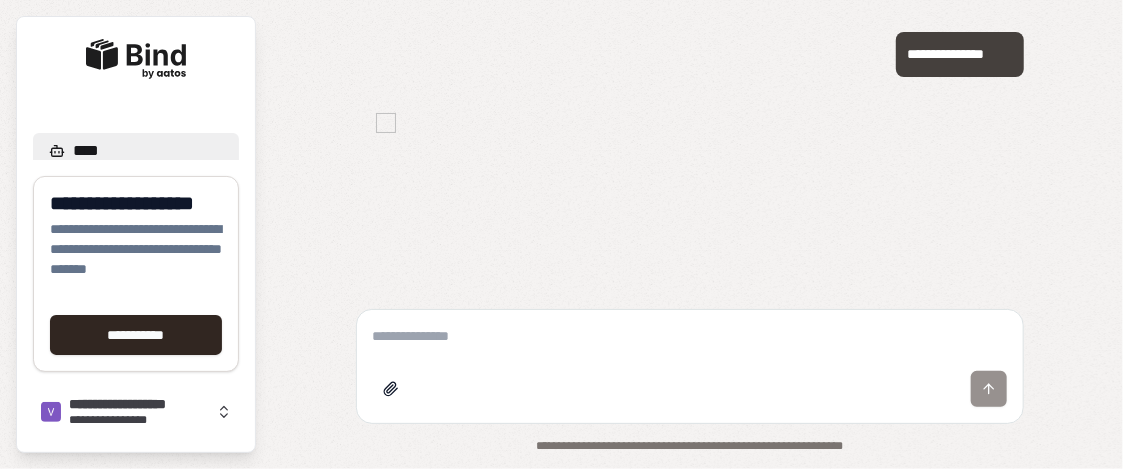 click on "**********" at bounding box center (960, 54) 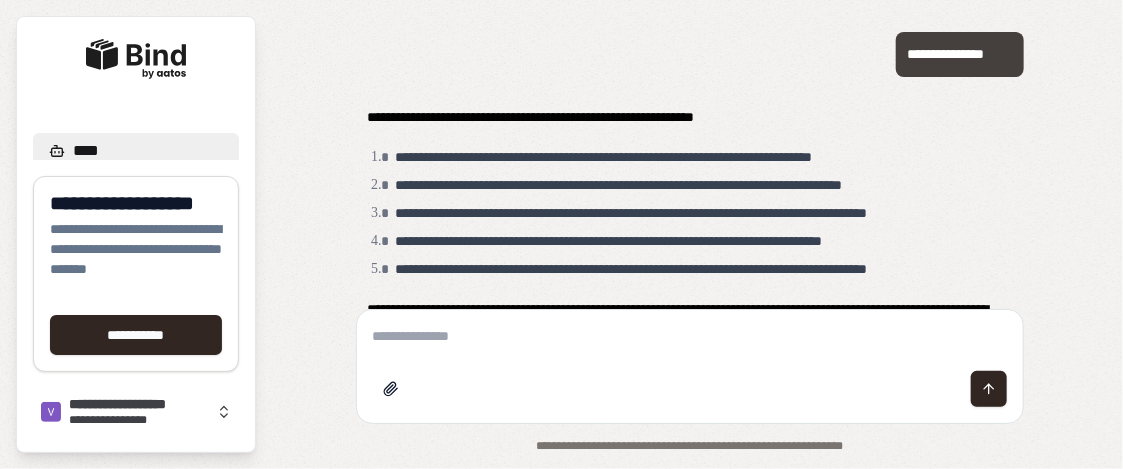 click on "**********" at bounding box center [701, 241] 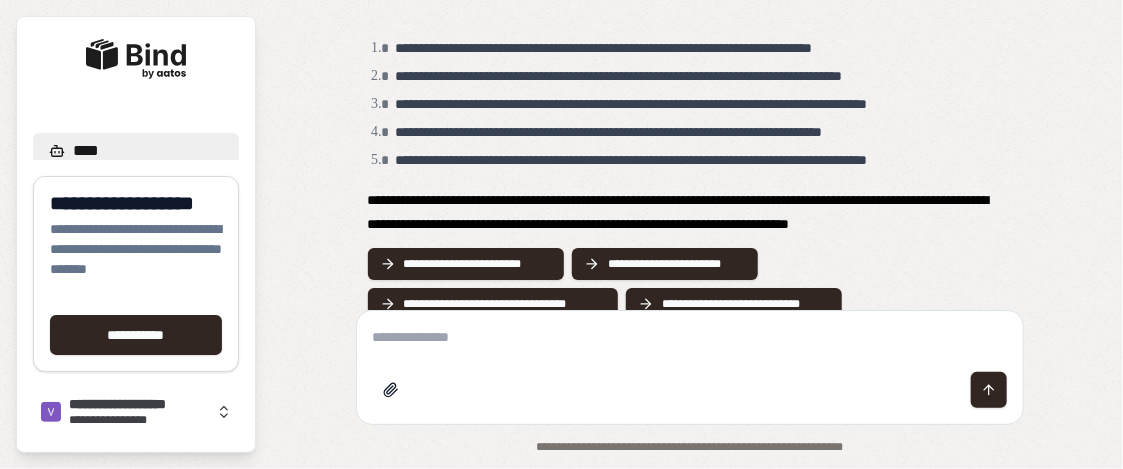 scroll, scrollTop: 170, scrollLeft: 0, axis: vertical 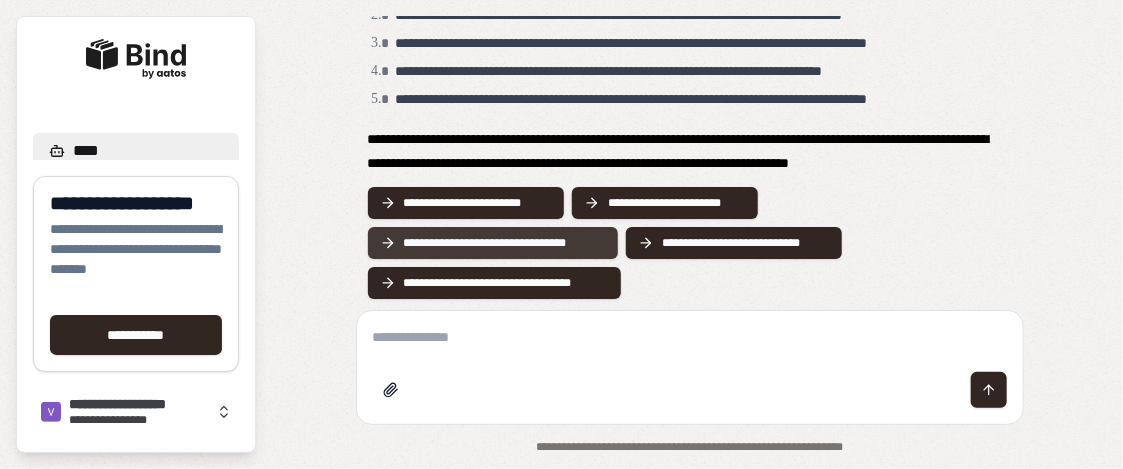 click on "**********" at bounding box center [505, 243] 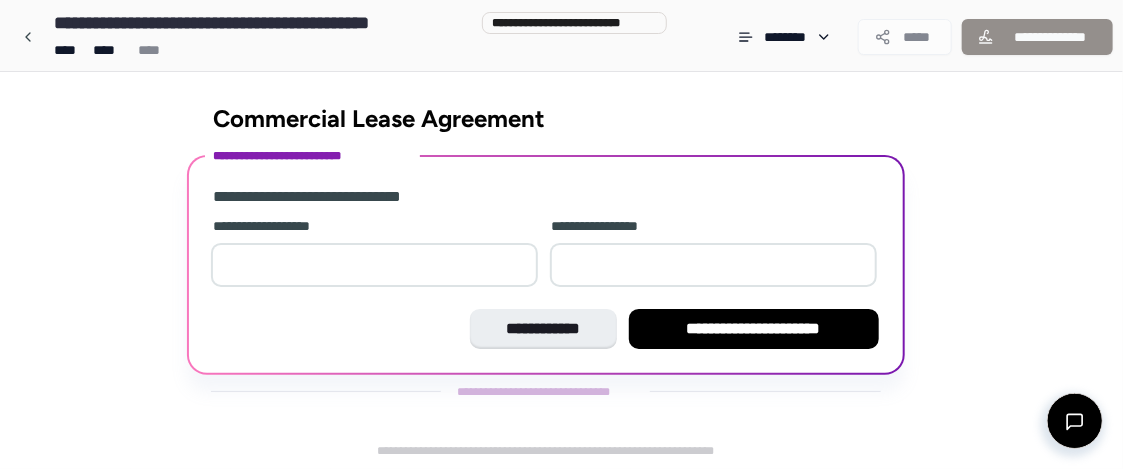 click at bounding box center (374, 265) 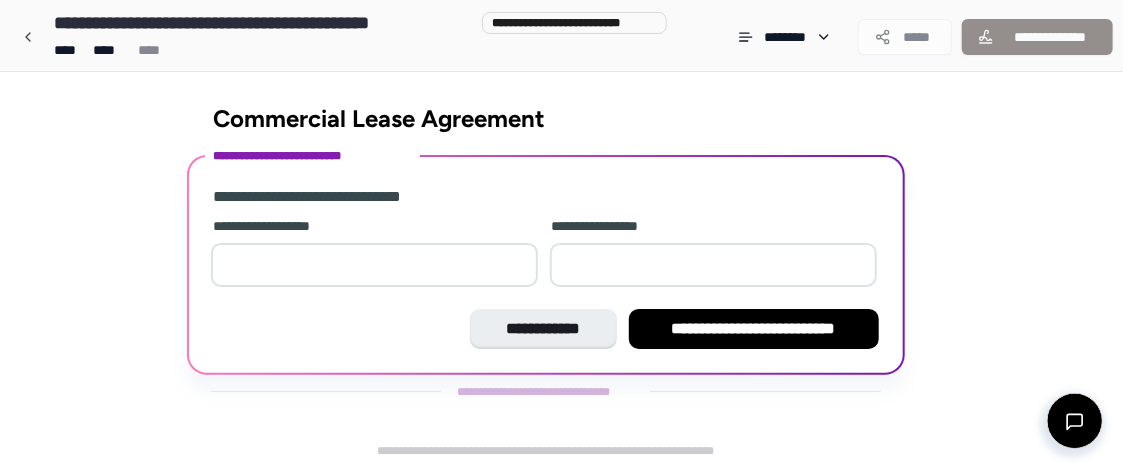type on "*" 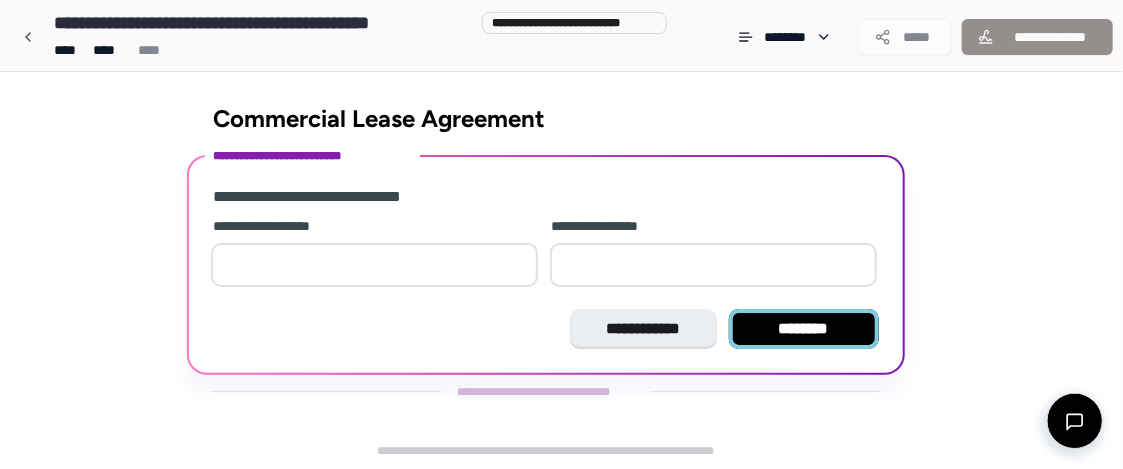 type on "*" 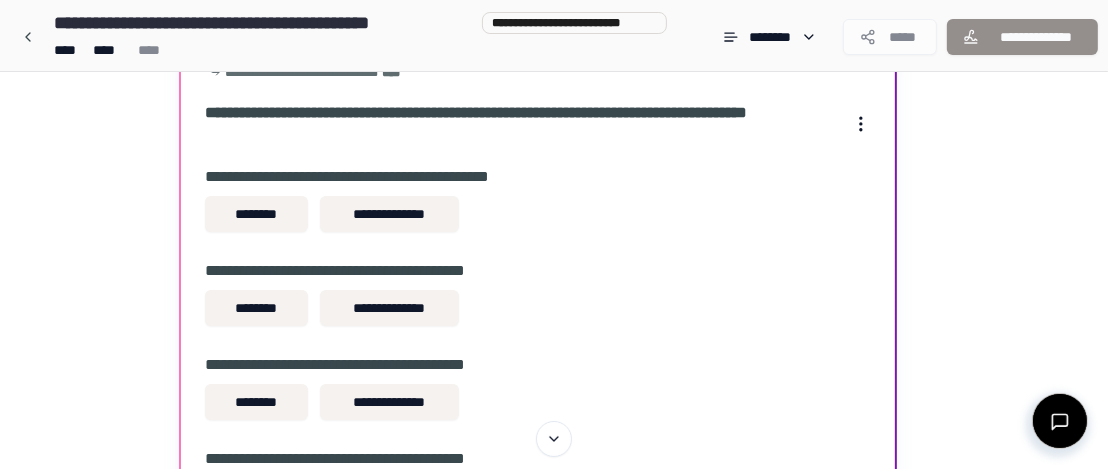 scroll, scrollTop: 337, scrollLeft: 0, axis: vertical 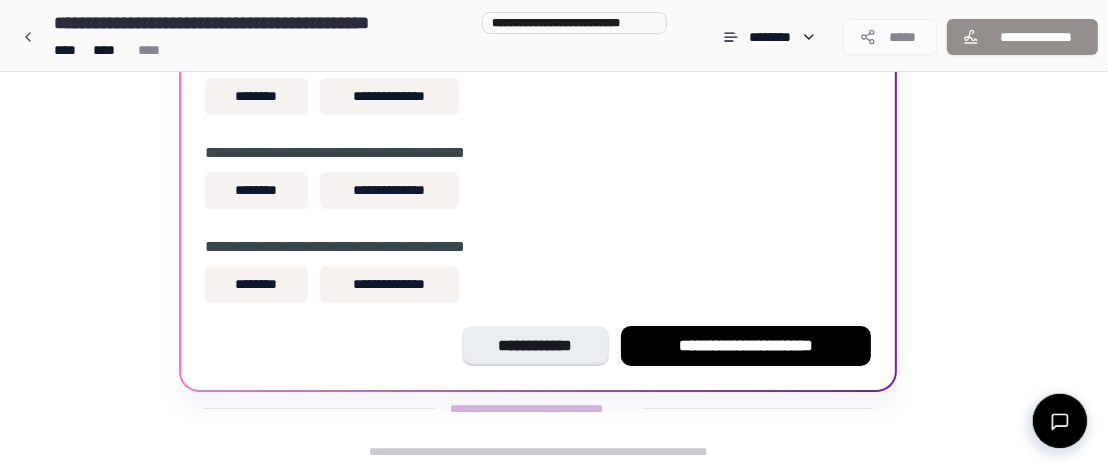 drag, startPoint x: 519, startPoint y: 279, endPoint x: 457, endPoint y: 228, distance: 80.280754 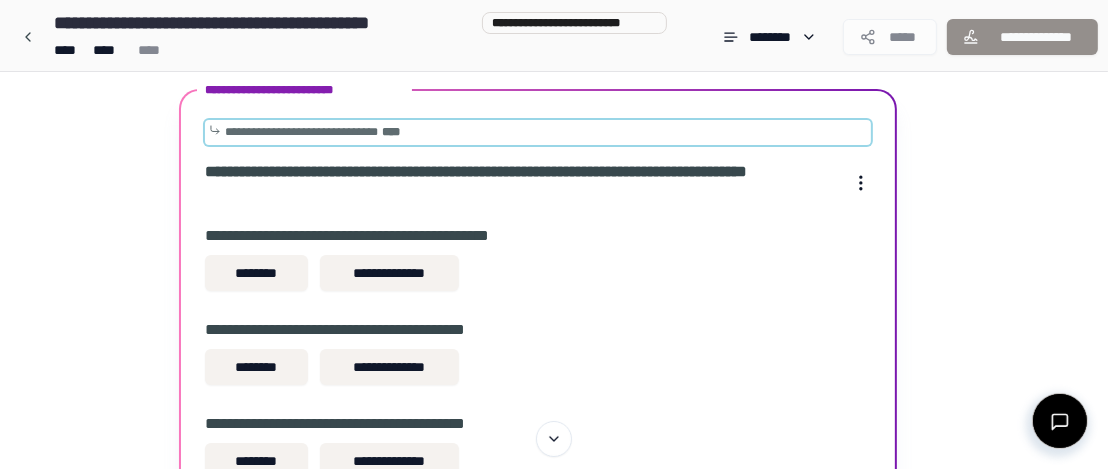 scroll, scrollTop: 37, scrollLeft: 0, axis: vertical 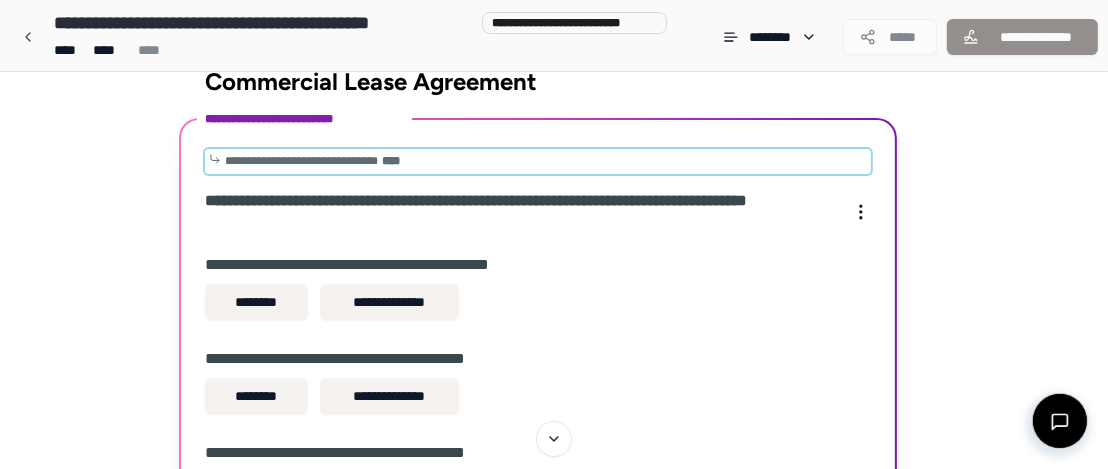click on "**********" at bounding box center [304, 161] 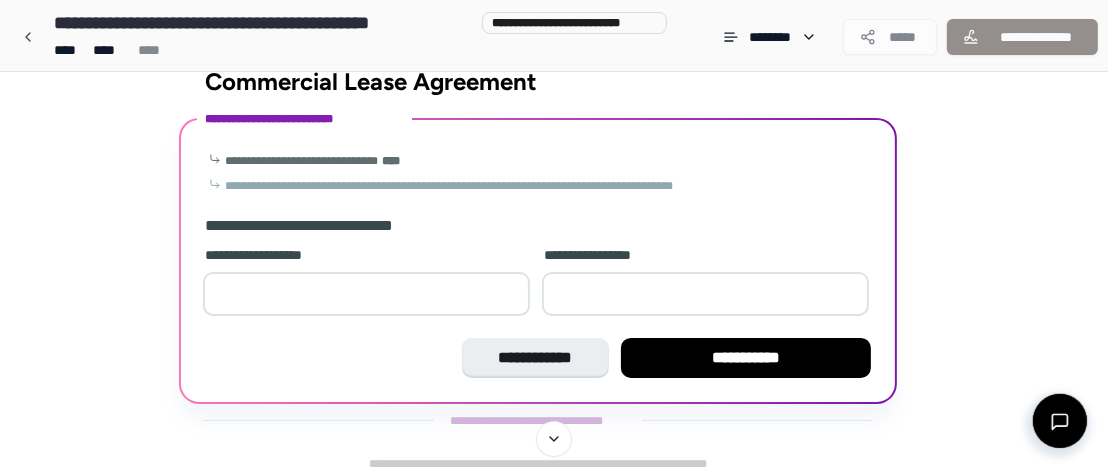 drag, startPoint x: 568, startPoint y: 292, endPoint x: 520, endPoint y: 270, distance: 52.801514 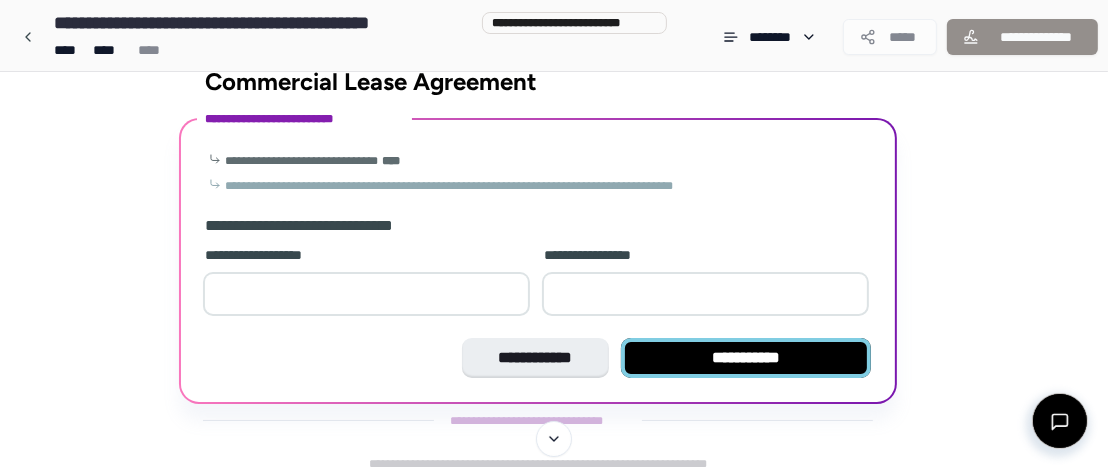 type on "*" 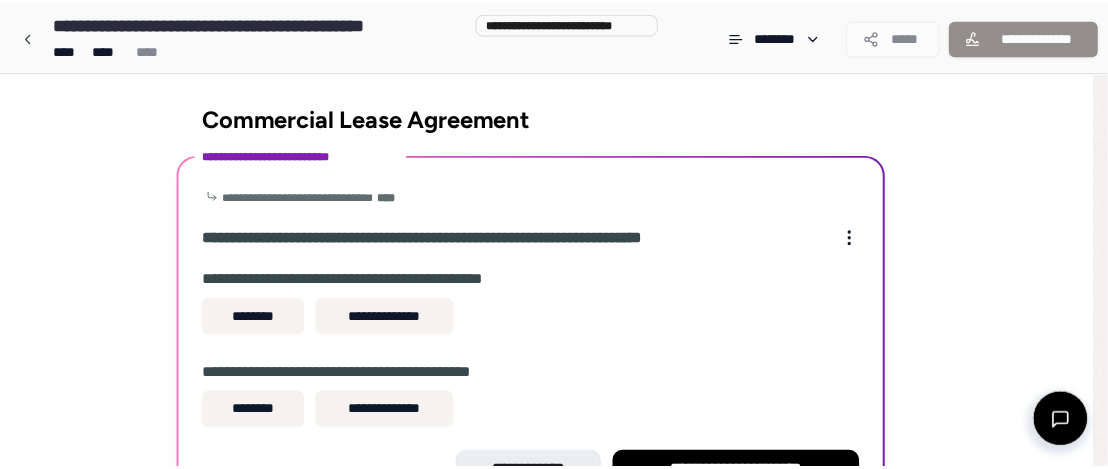 scroll, scrollTop: 127, scrollLeft: 0, axis: vertical 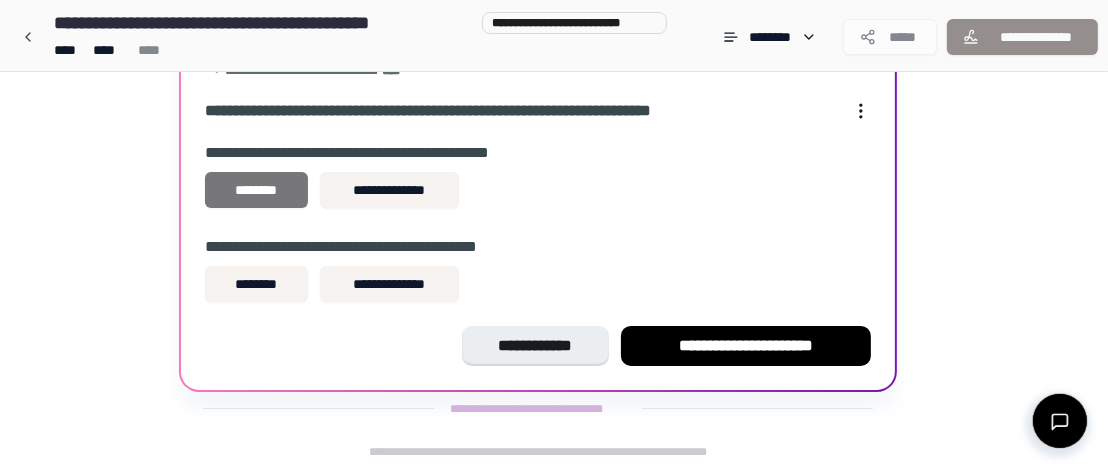click on "********" at bounding box center (256, 190) 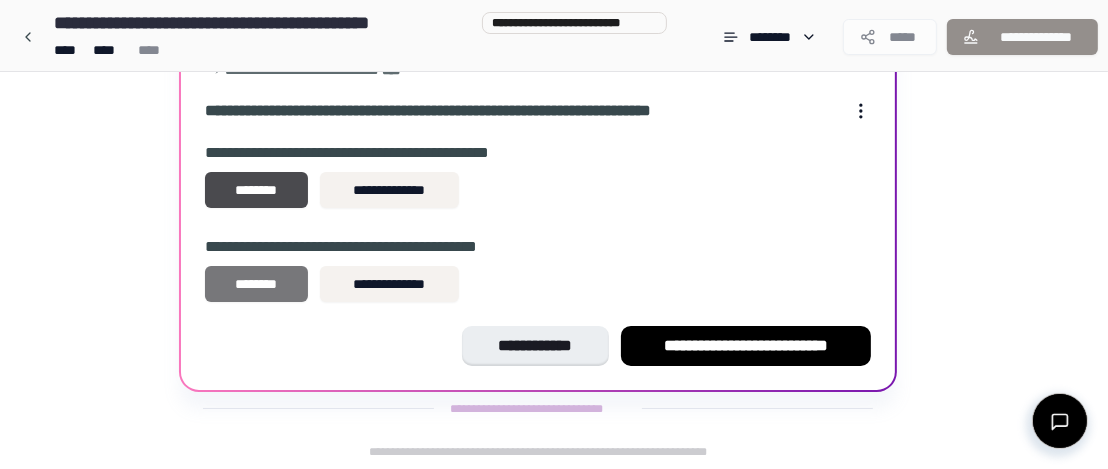 click on "********" at bounding box center [256, 284] 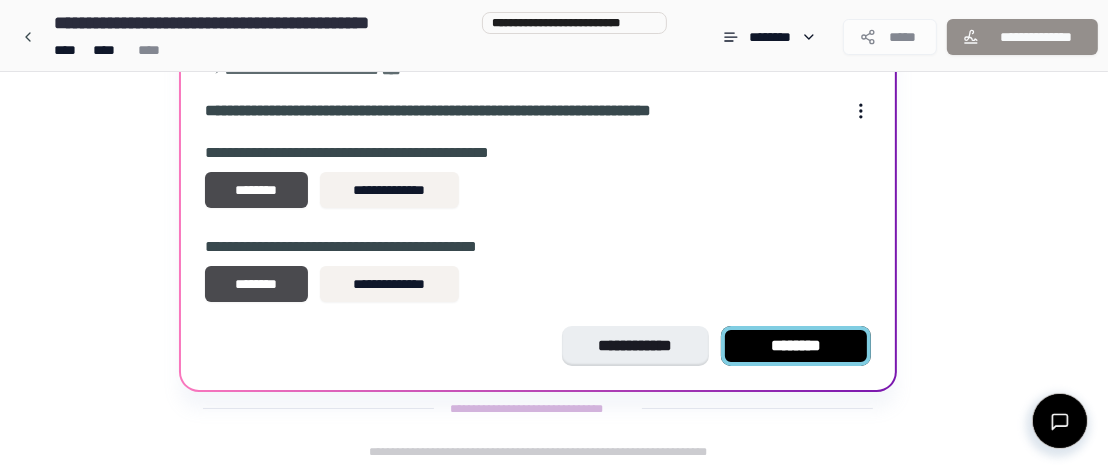click on "********" at bounding box center [796, 346] 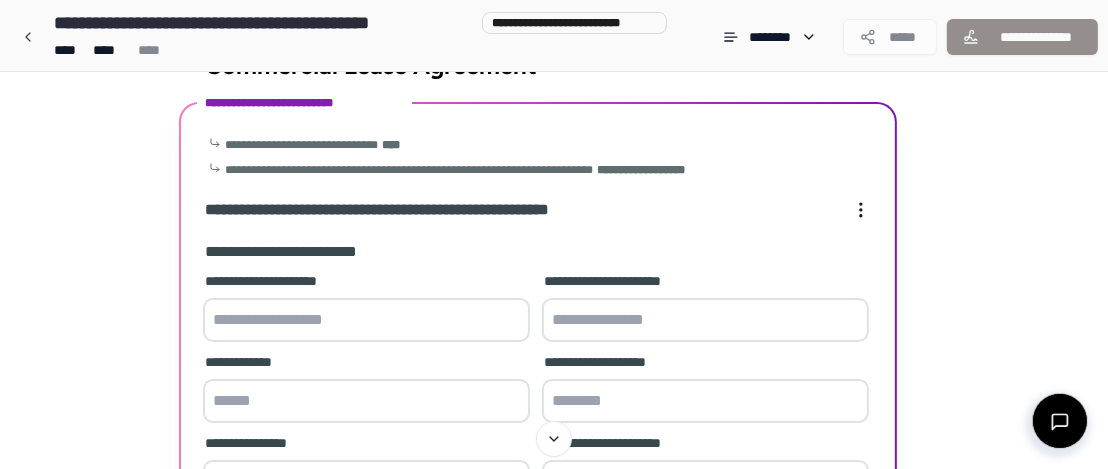 scroll, scrollTop: 0, scrollLeft: 0, axis: both 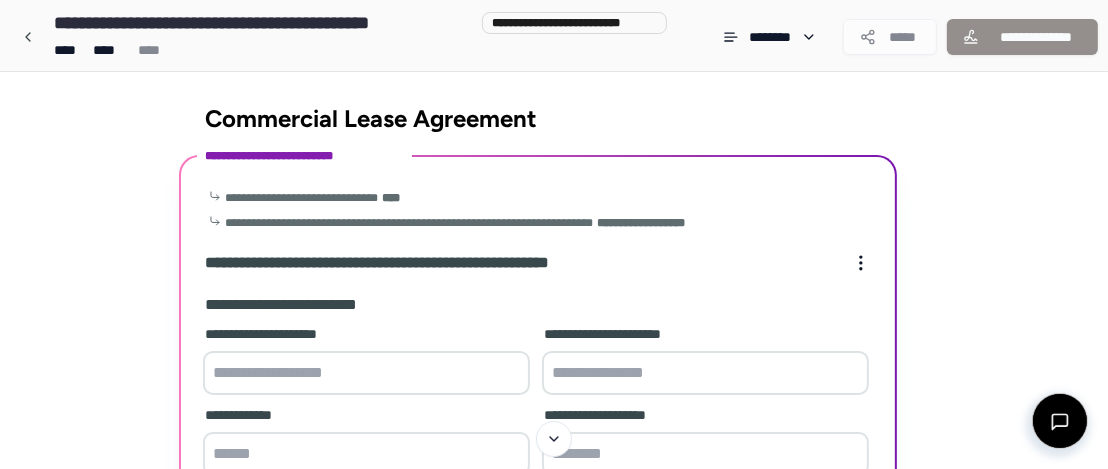 click at bounding box center [366, 373] 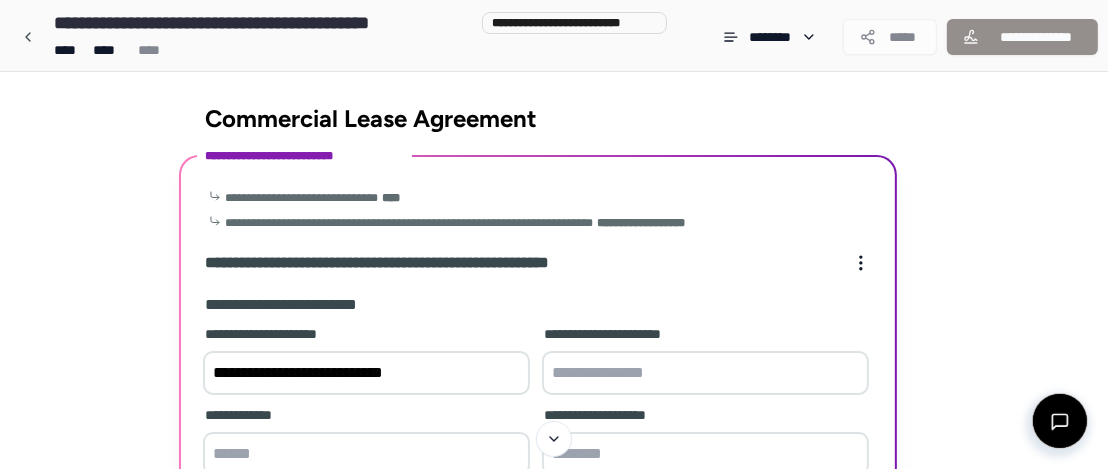 type on "**********" 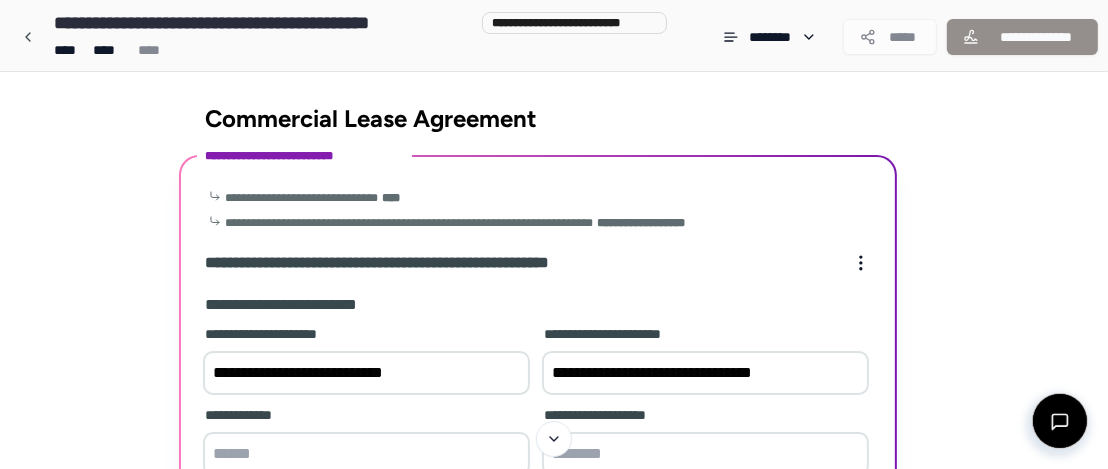 type on "**********" 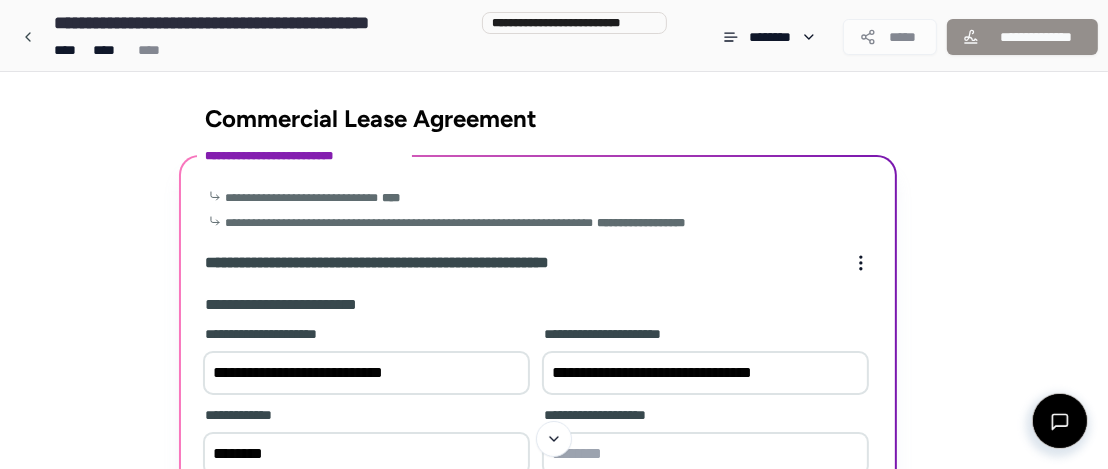 type on "********" 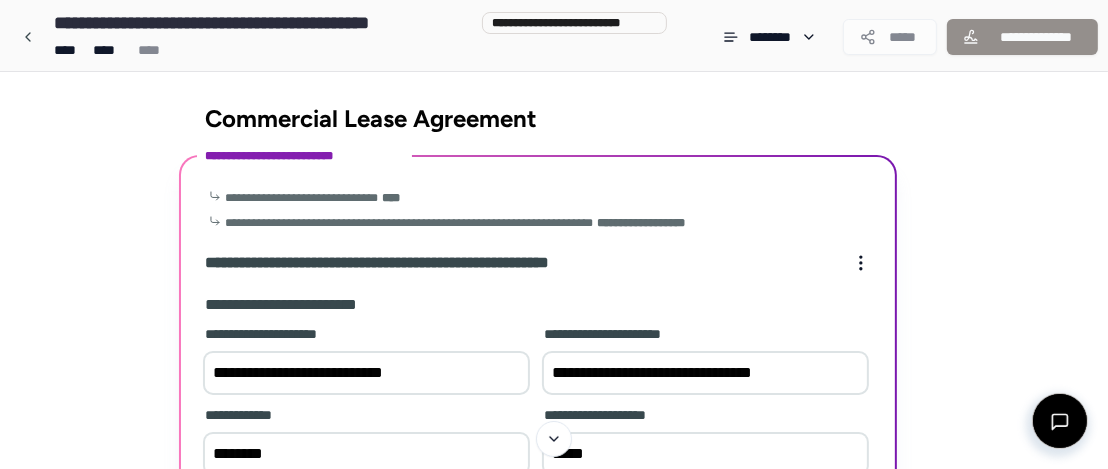 type on "*****" 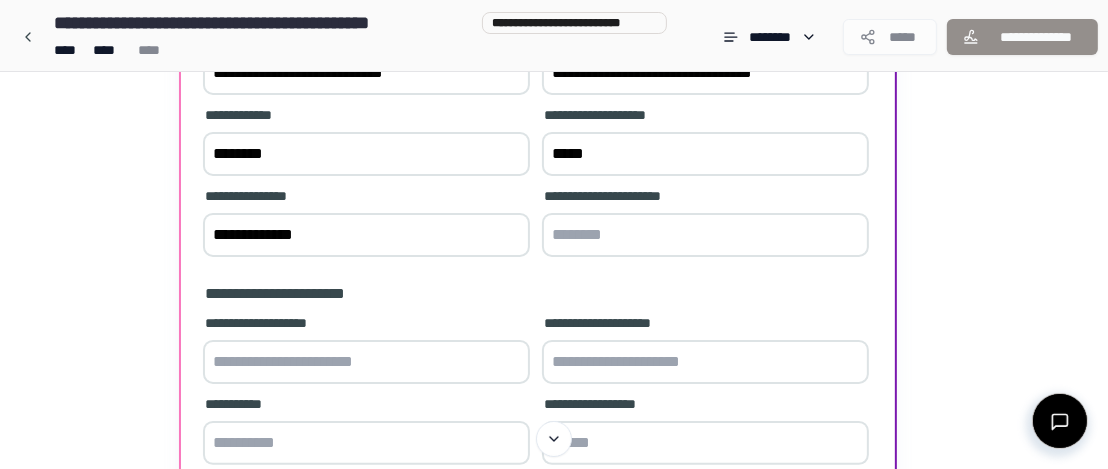 type on "**********" 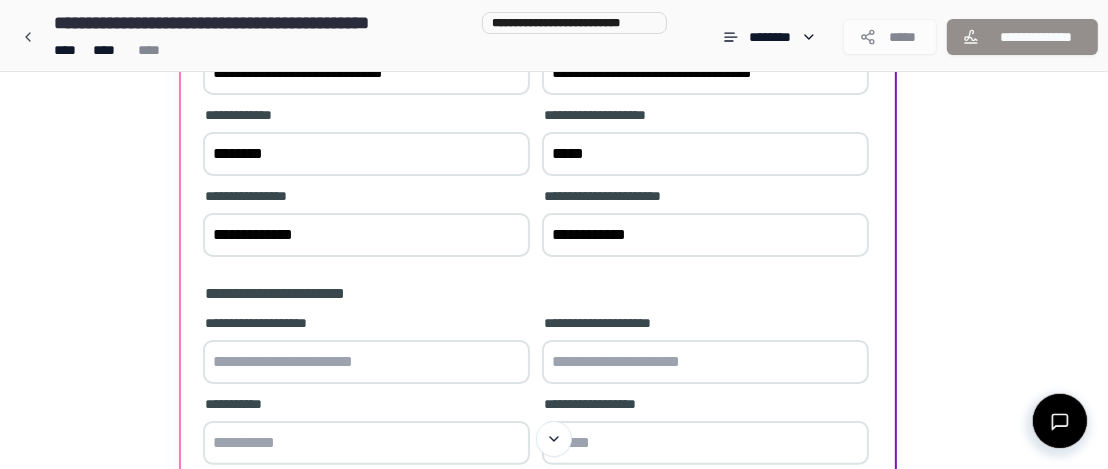 click on "**********" at bounding box center [705, 235] 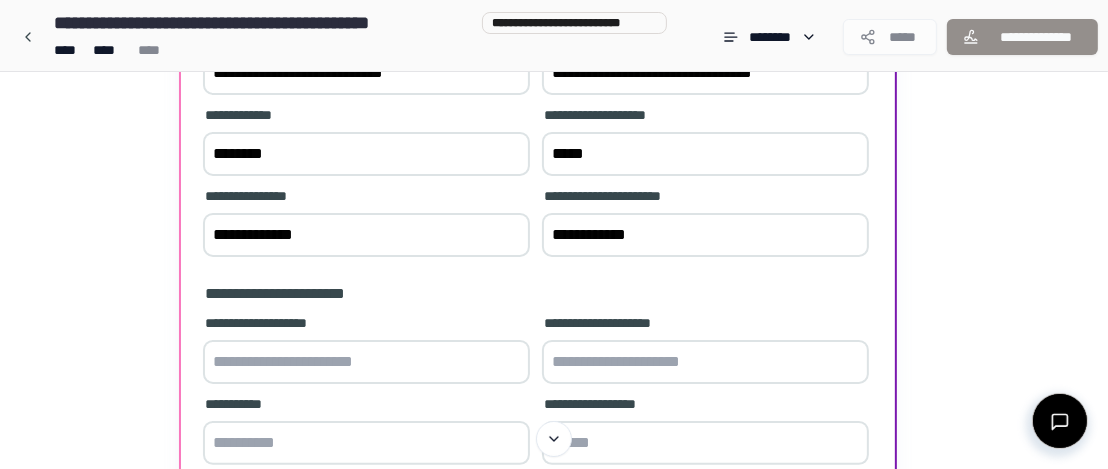 type on "**********" 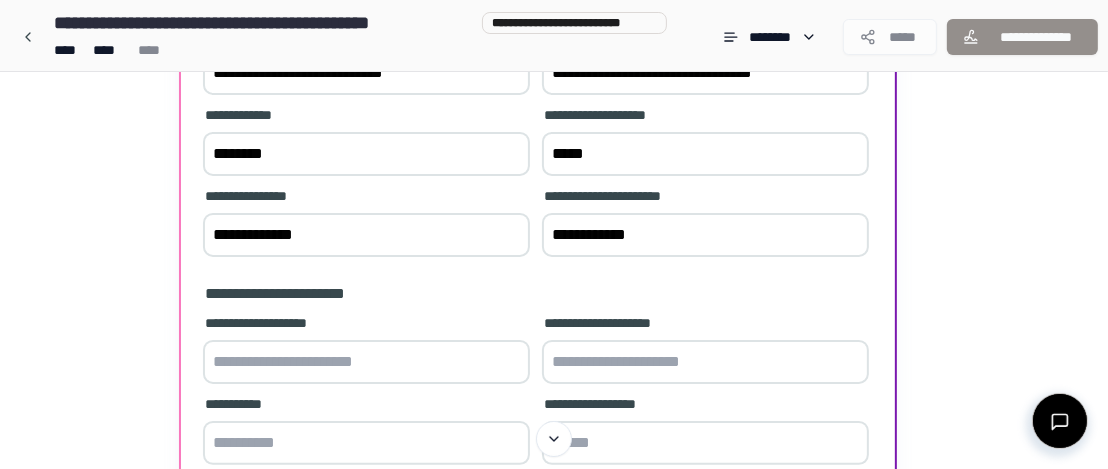 click at bounding box center [366, 362] 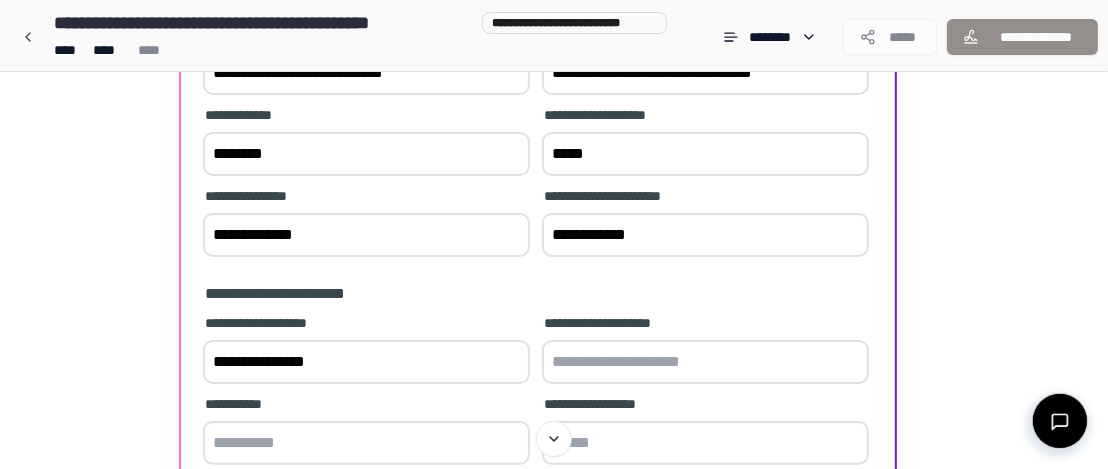 type on "**********" 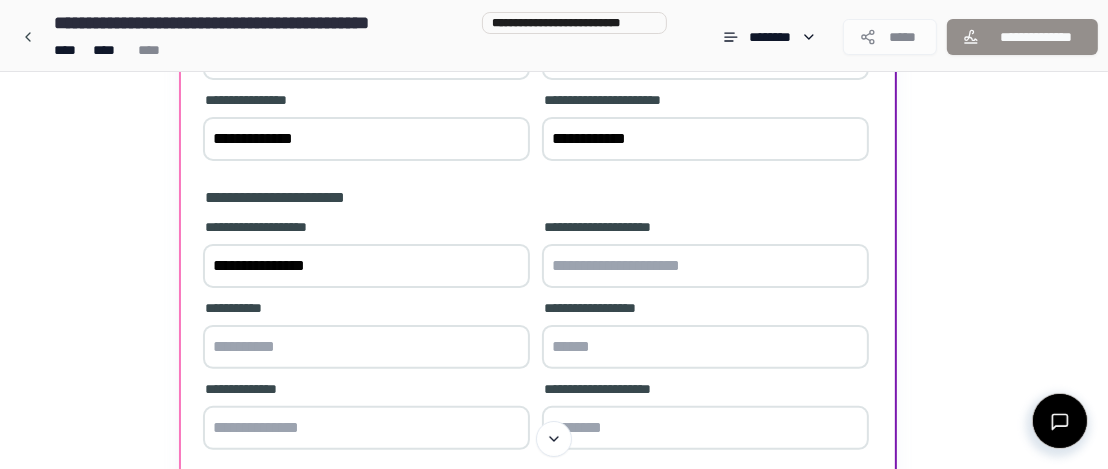 scroll, scrollTop: 500, scrollLeft: 0, axis: vertical 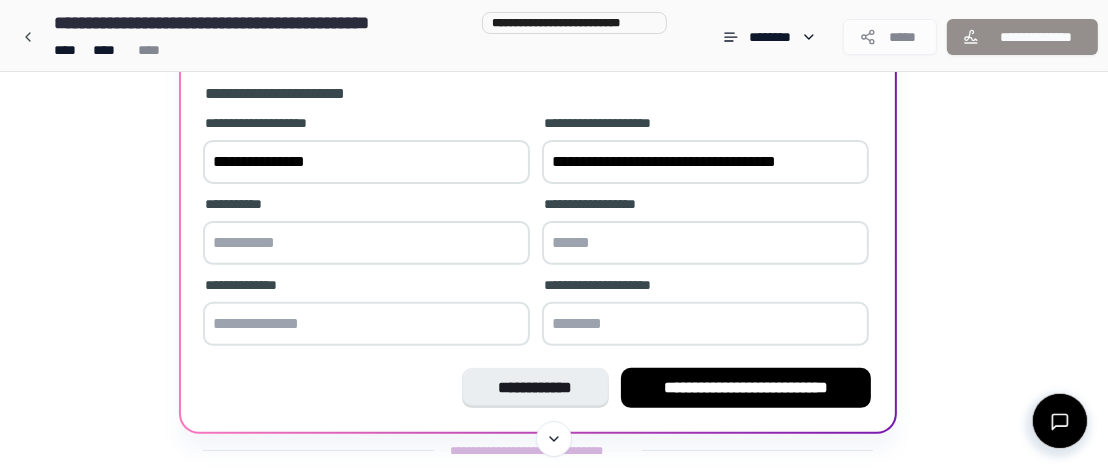 type on "**********" 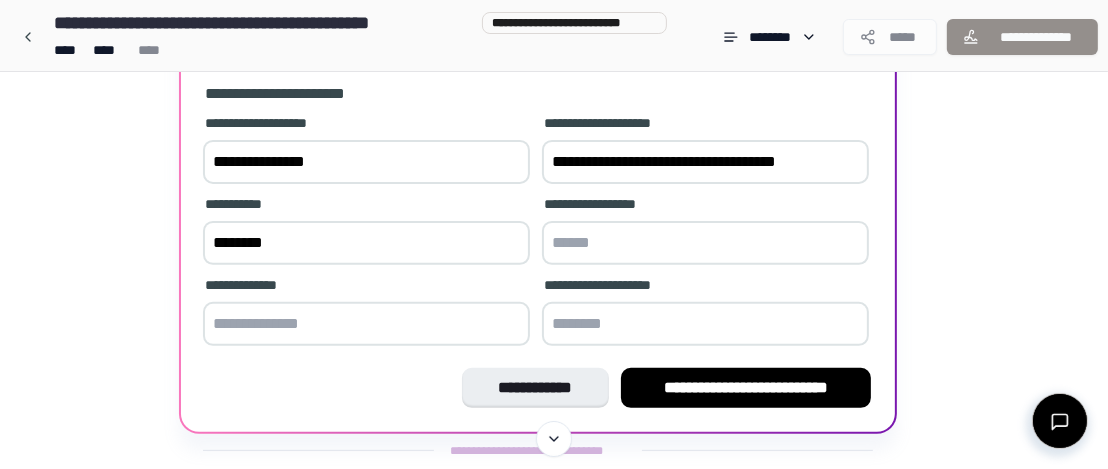 type on "********" 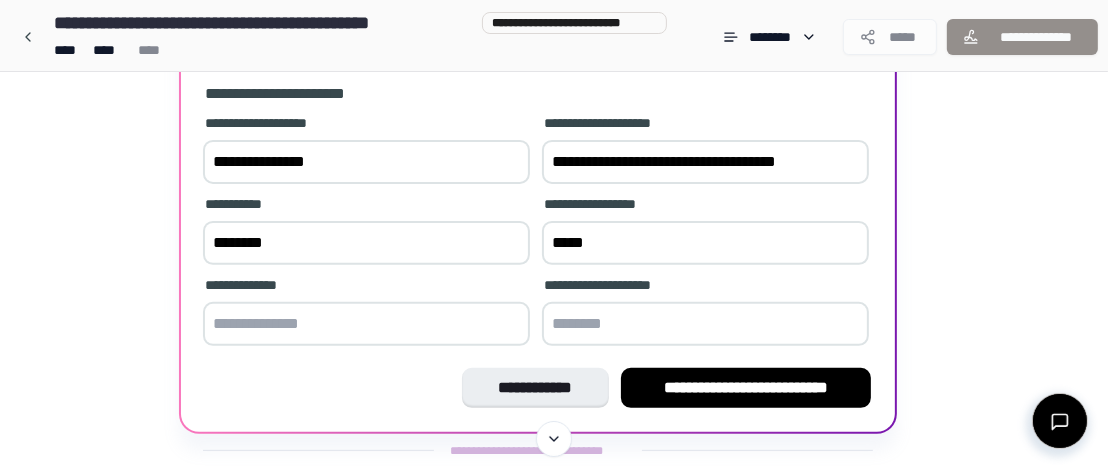 type on "*****" 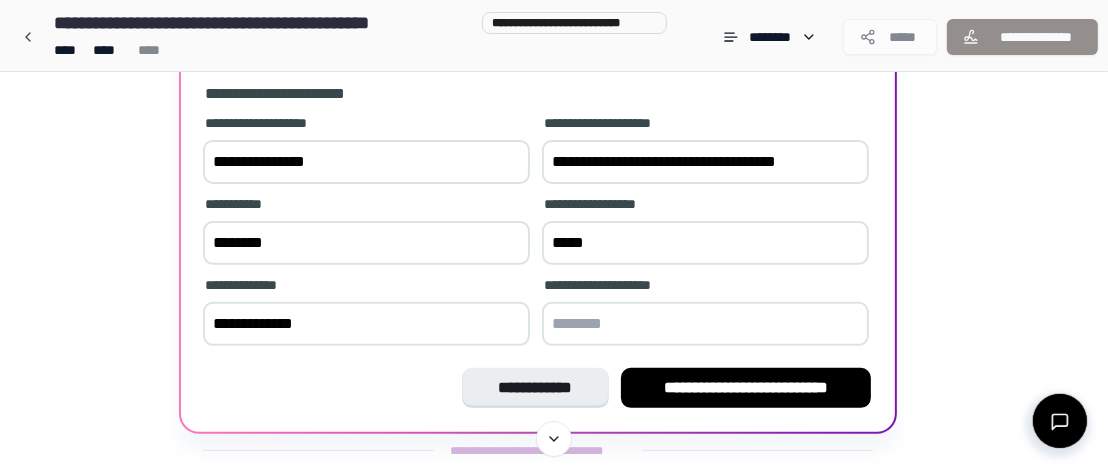type on "**********" 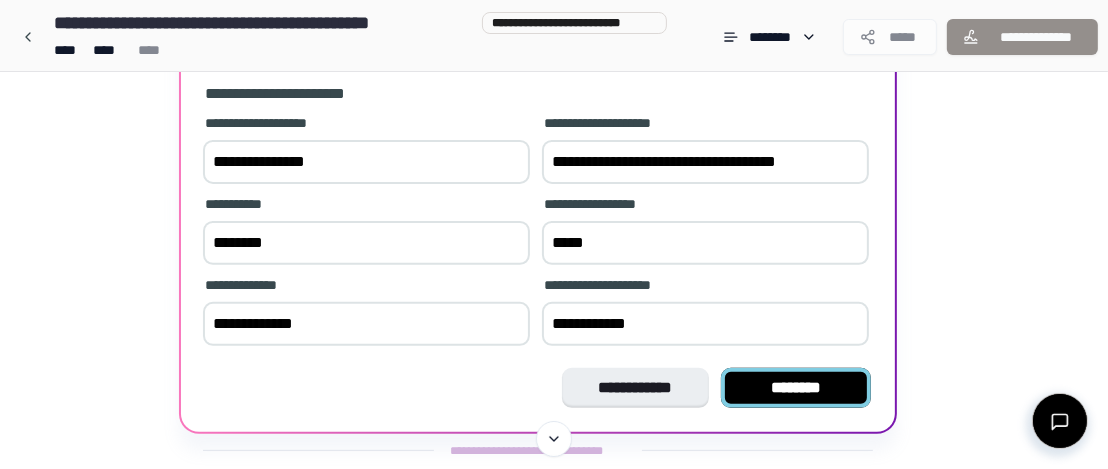 type on "**********" 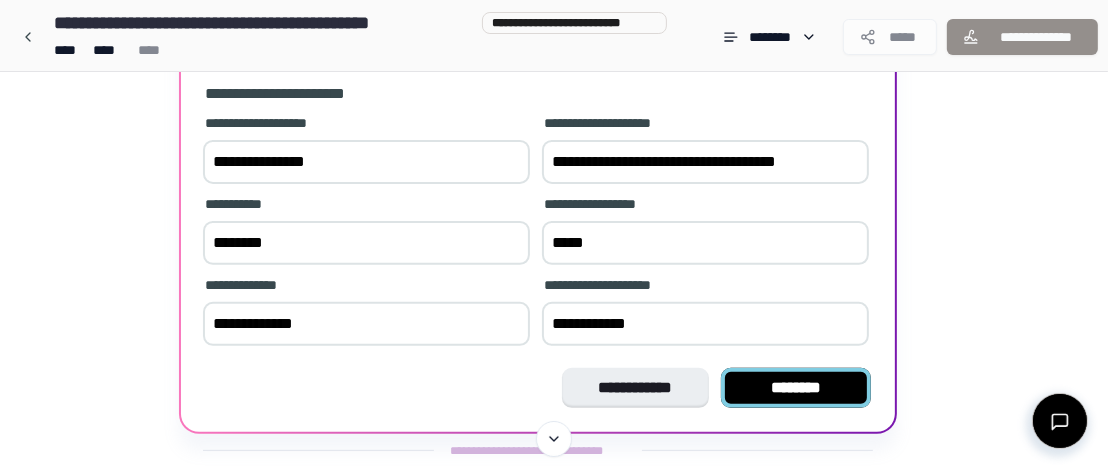click on "********" at bounding box center [796, 388] 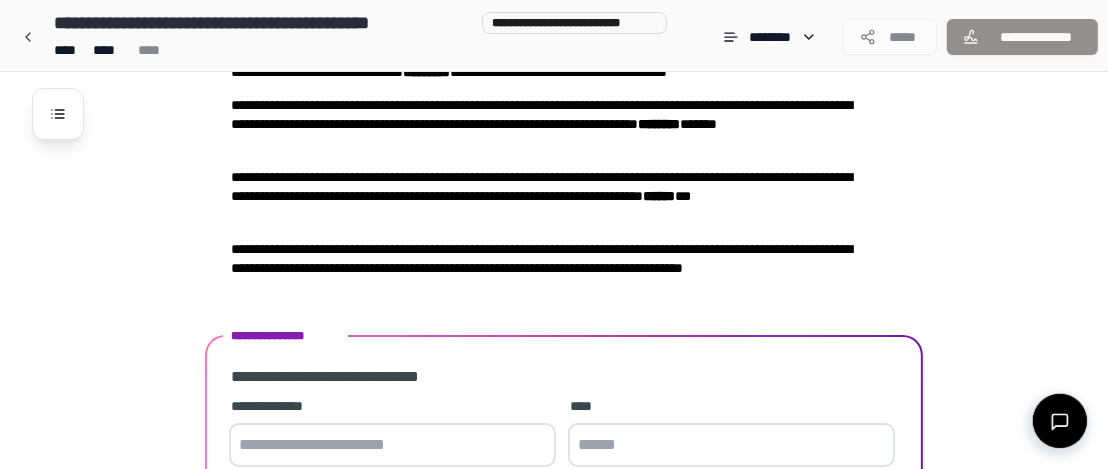 scroll, scrollTop: 334, scrollLeft: 0, axis: vertical 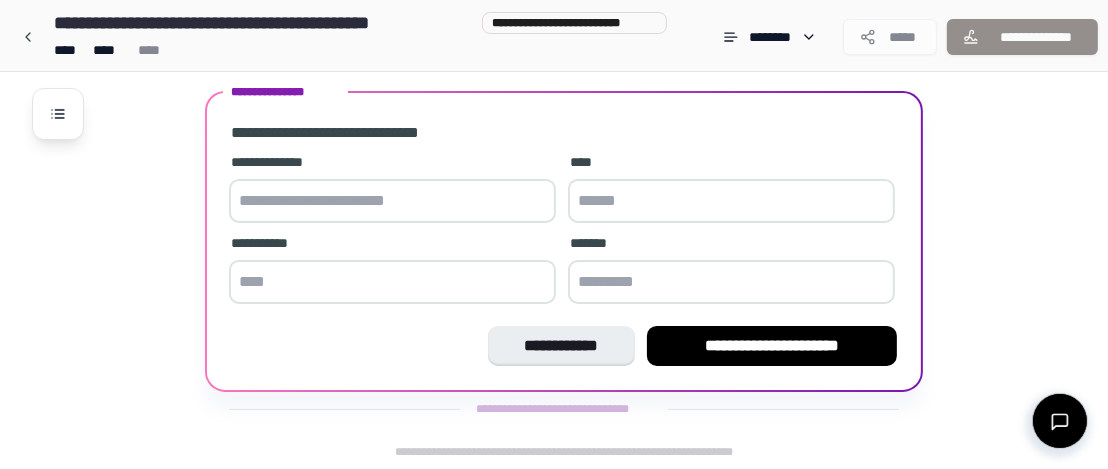 click at bounding box center [392, 201] 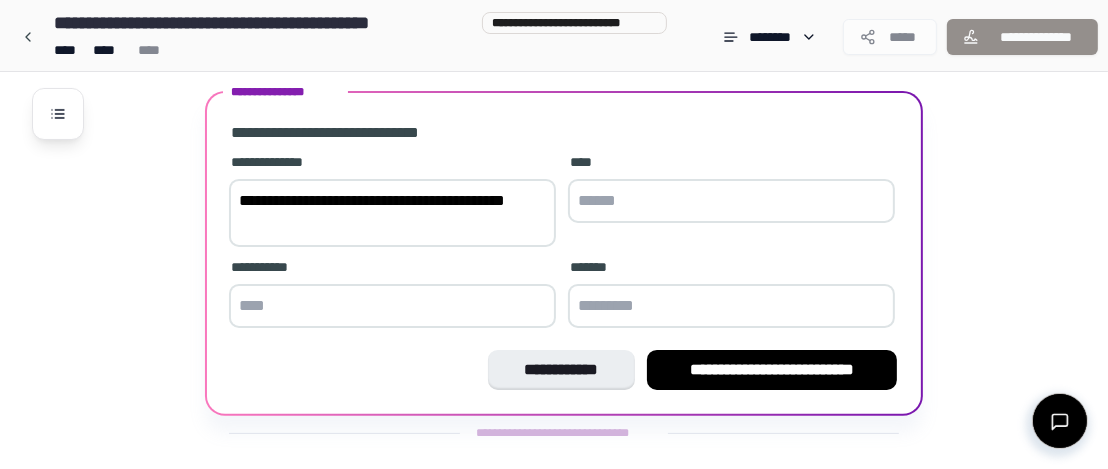 scroll, scrollTop: 358, scrollLeft: 0, axis: vertical 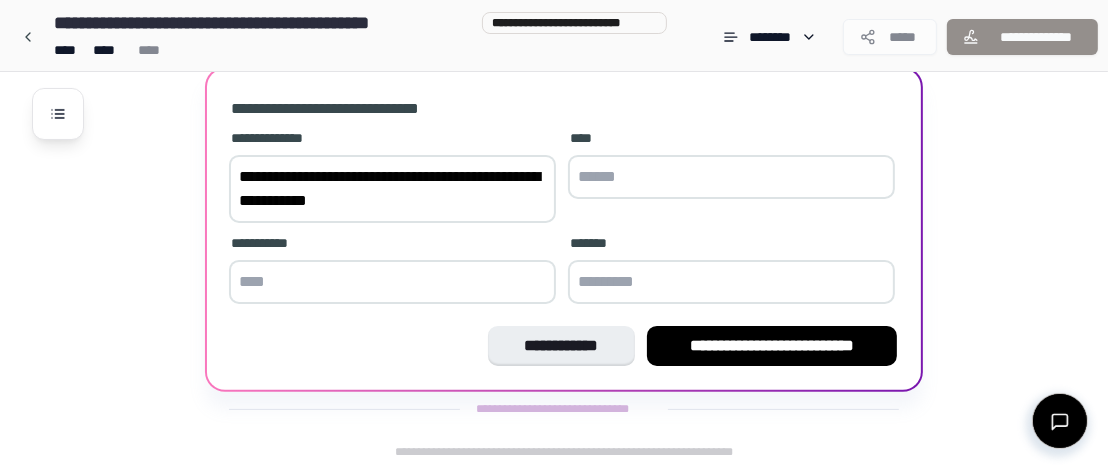 type on "**********" 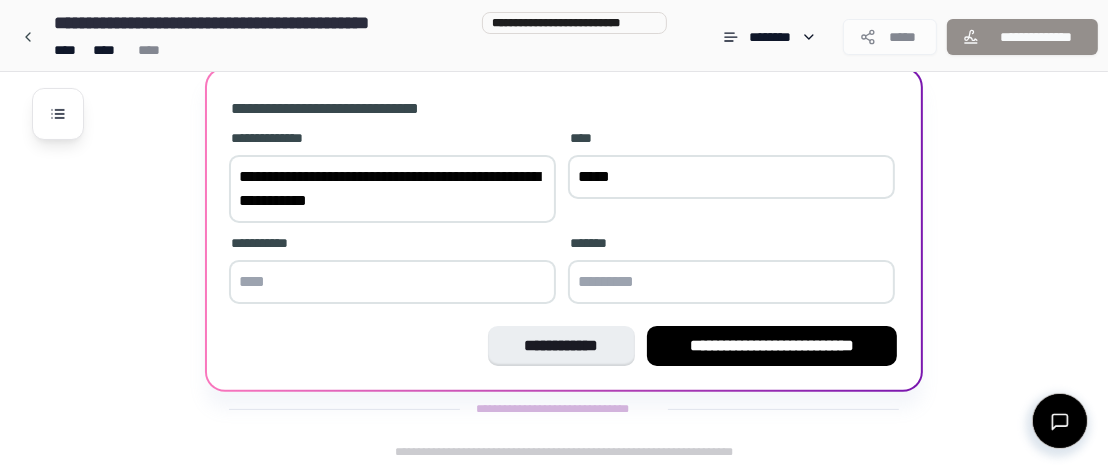type on "*****" 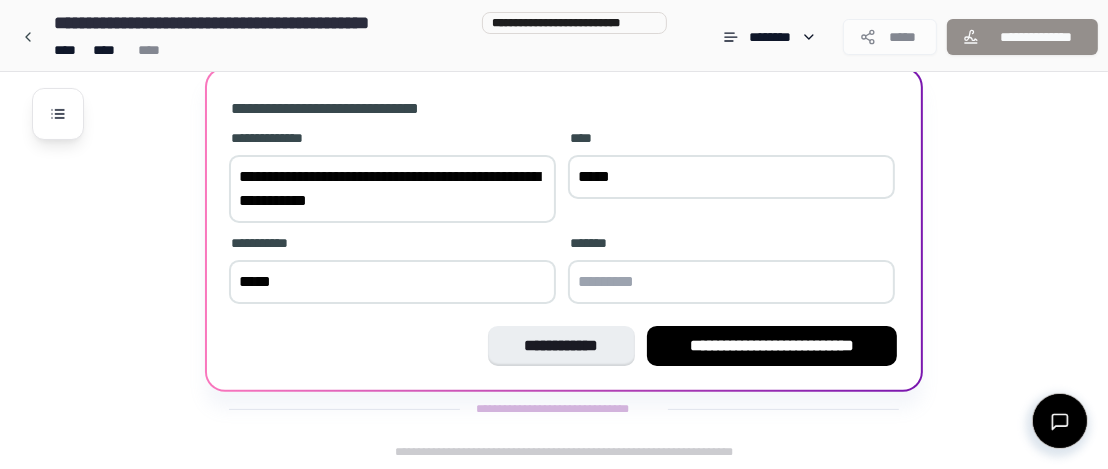type on "*****" 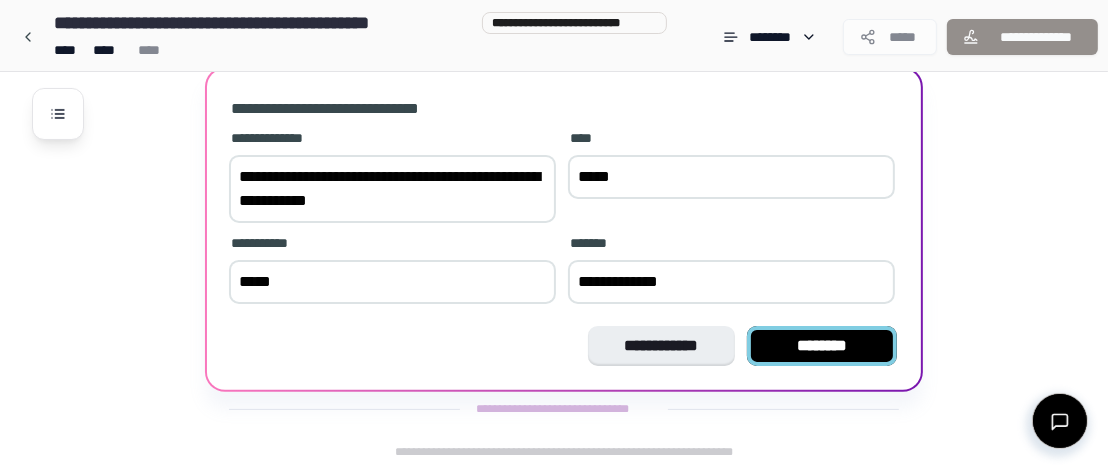 type on "**********" 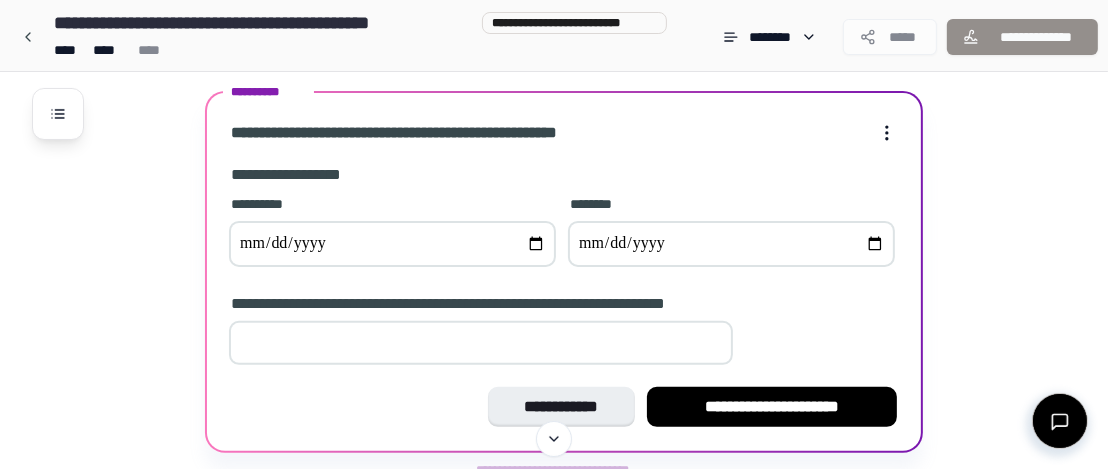 scroll, scrollTop: 403, scrollLeft: 0, axis: vertical 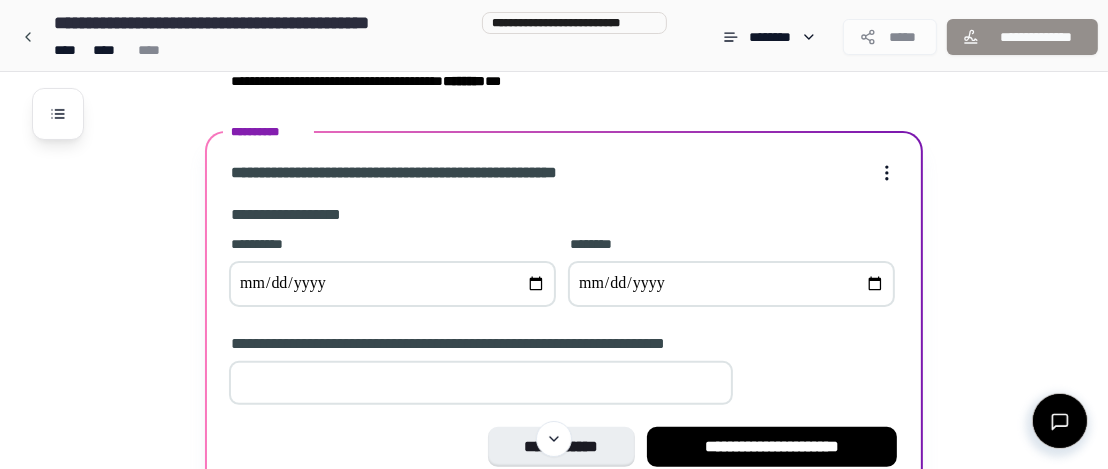 click at bounding box center [392, 284] 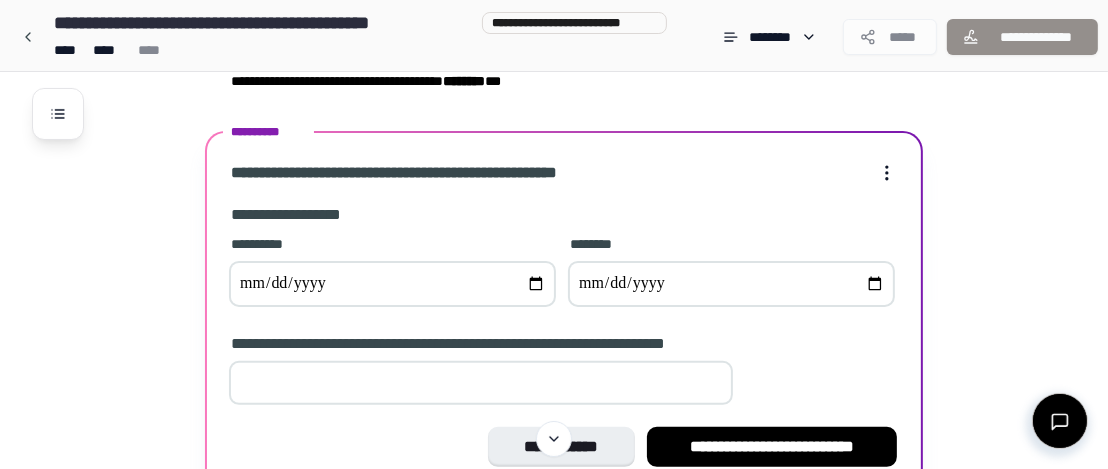 type on "**********" 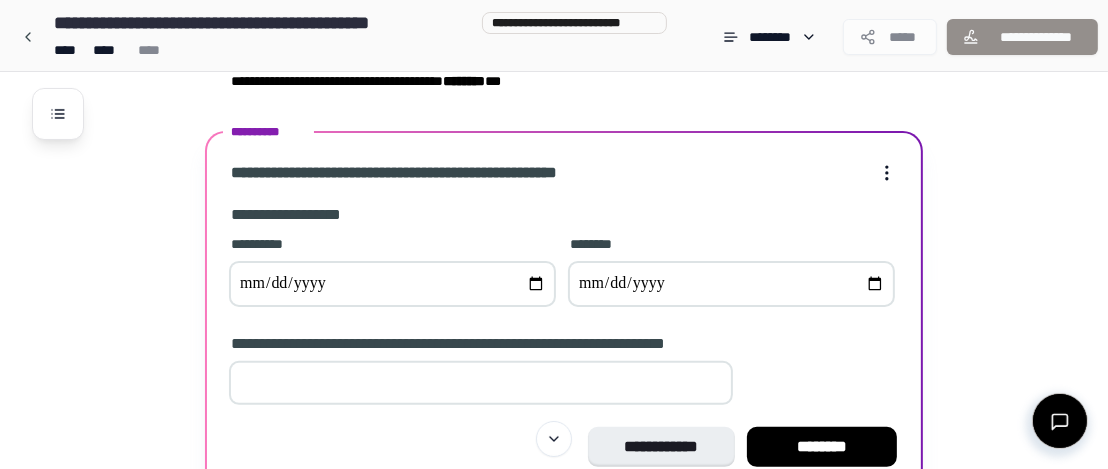type on "*" 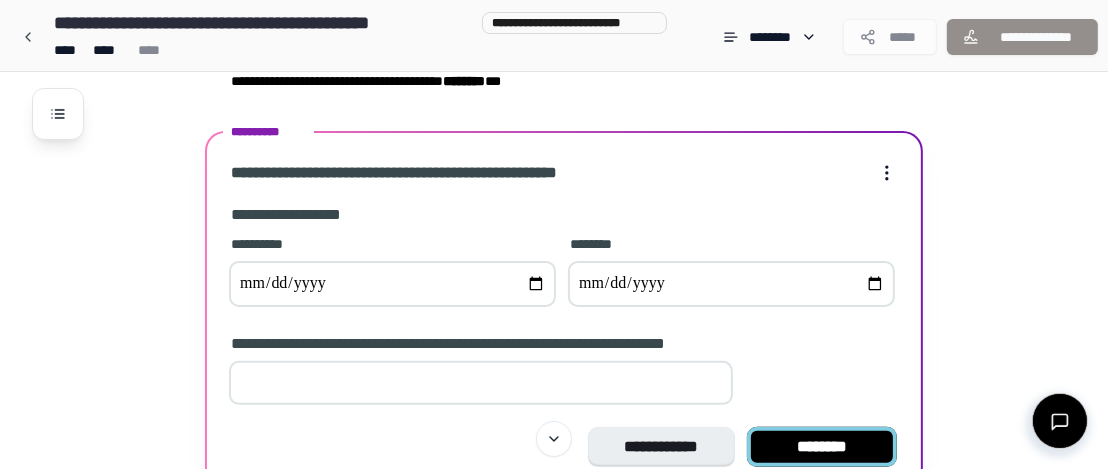 click on "********" at bounding box center (822, 447) 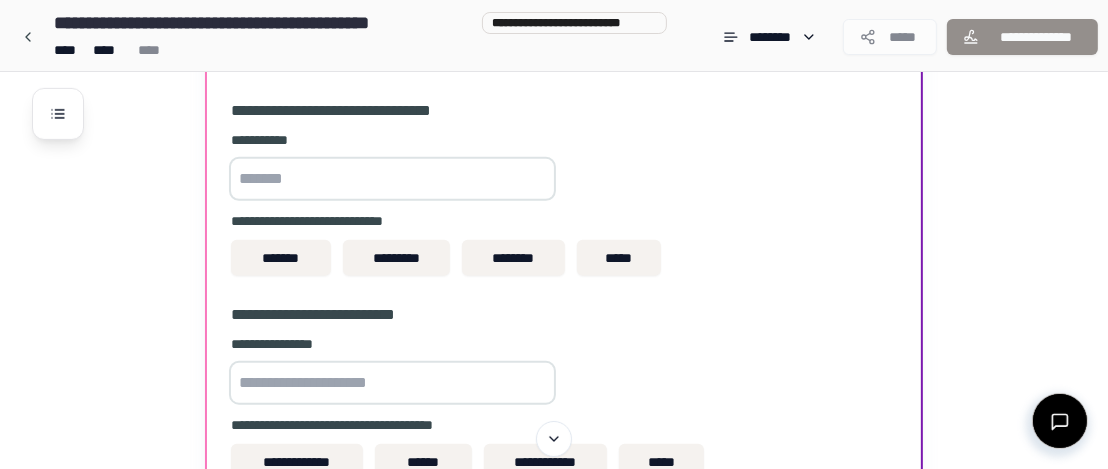 scroll, scrollTop: 768, scrollLeft: 0, axis: vertical 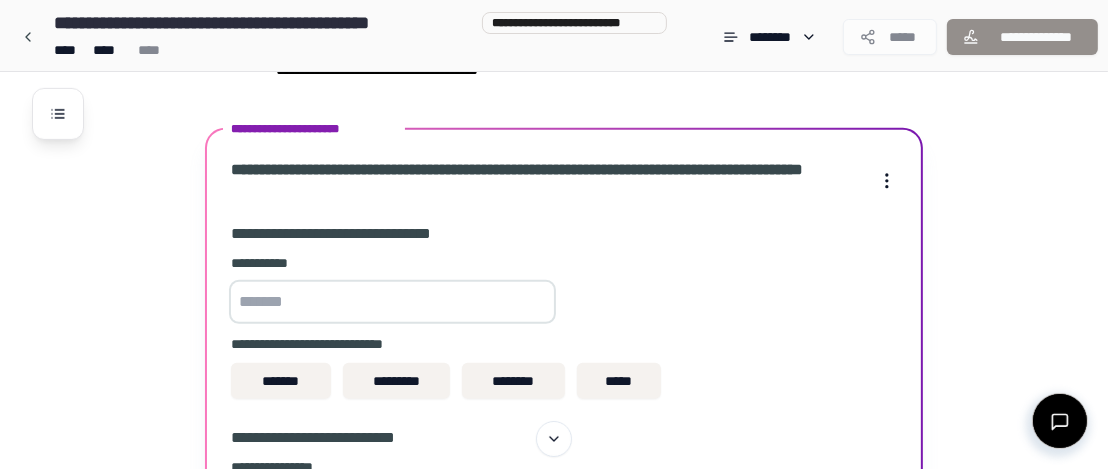 click at bounding box center (392, 302) 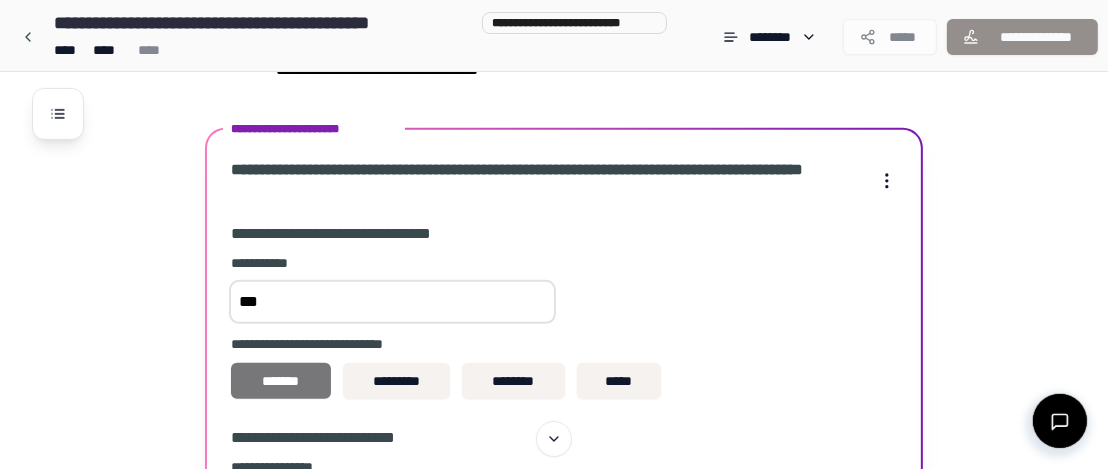 type on "***" 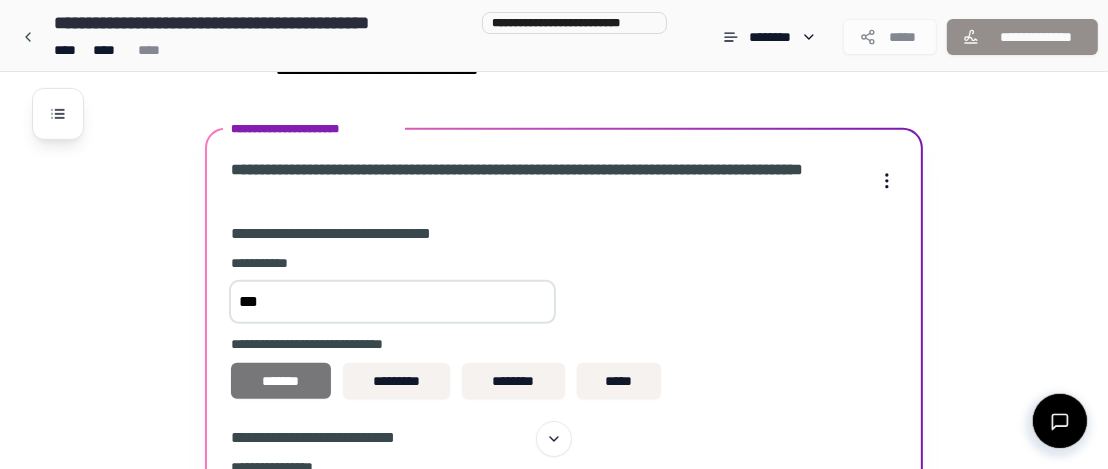 click on "*******" at bounding box center (281, 381) 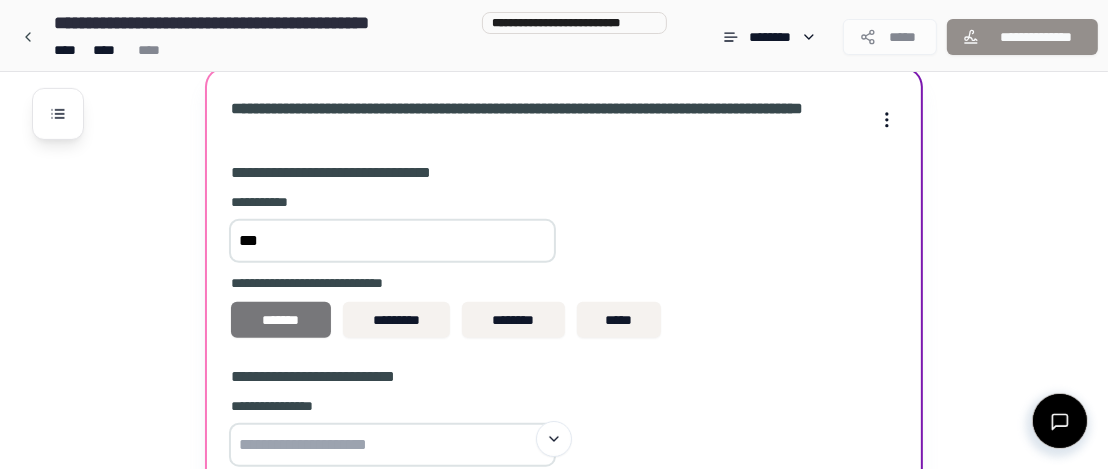 scroll, scrollTop: 868, scrollLeft: 0, axis: vertical 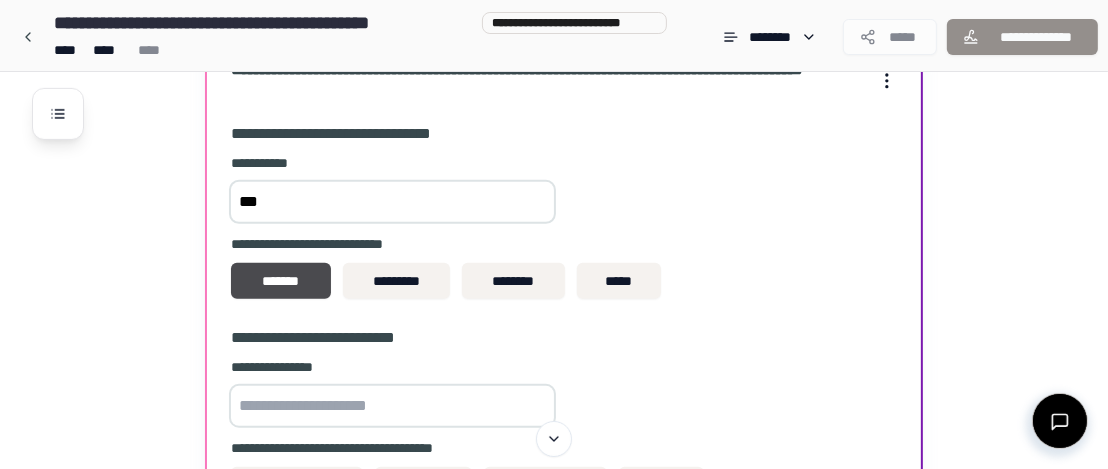 click at bounding box center (392, 406) 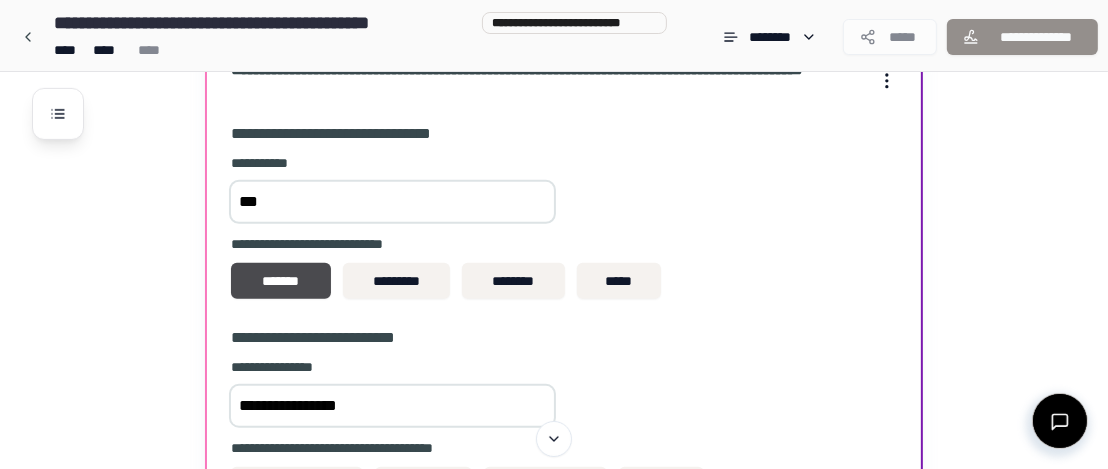 type on "**********" 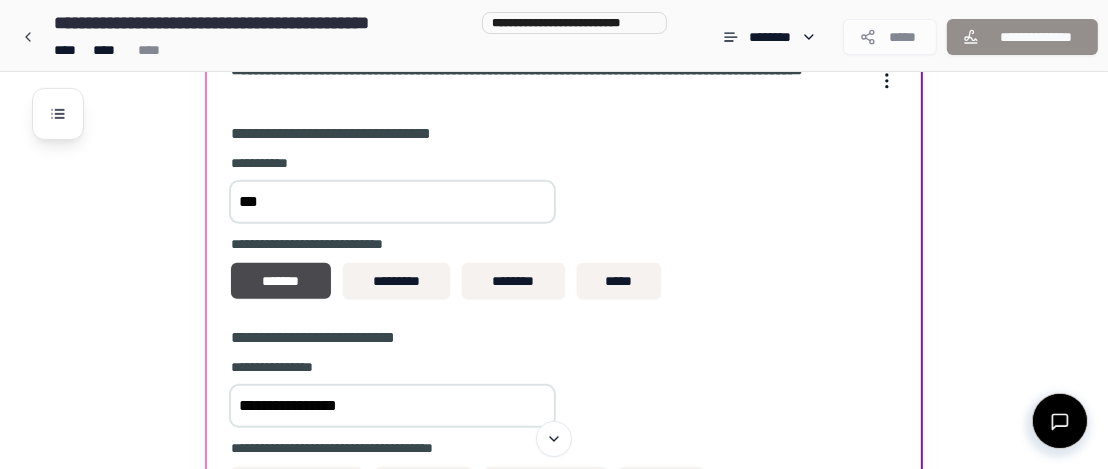click on "**********" at bounding box center [564, 434] 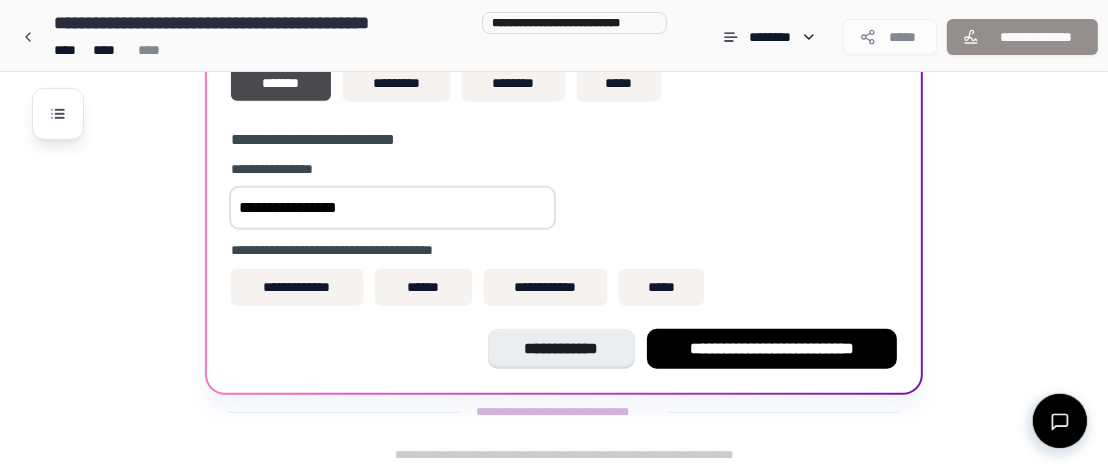 scroll, scrollTop: 1068, scrollLeft: 0, axis: vertical 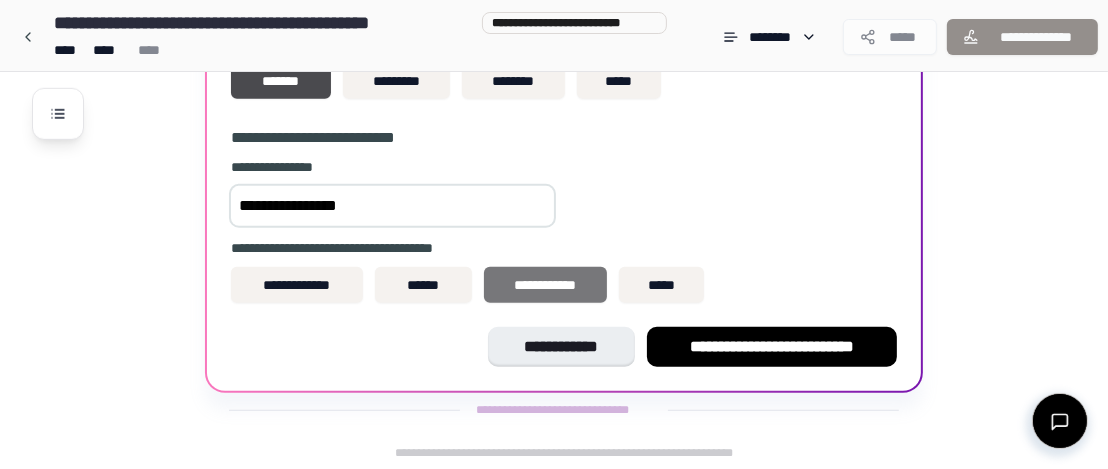 click on "**********" at bounding box center [545, 285] 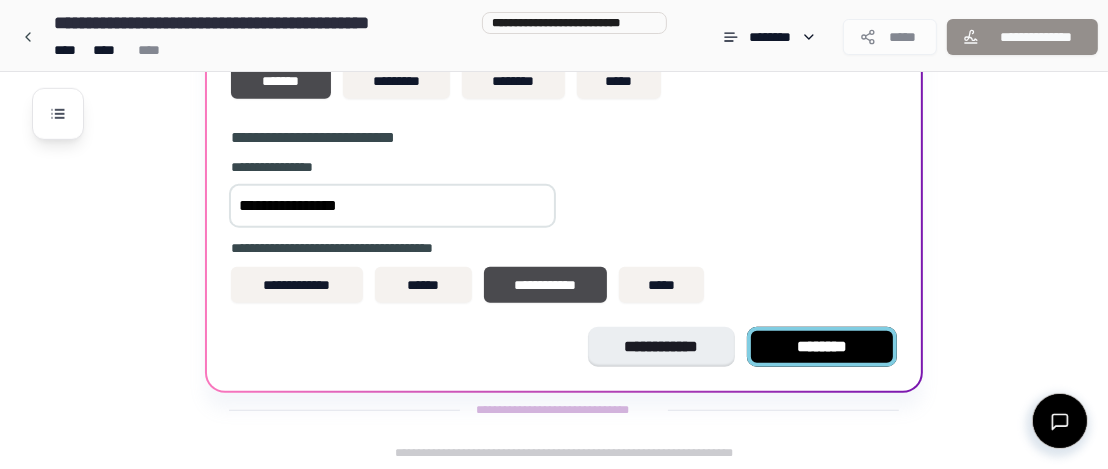 click on "********" at bounding box center [822, 347] 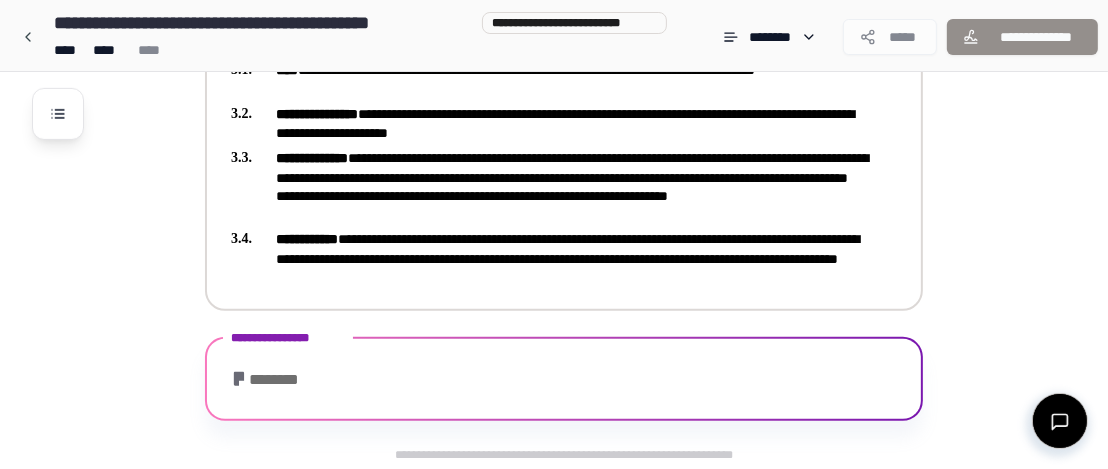 scroll, scrollTop: 981, scrollLeft: 0, axis: vertical 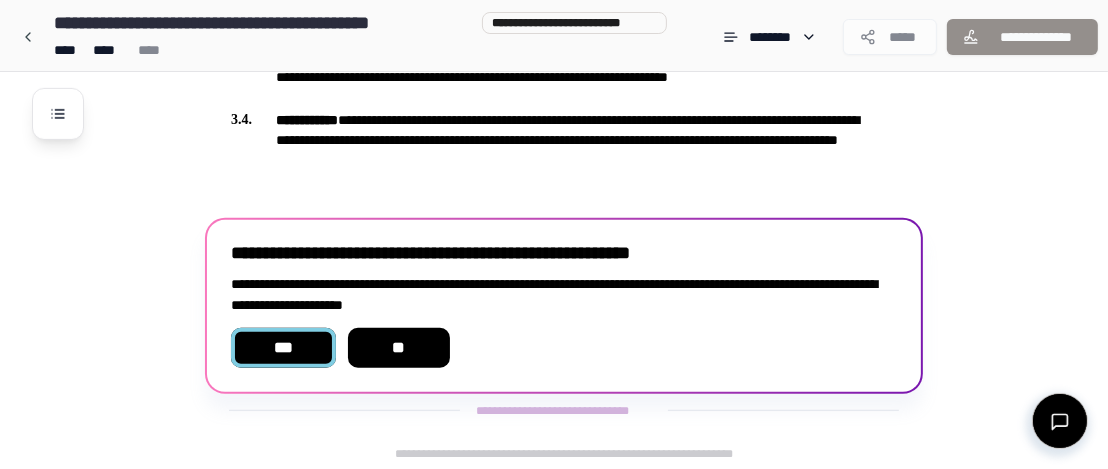 click on "***" at bounding box center (283, 348) 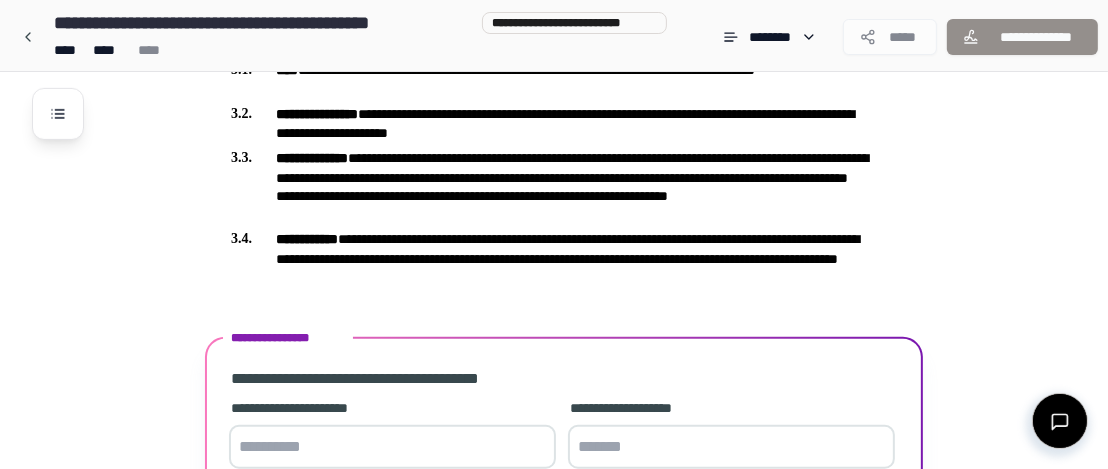 scroll, scrollTop: 1025, scrollLeft: 0, axis: vertical 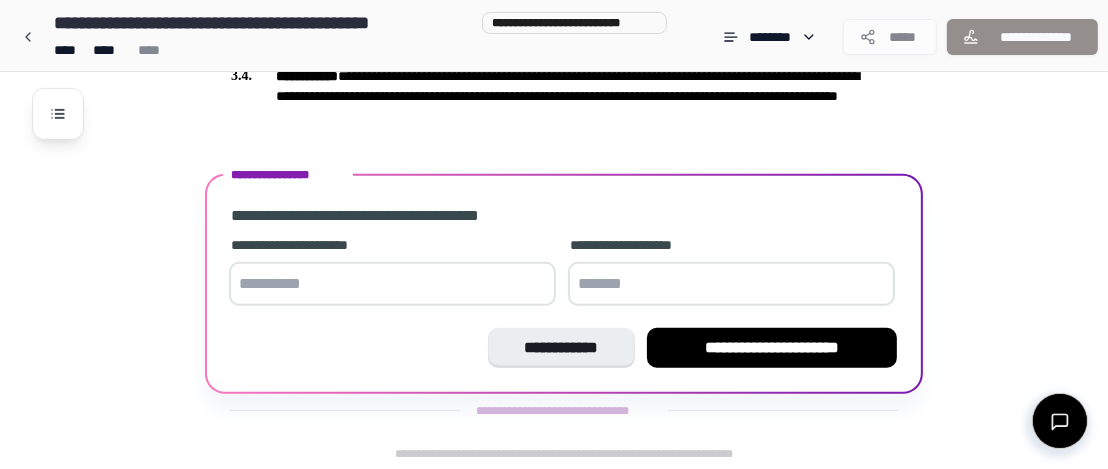 click at bounding box center [392, 284] 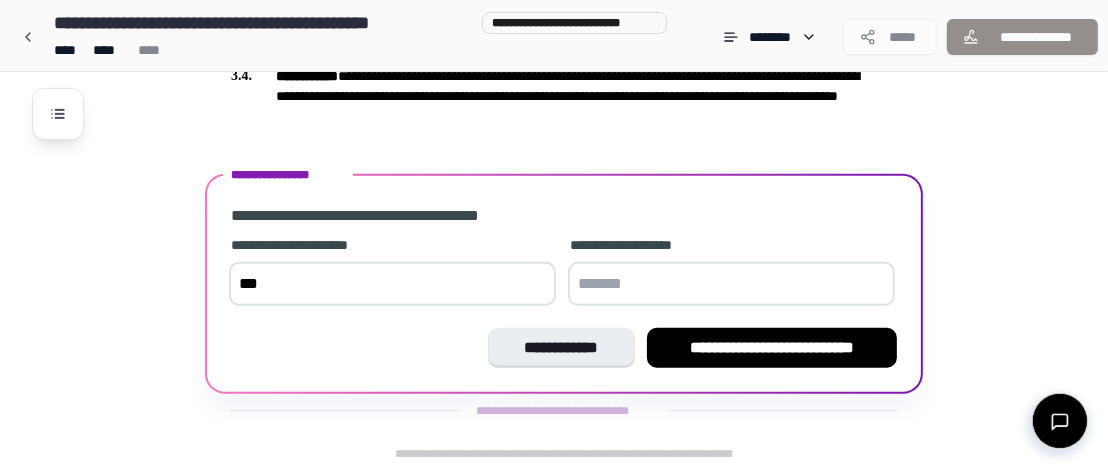 type on "***" 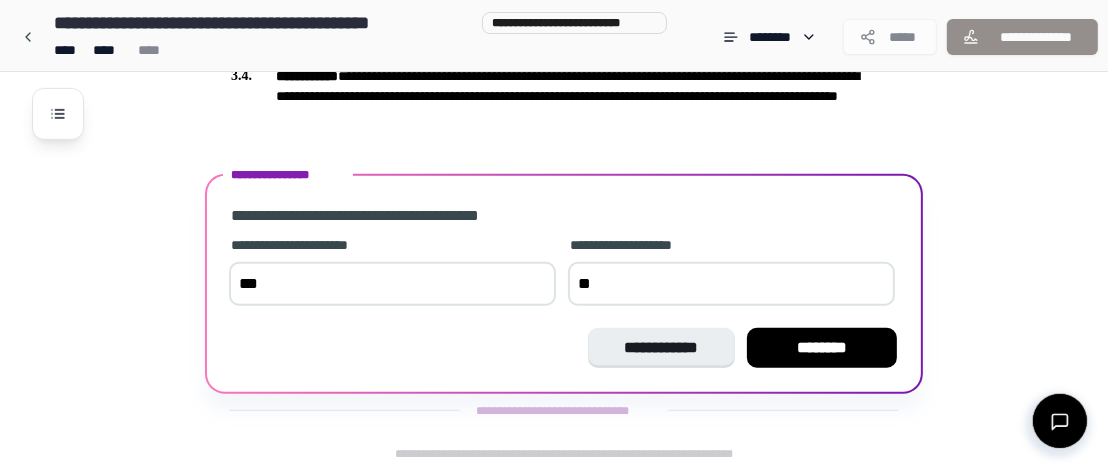 type on "**" 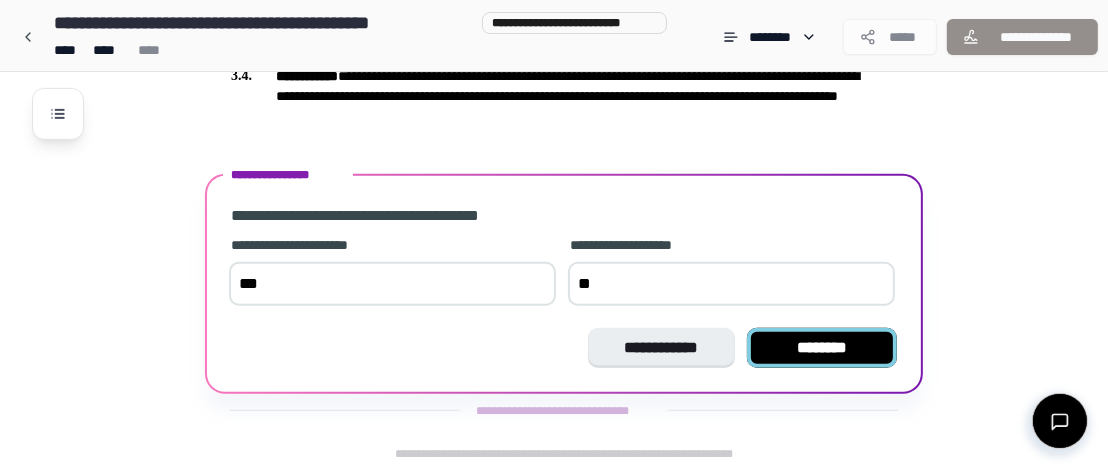 click on "********" at bounding box center [822, 348] 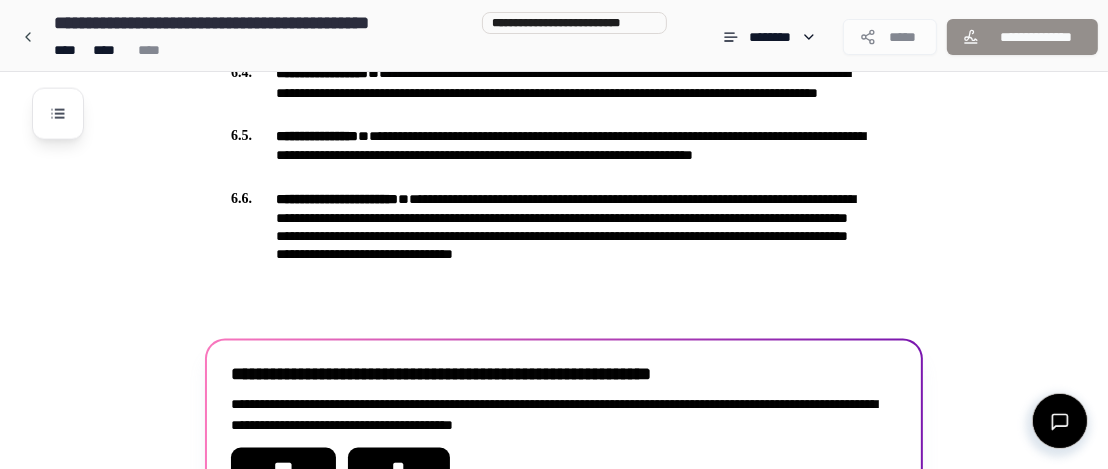 scroll, scrollTop: 2527, scrollLeft: 0, axis: vertical 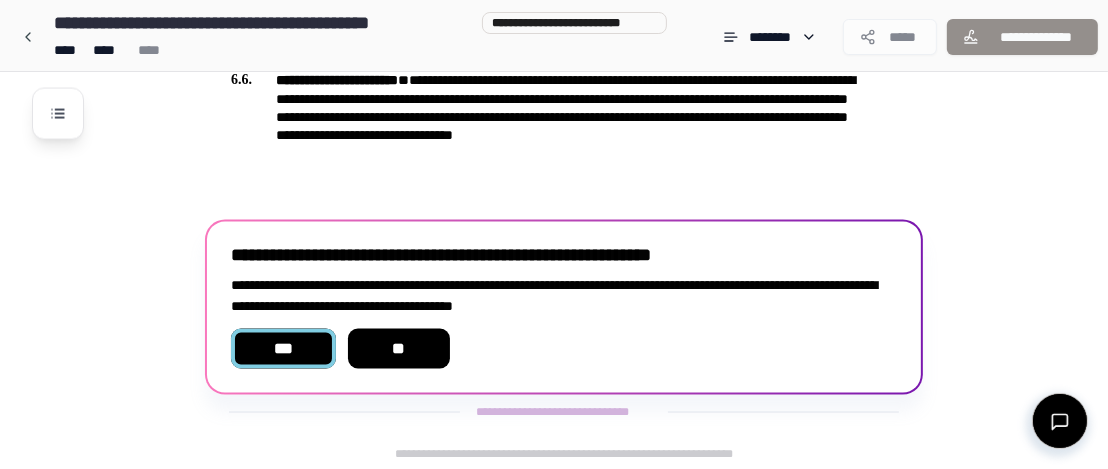 click on "***" at bounding box center (283, 349) 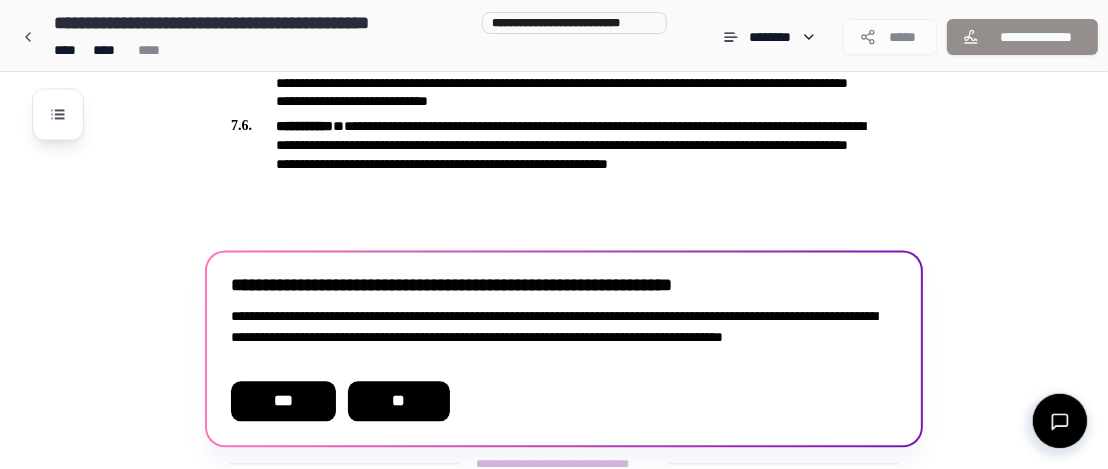 scroll, scrollTop: 3383, scrollLeft: 0, axis: vertical 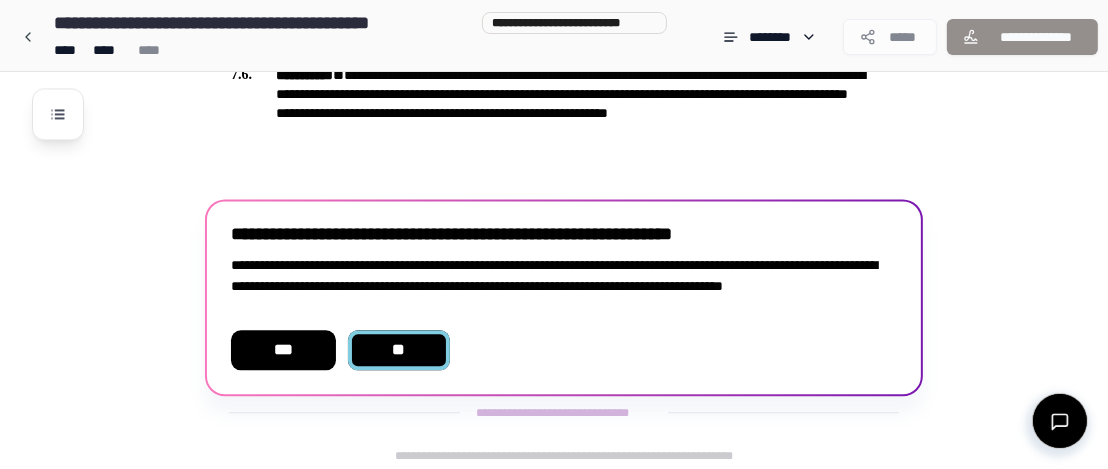 click on "**" at bounding box center [399, 350] 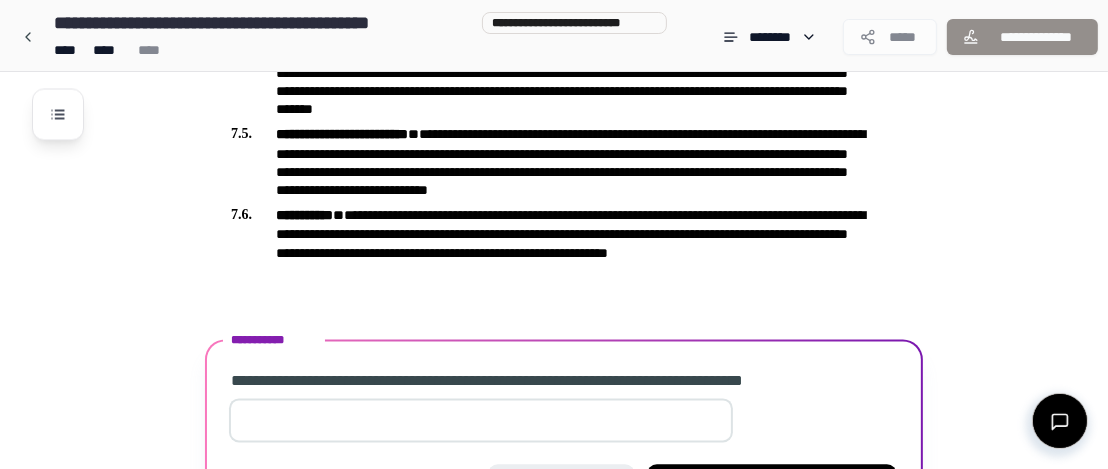 scroll, scrollTop: 3377, scrollLeft: 0, axis: vertical 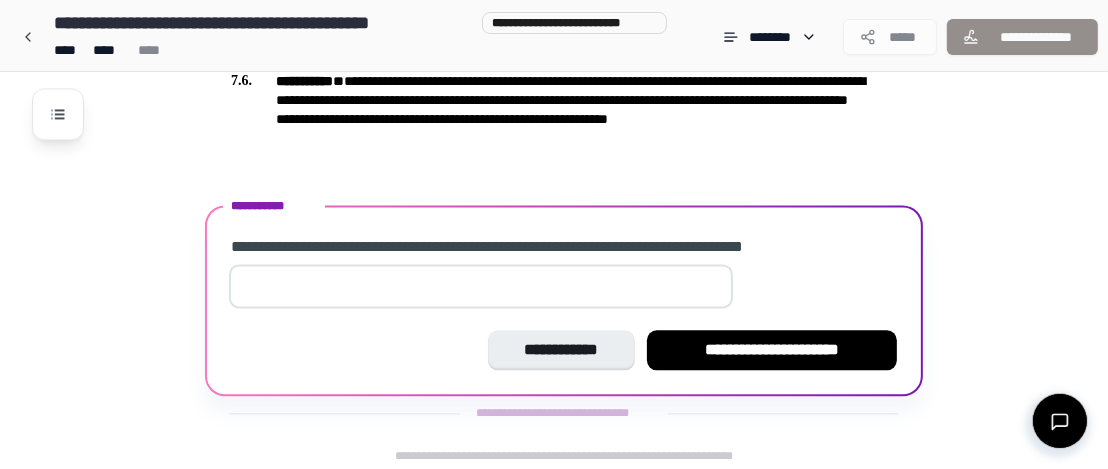 click at bounding box center [481, 286] 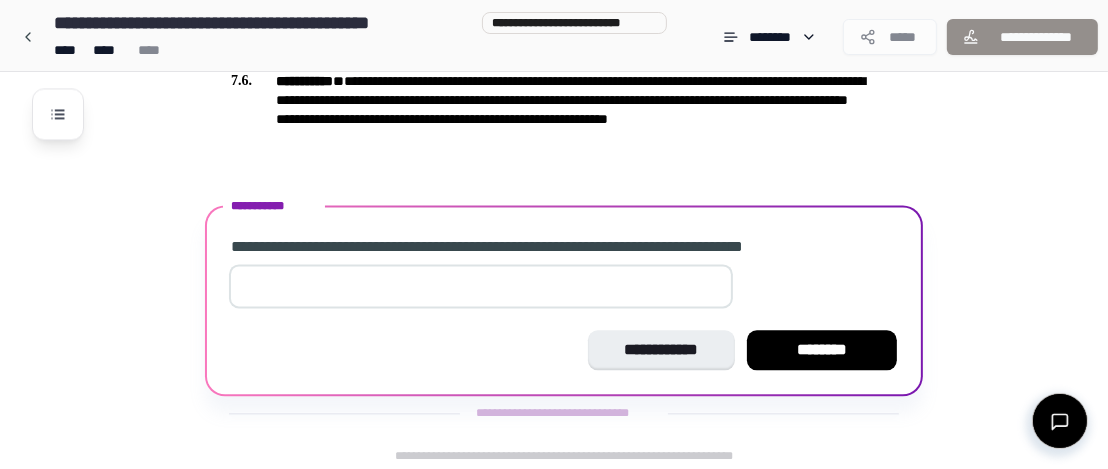 drag, startPoint x: 267, startPoint y: 277, endPoint x: 141, endPoint y: 273, distance: 126.06348 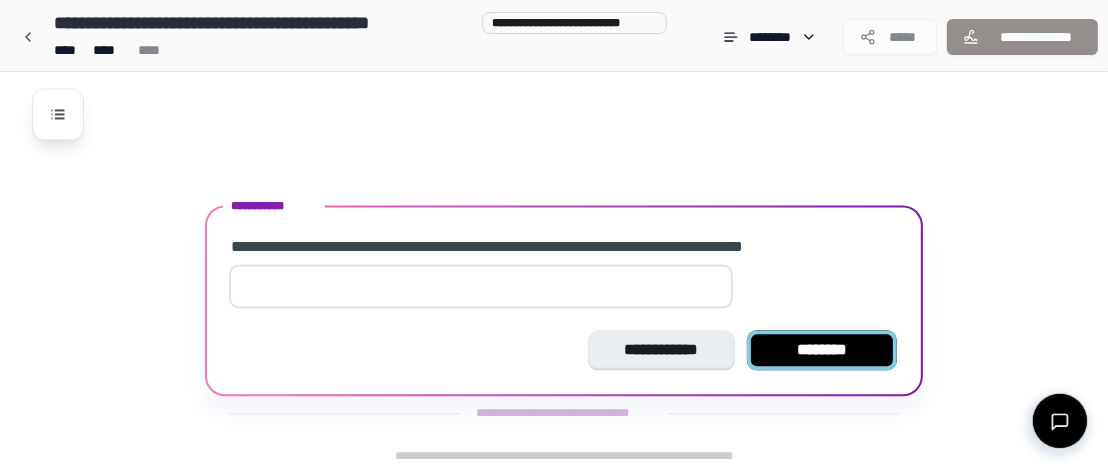 type on "*" 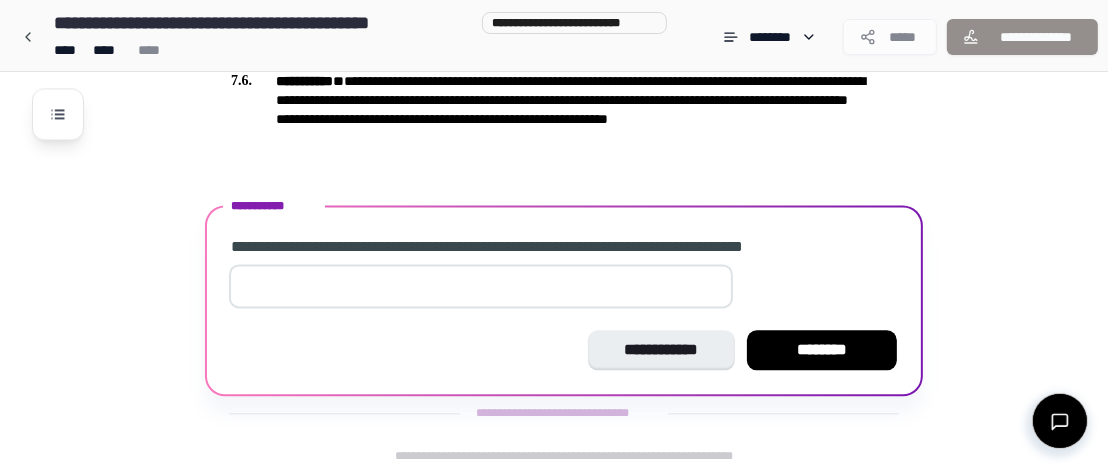 click on "********" at bounding box center (822, 350) 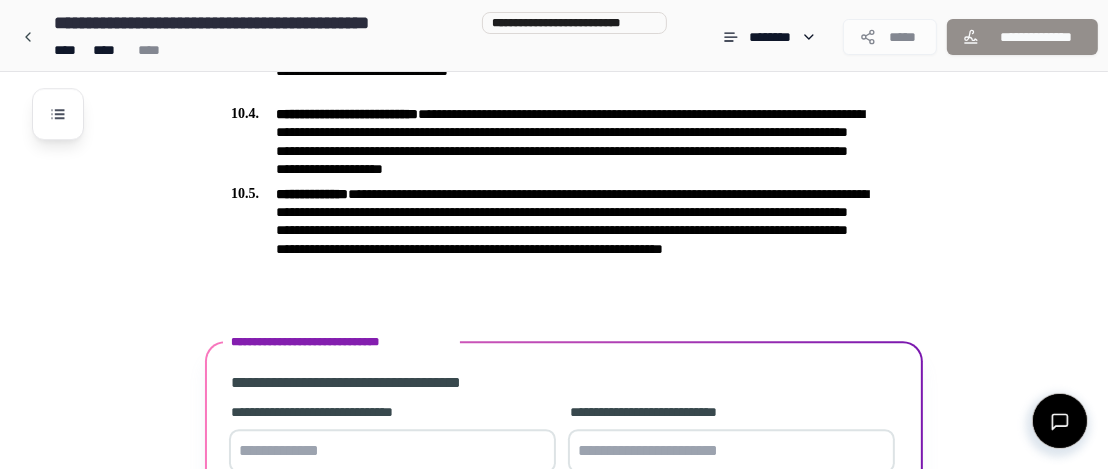 scroll, scrollTop: 4666, scrollLeft: 0, axis: vertical 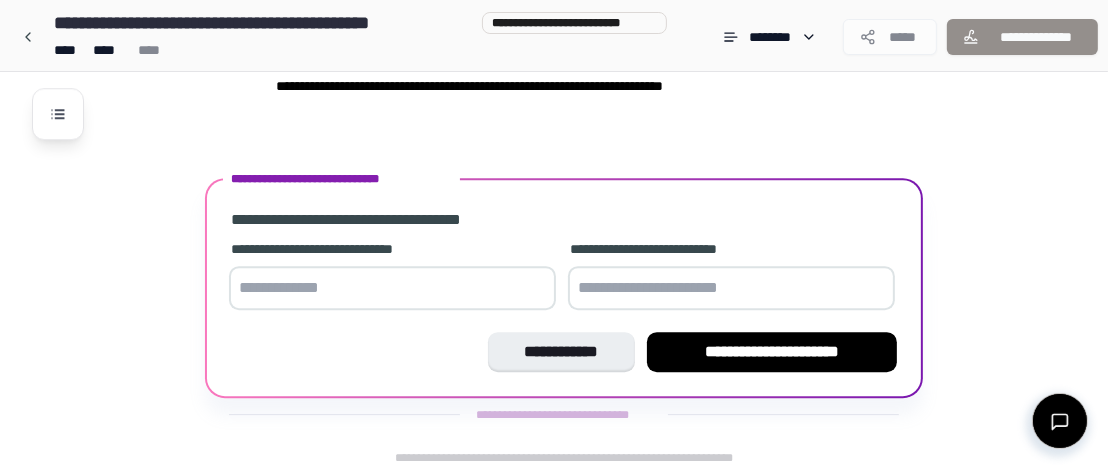 click at bounding box center [392, 288] 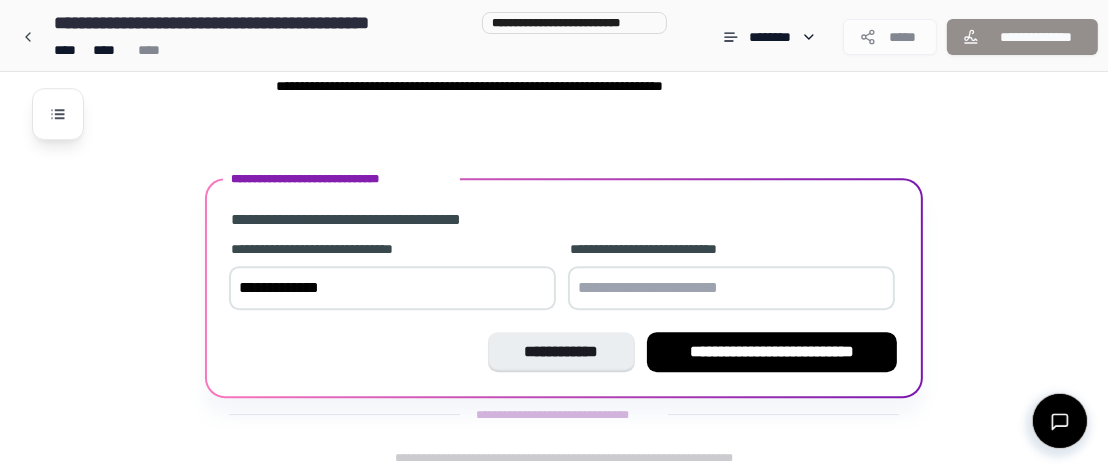 type on "**********" 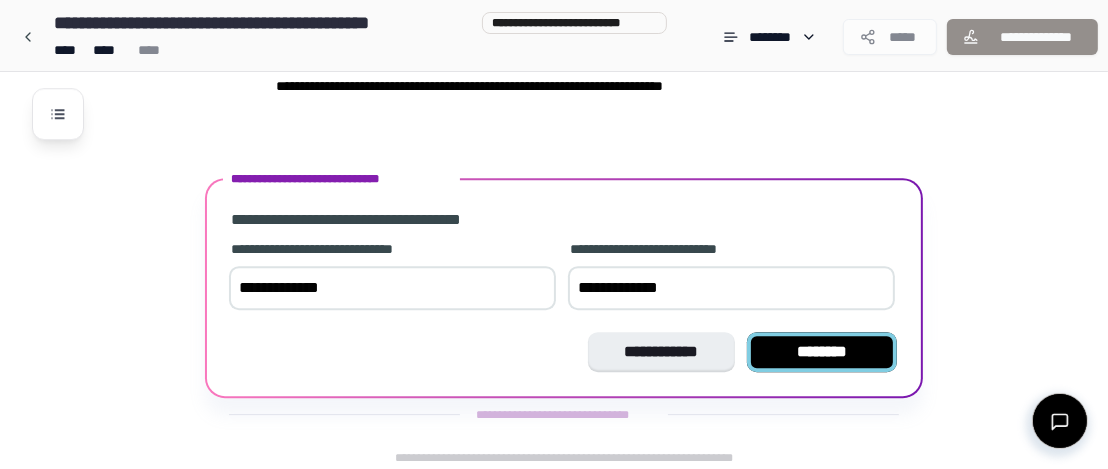 type on "**********" 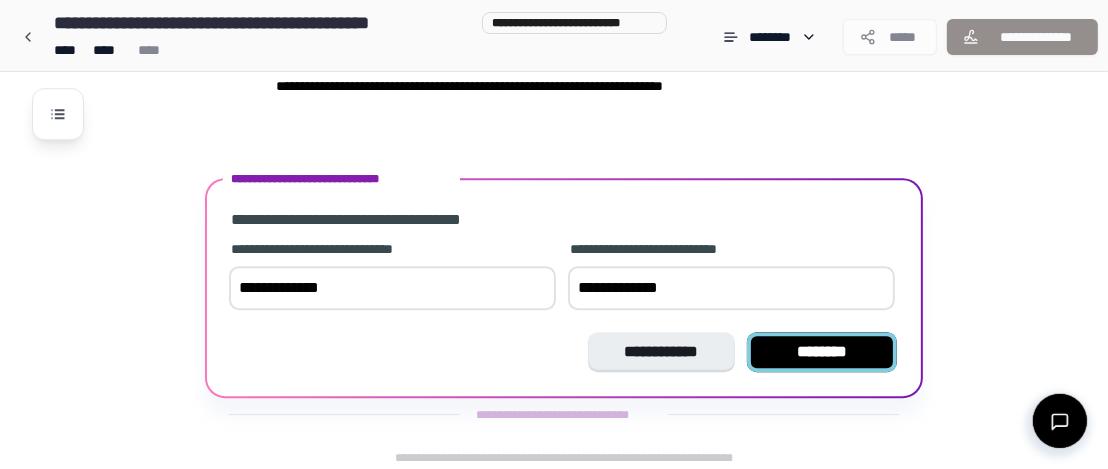 click on "********" at bounding box center [822, 352] 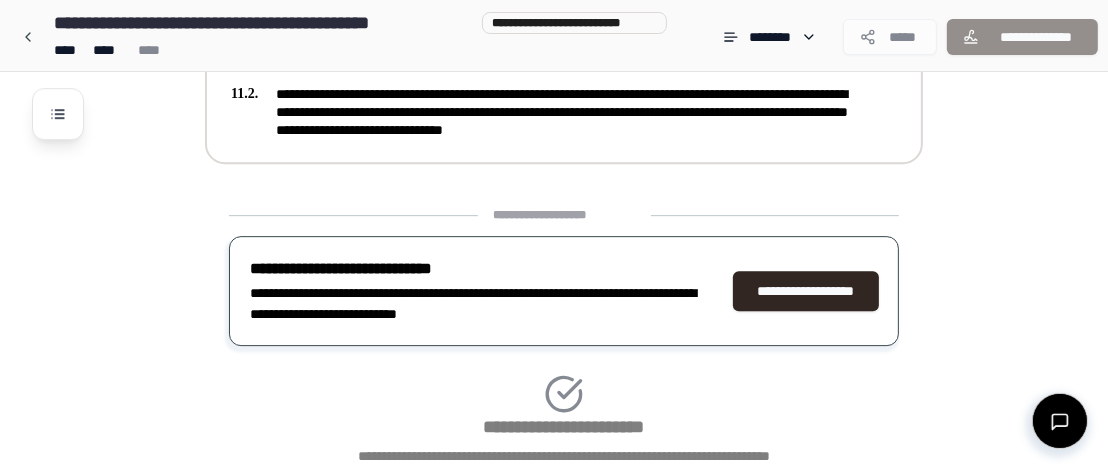 scroll, scrollTop: 4946, scrollLeft: 0, axis: vertical 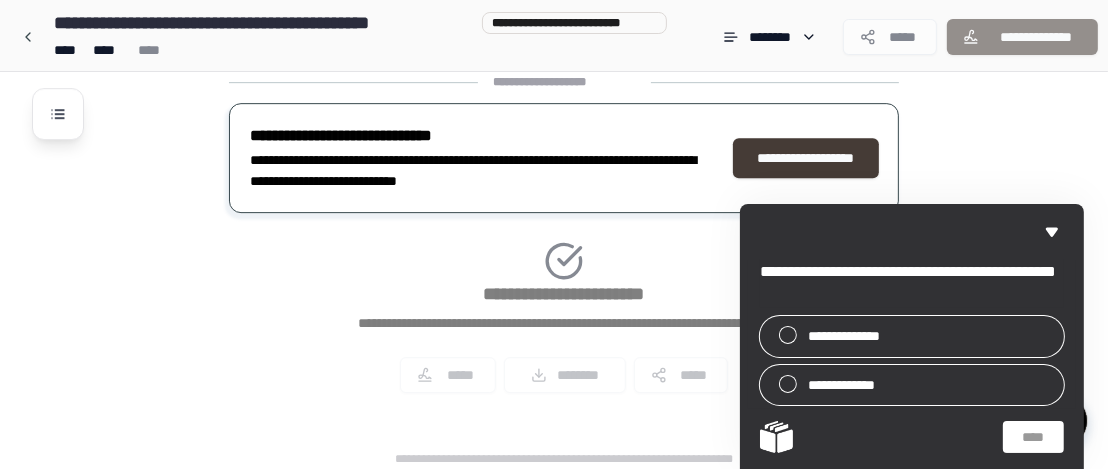 click on "**********" at bounding box center [806, 158] 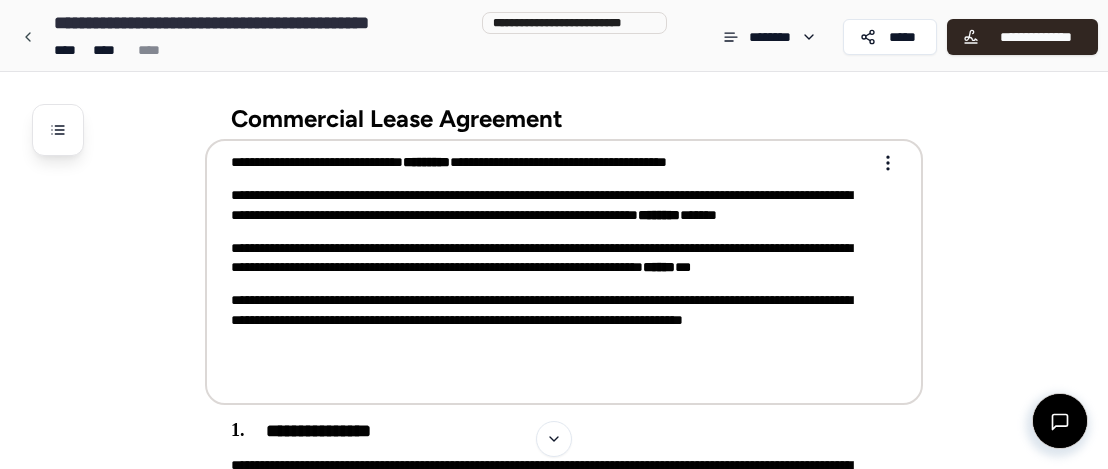 scroll, scrollTop: 0, scrollLeft: 0, axis: both 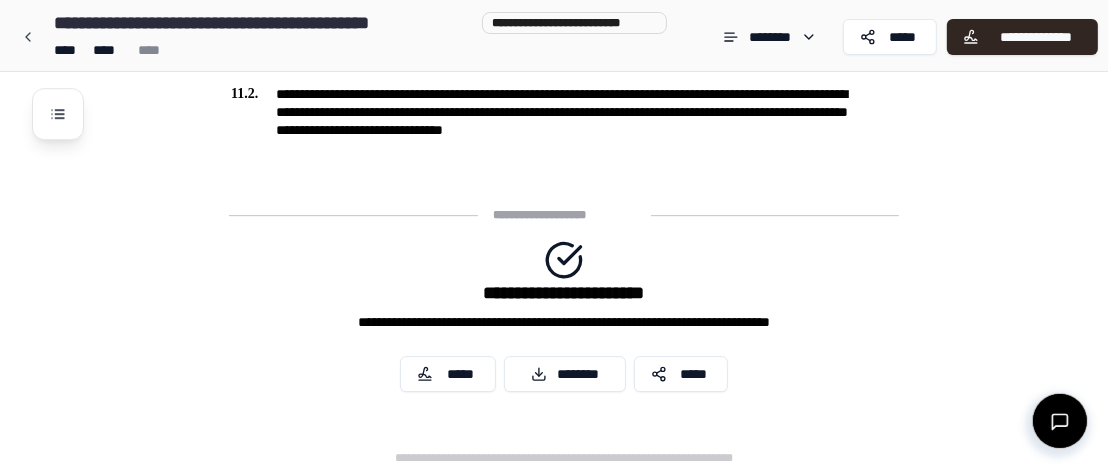 click on "********" at bounding box center (565, 374) 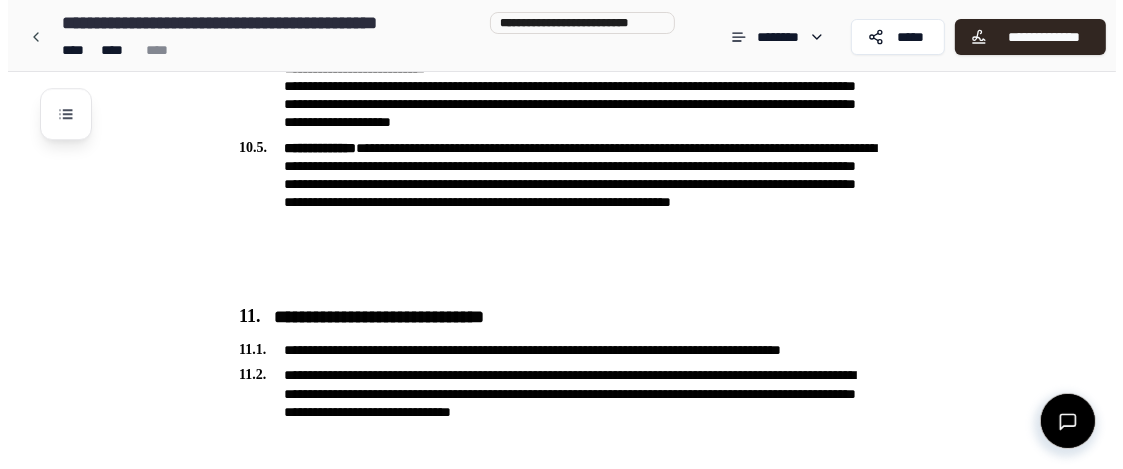 scroll, scrollTop: 4813, scrollLeft: 0, axis: vertical 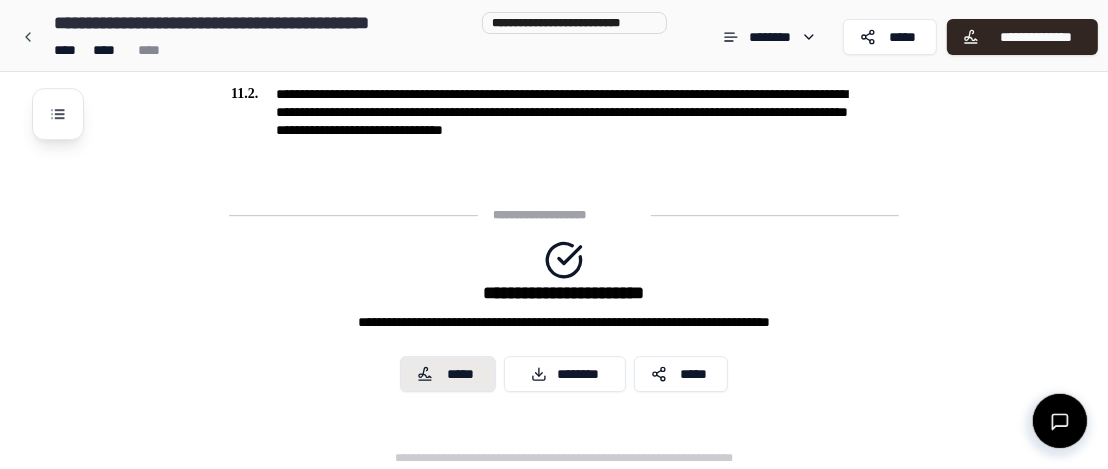 click on "*****" at bounding box center [448, 374] 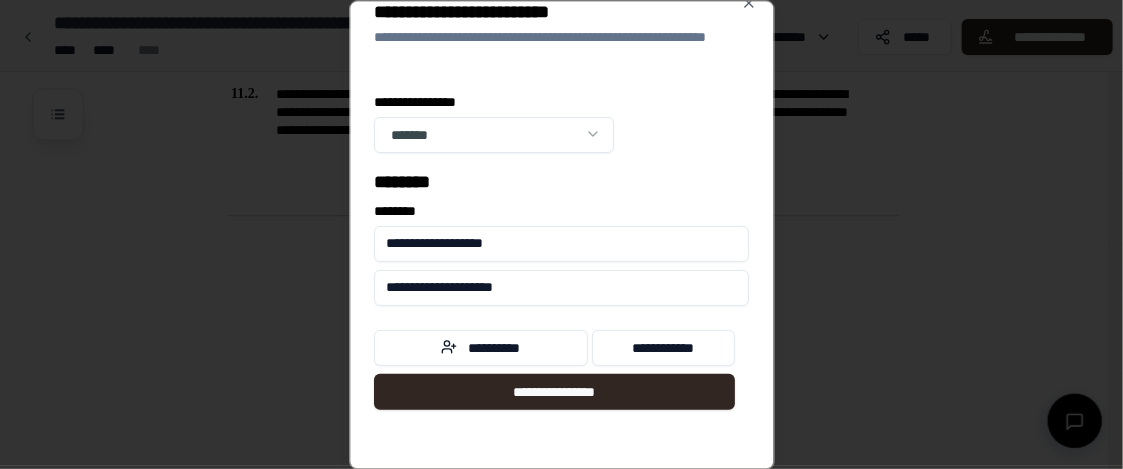scroll, scrollTop: 0, scrollLeft: 0, axis: both 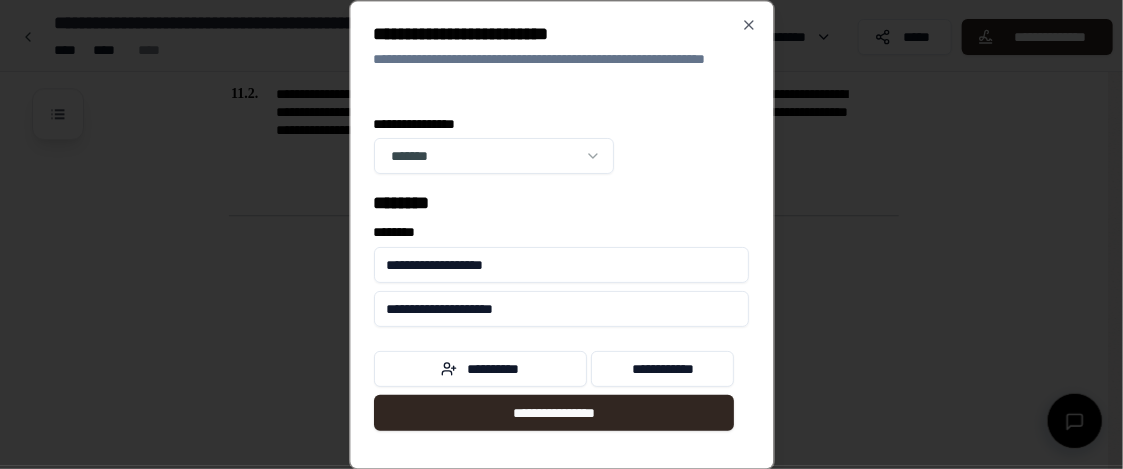 click on "**********" at bounding box center (561, 266) 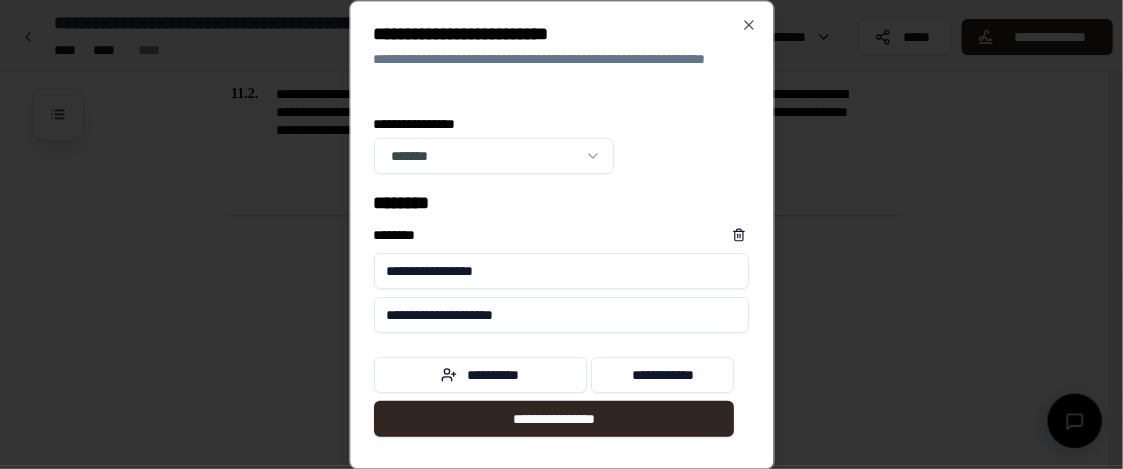 type on "**********" 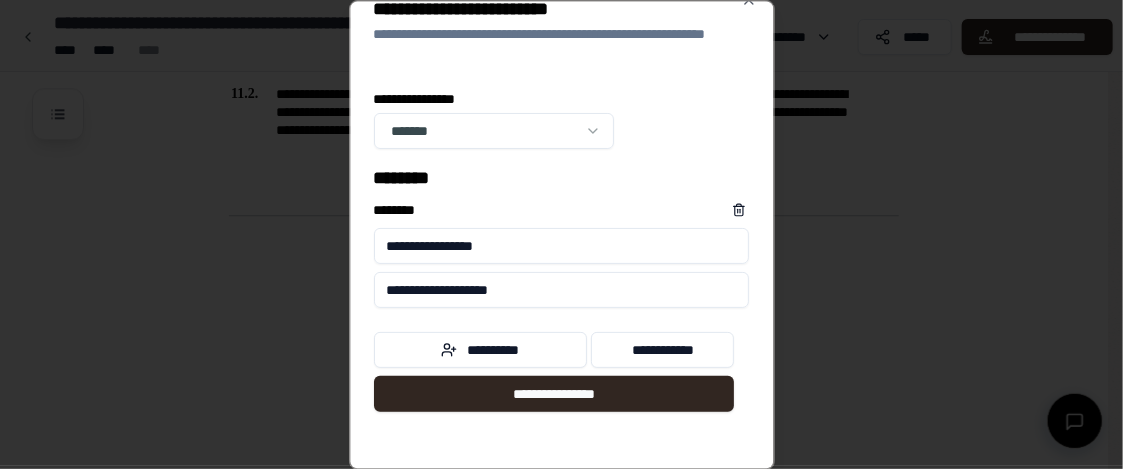 scroll, scrollTop: 0, scrollLeft: 0, axis: both 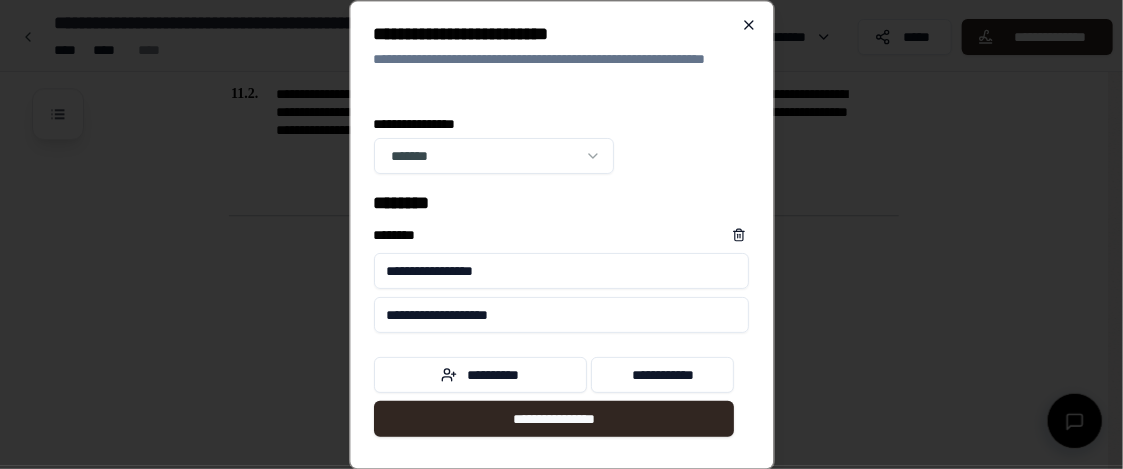 type on "**********" 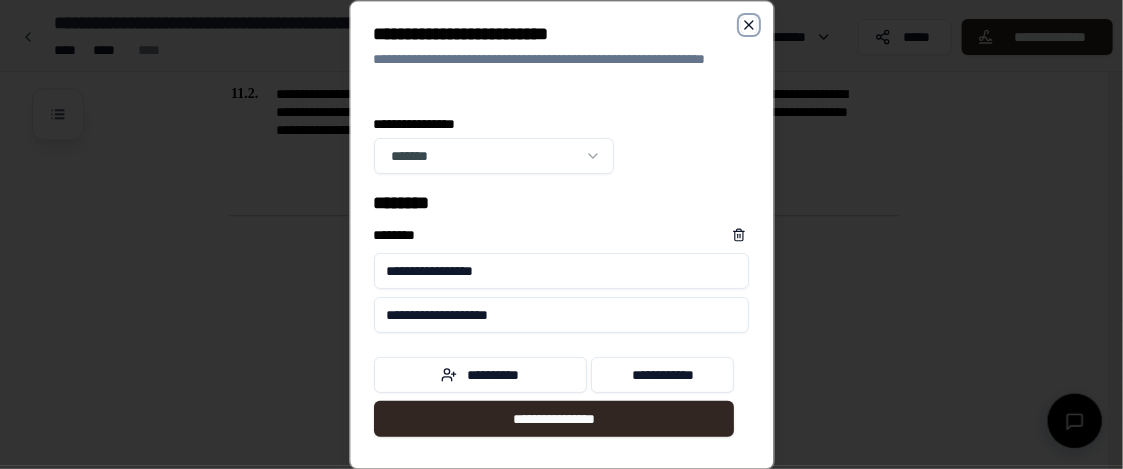 click 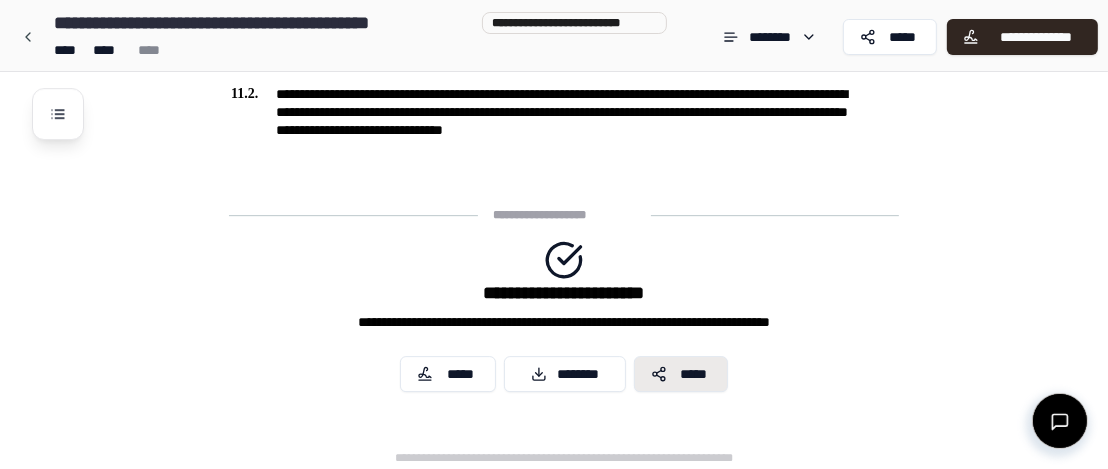 click on "*****" at bounding box center [681, 374] 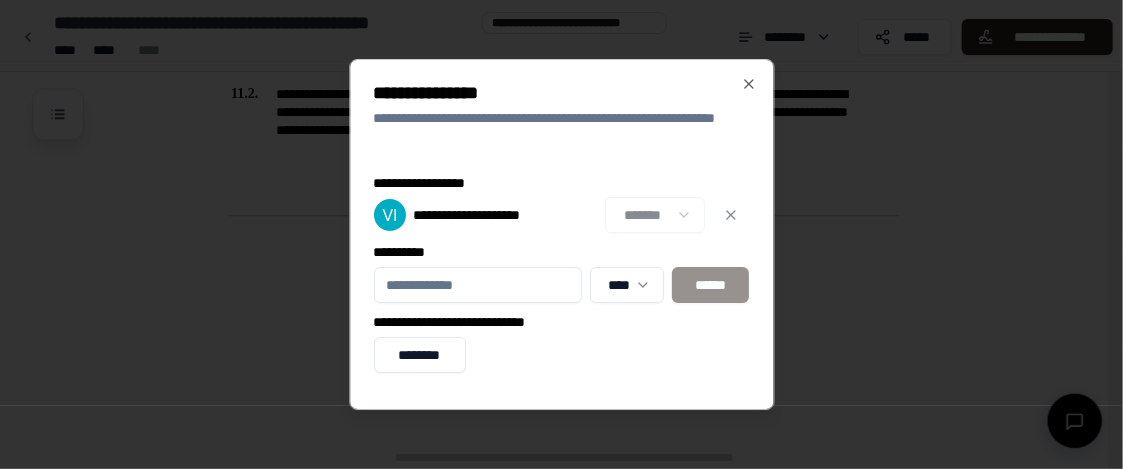 drag, startPoint x: 432, startPoint y: 162, endPoint x: 536, endPoint y: 159, distance: 104.04326 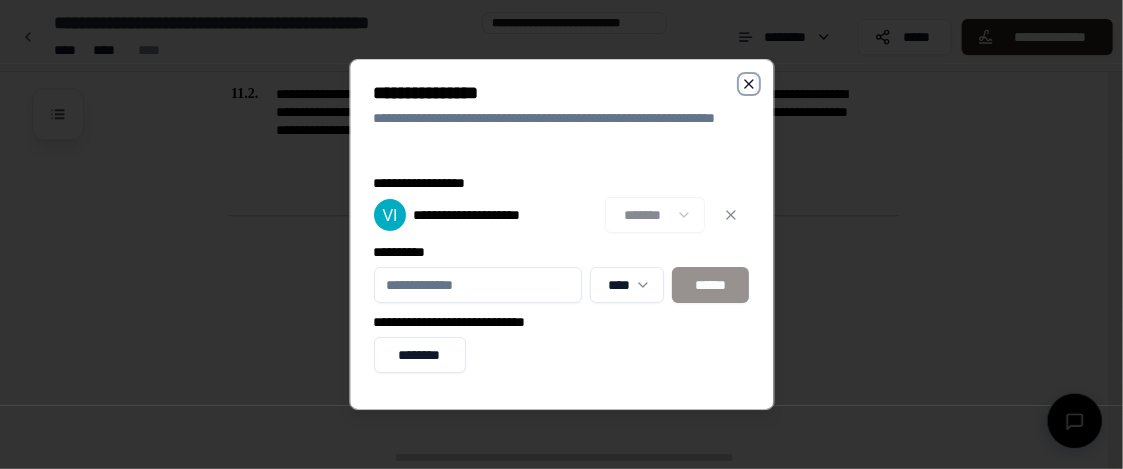 click 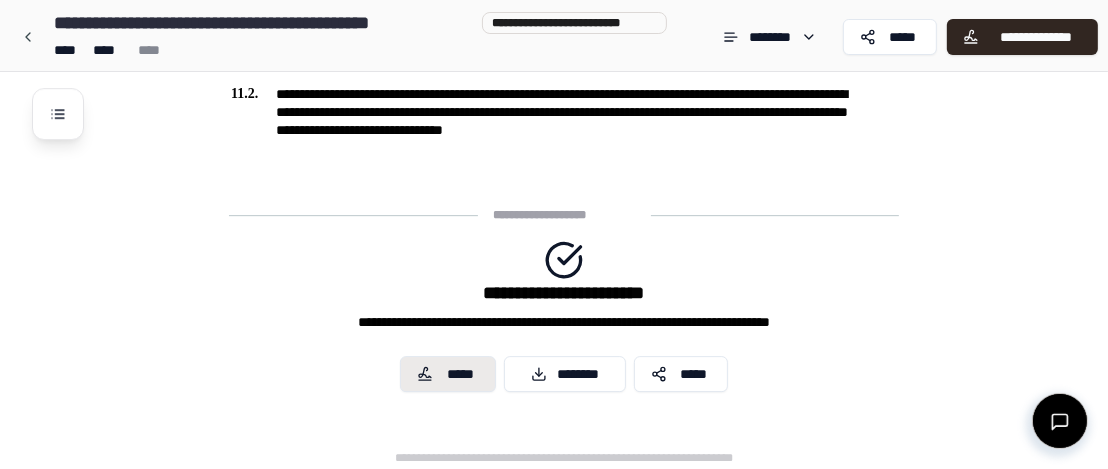 click on "*****" at bounding box center (448, 374) 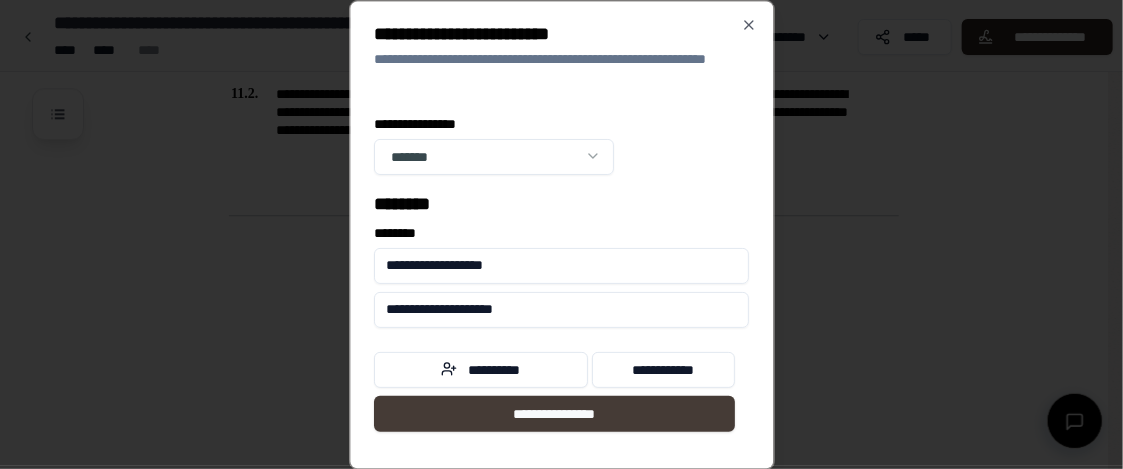 click on "**********" at bounding box center [554, 414] 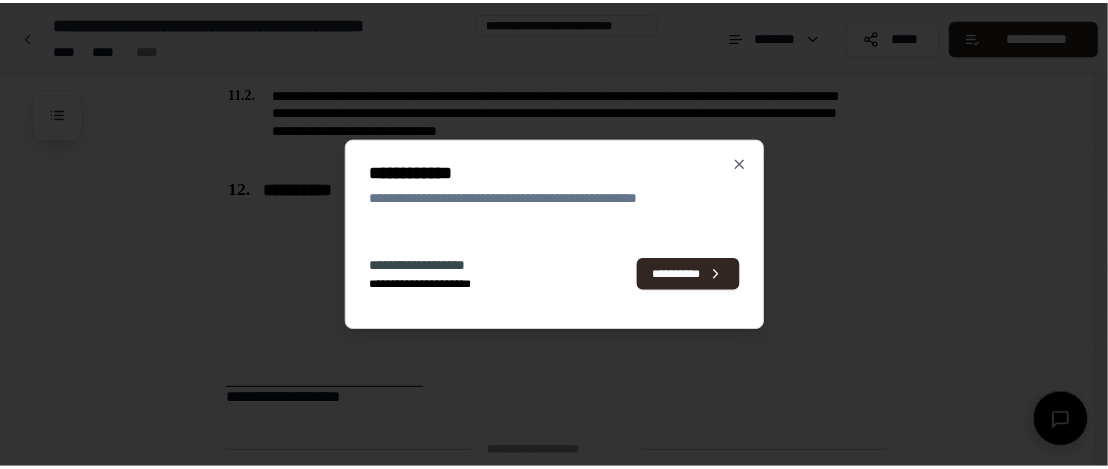 scroll, scrollTop: 5050, scrollLeft: 0, axis: vertical 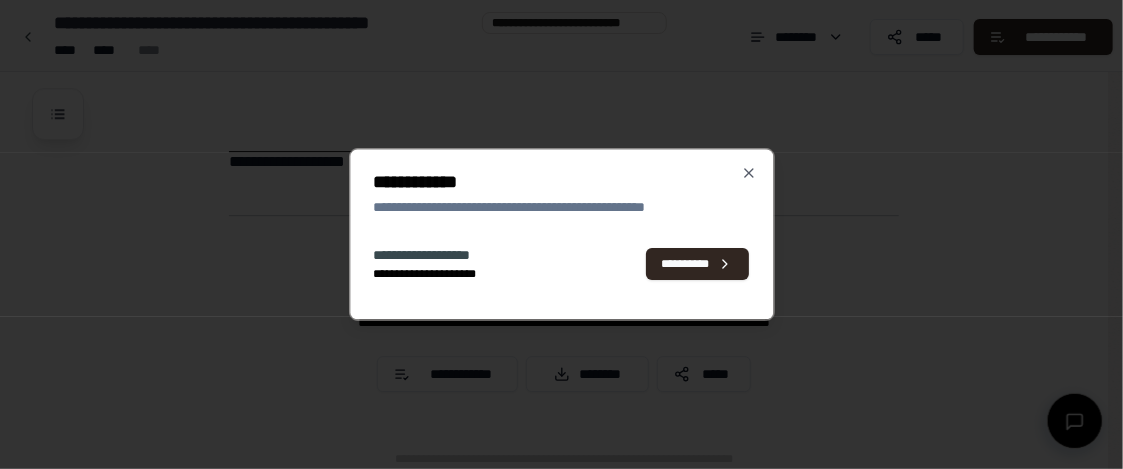 click on "**********" at bounding box center [562, 182] 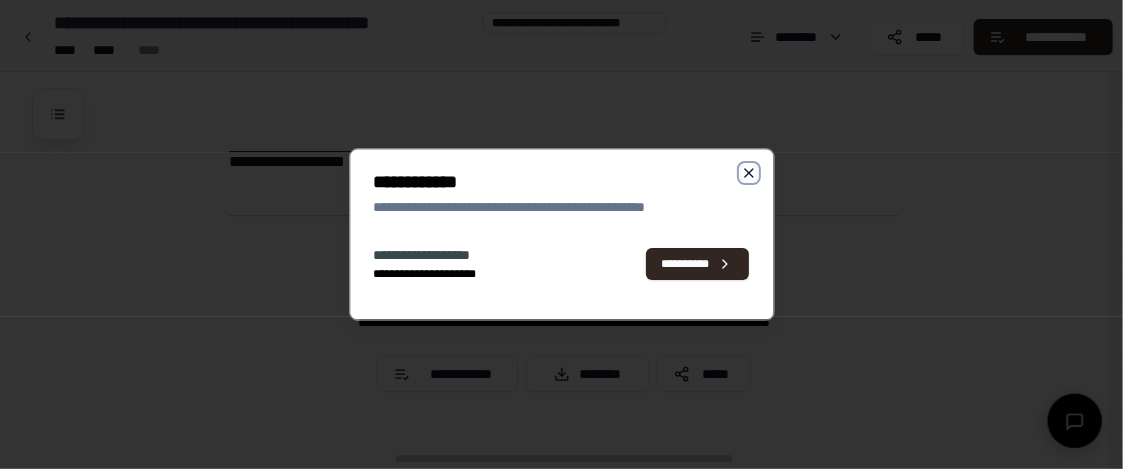 click 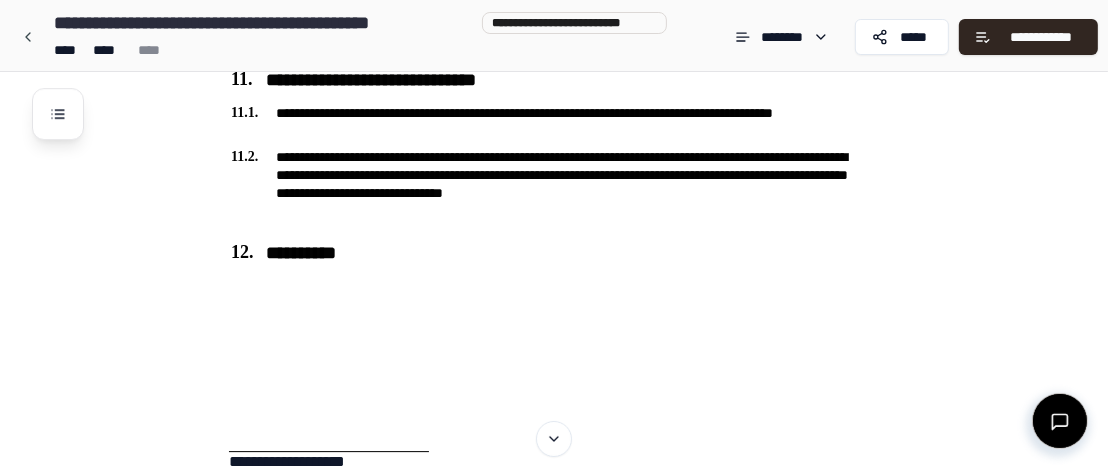 scroll, scrollTop: 4950, scrollLeft: 0, axis: vertical 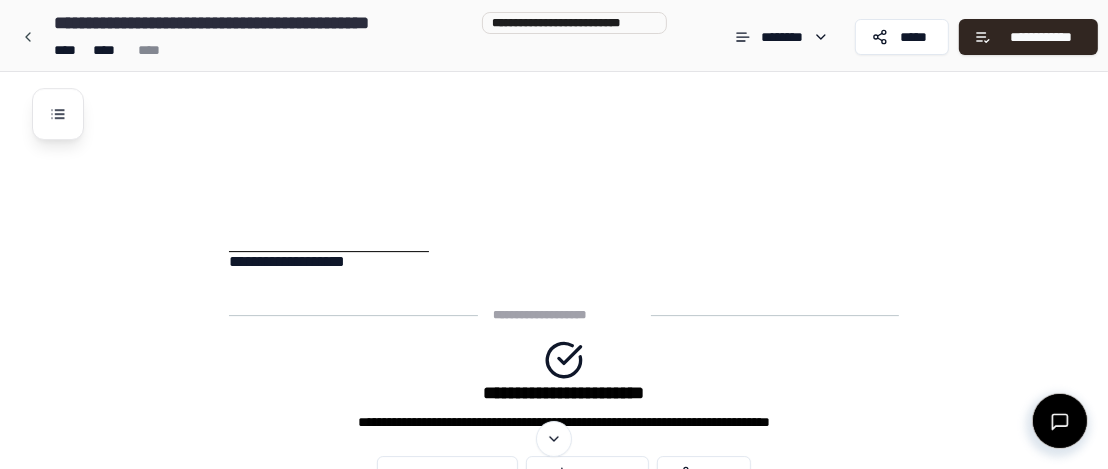 click at bounding box center [329, 194] 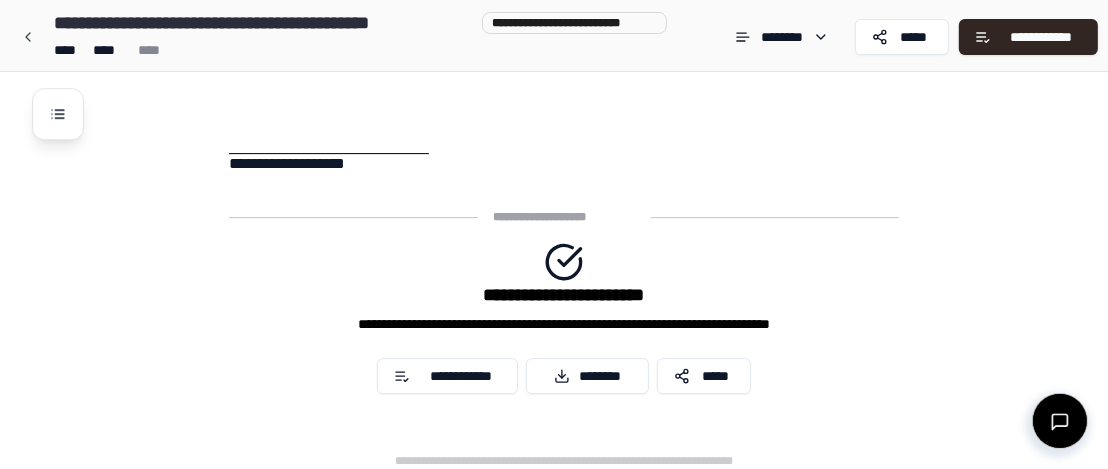 scroll, scrollTop: 4850, scrollLeft: 0, axis: vertical 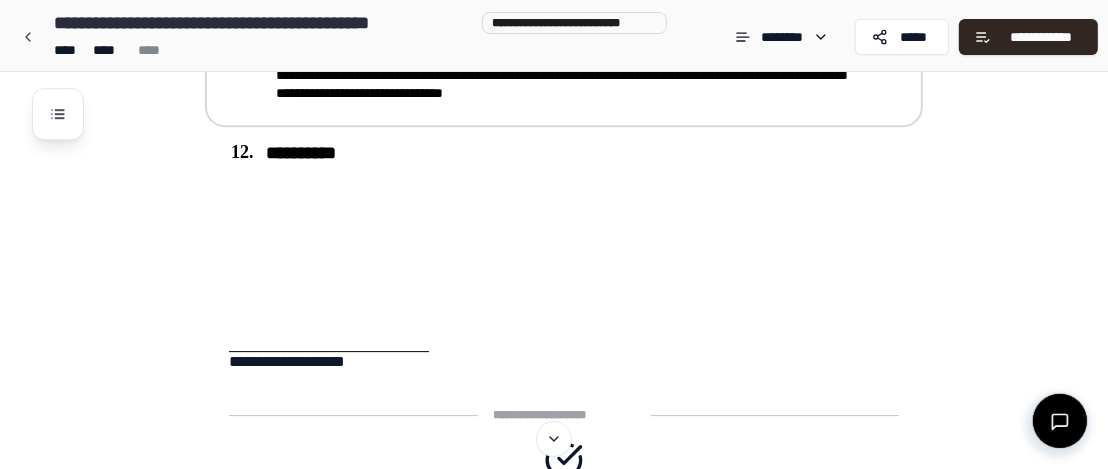 click at bounding box center (329, 294) 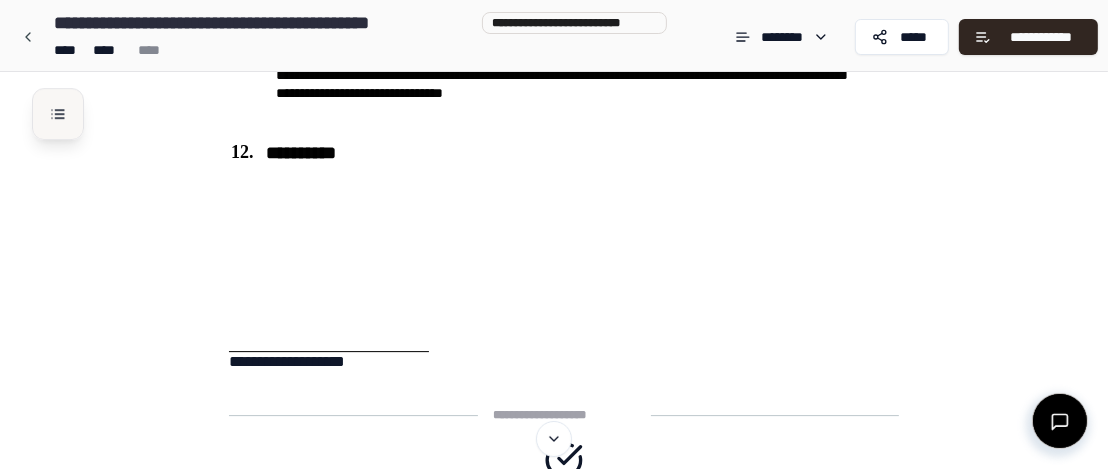 click at bounding box center (58, 114) 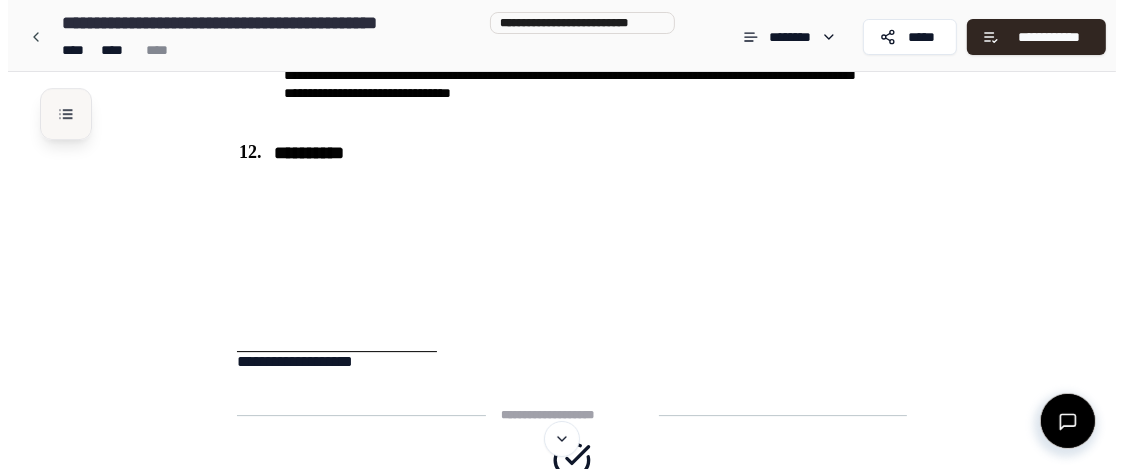scroll, scrollTop: 4868, scrollLeft: 0, axis: vertical 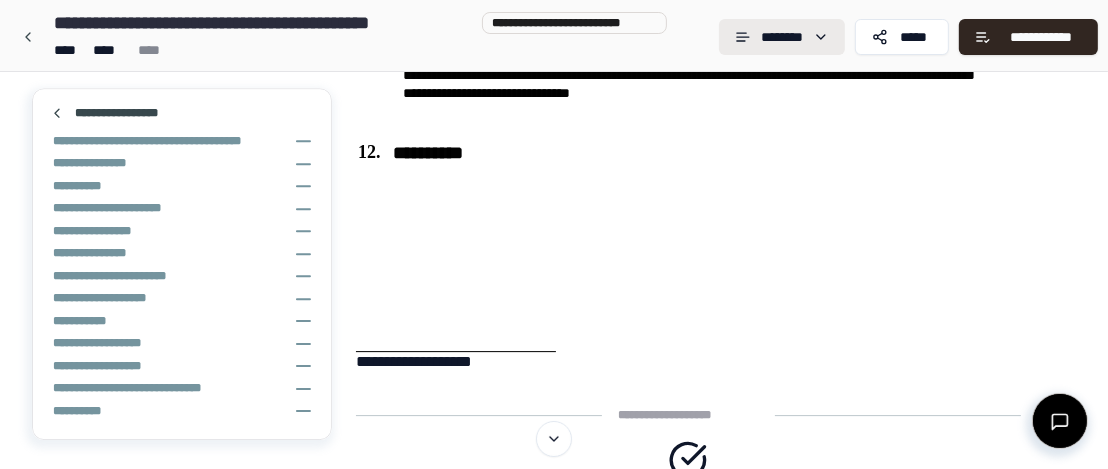 drag, startPoint x: 627, startPoint y: 228, endPoint x: 775, endPoint y: 39, distance: 240.05208 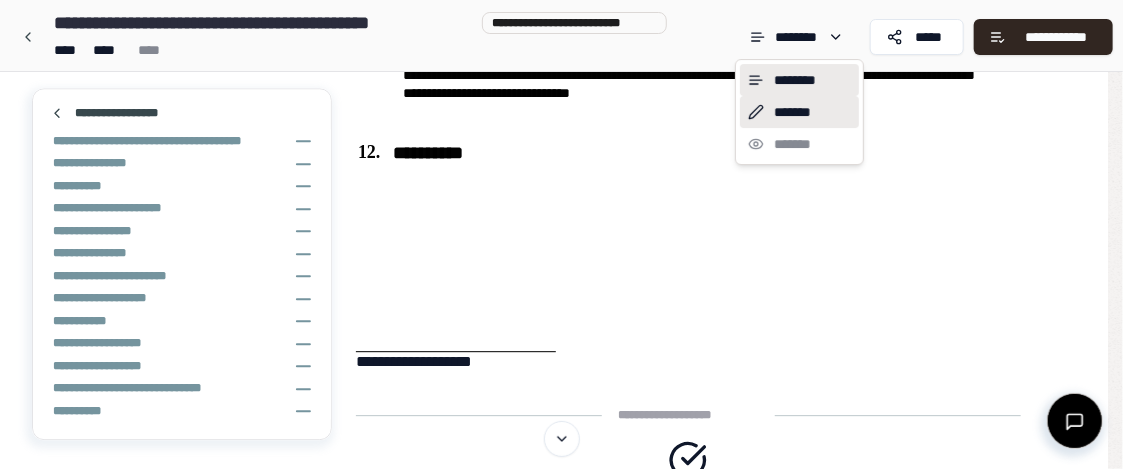 click on "*******" at bounding box center (799, 112) 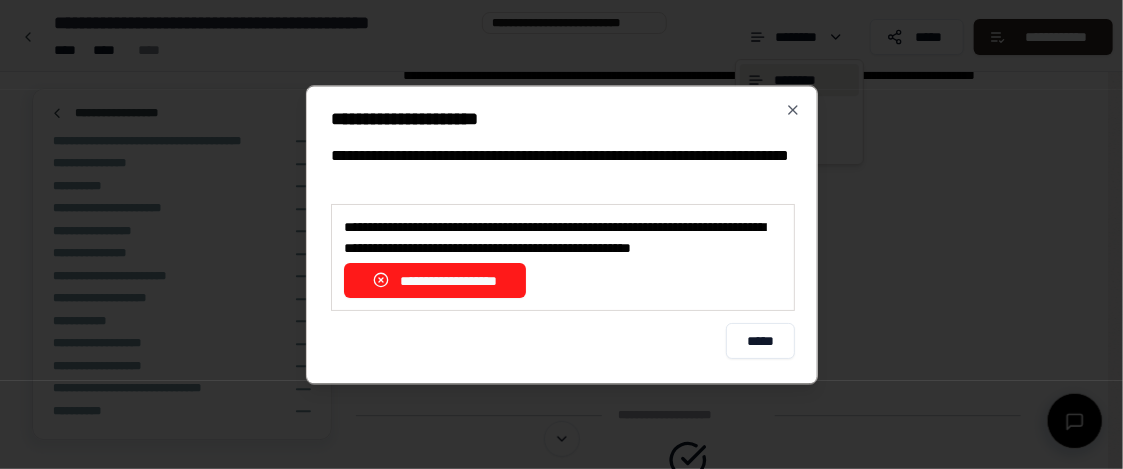 click on "**********" at bounding box center (435, 280) 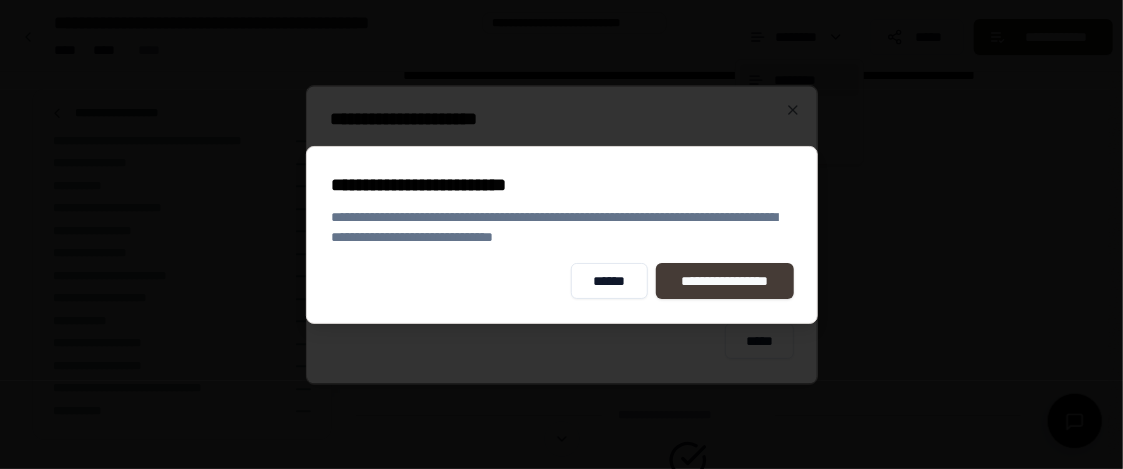 click on "**********" at bounding box center (725, 281) 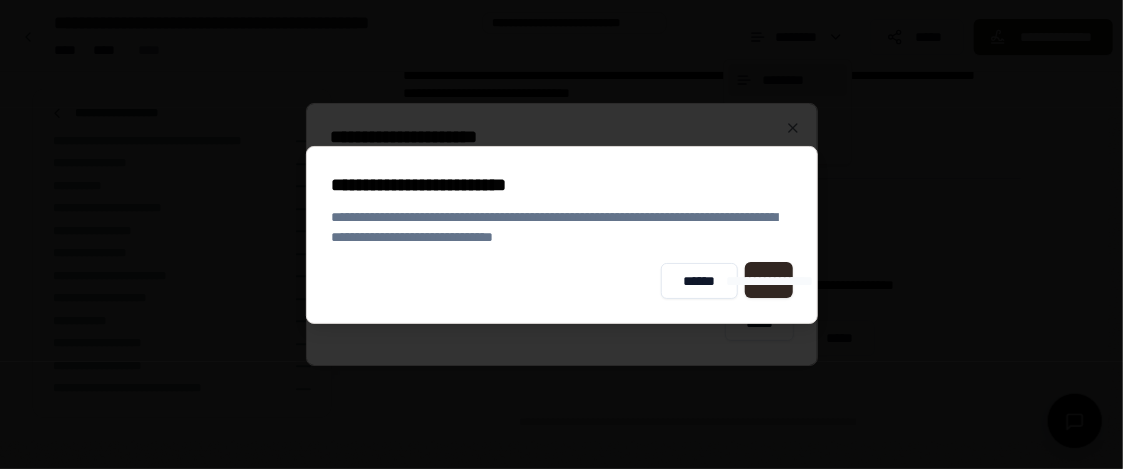 scroll, scrollTop: 4831, scrollLeft: 0, axis: vertical 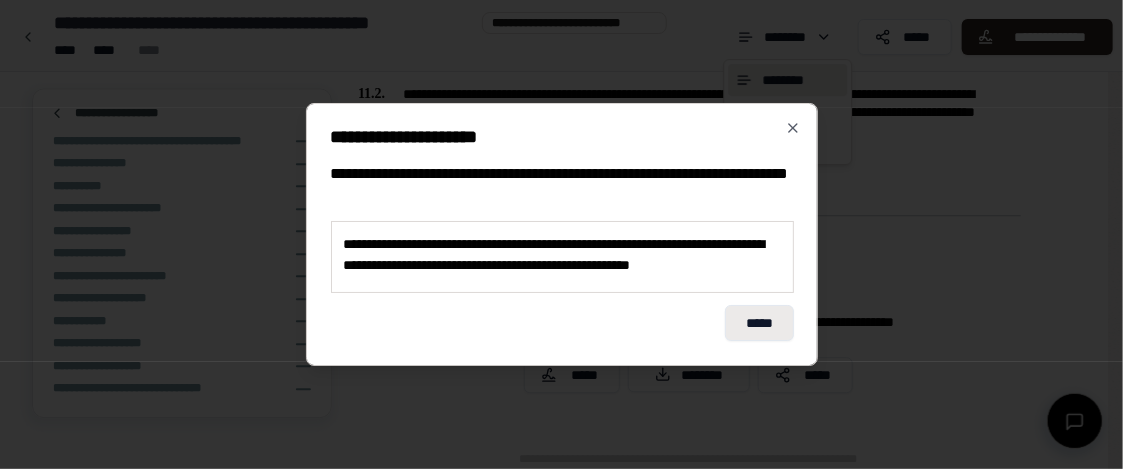click on "*****" at bounding box center [759, 323] 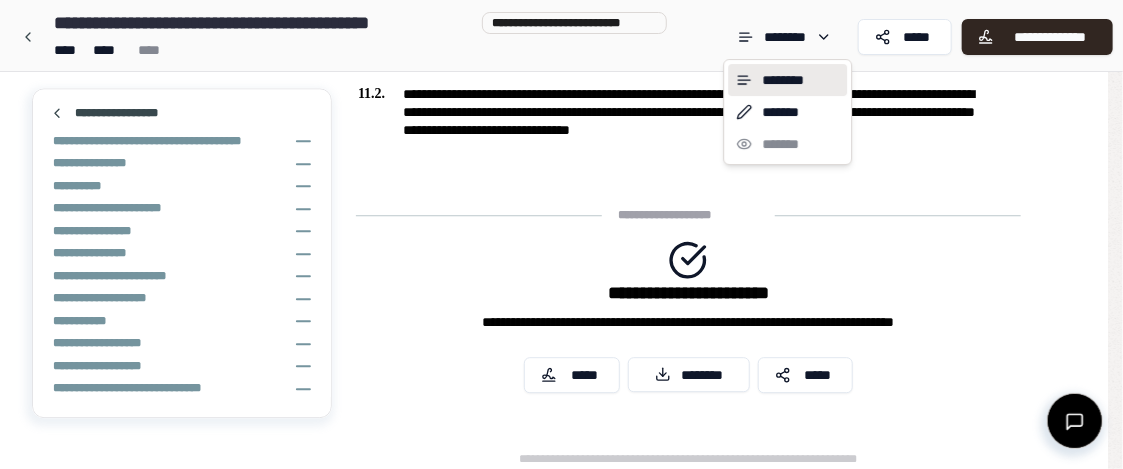 click on "**********" at bounding box center [561, -2181] 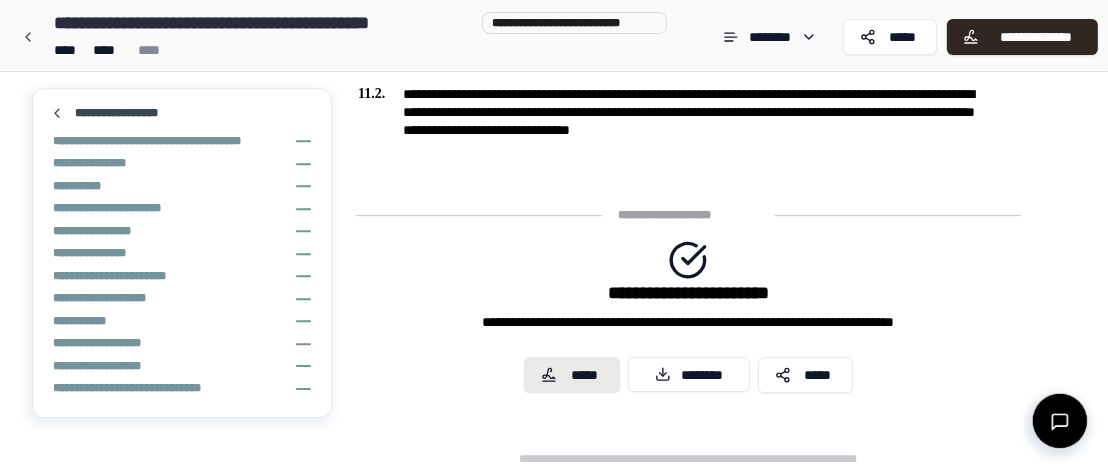 click on "*****" at bounding box center [572, 375] 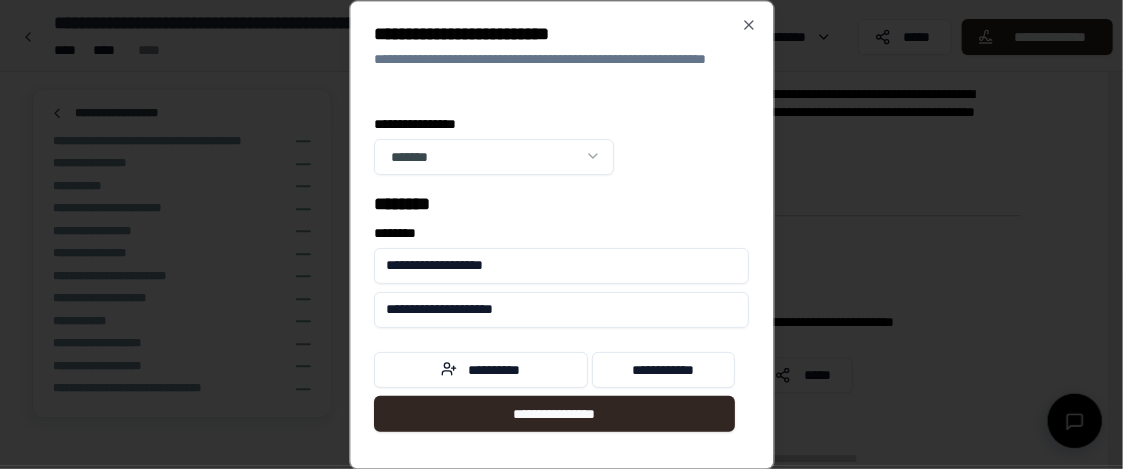 drag, startPoint x: 561, startPoint y: 267, endPoint x: 239, endPoint y: 248, distance: 322.56006 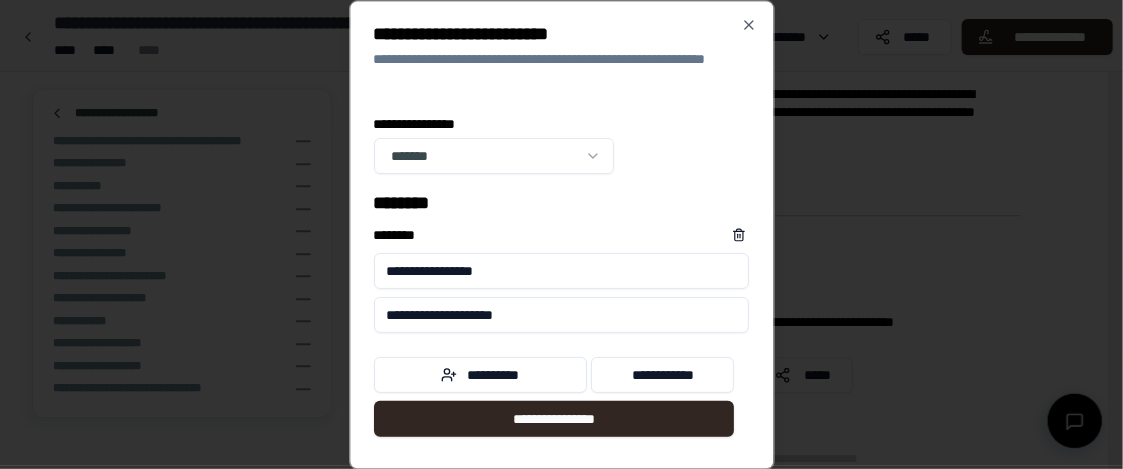 type on "**********" 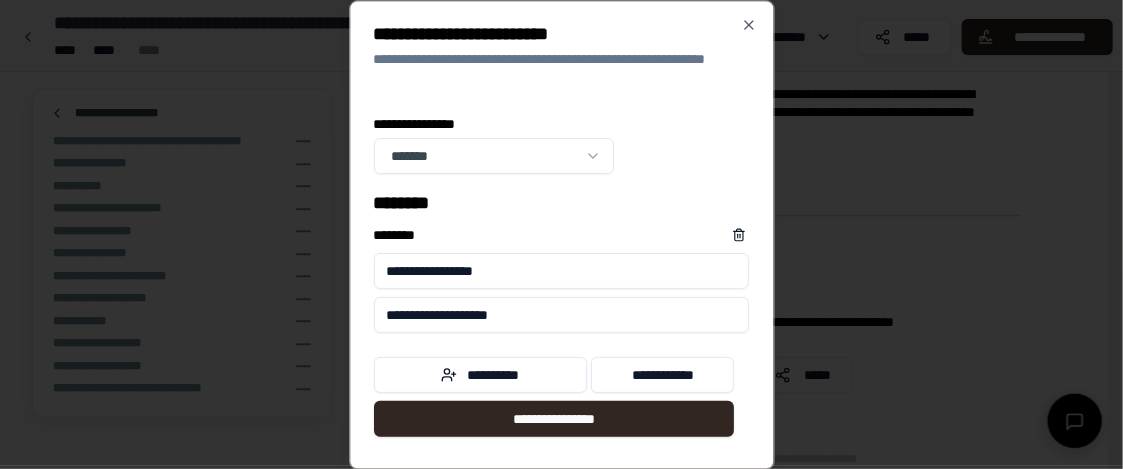 type on "**********" 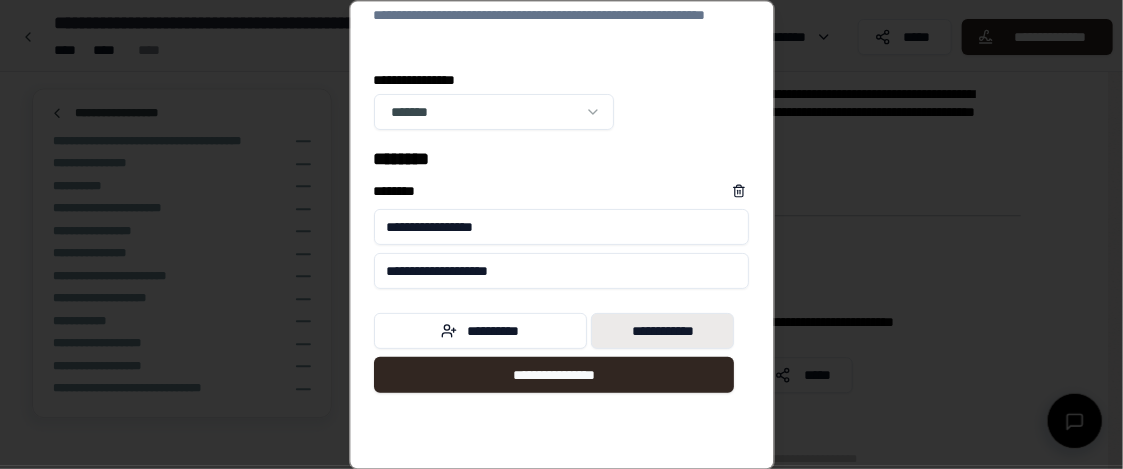 scroll, scrollTop: 84, scrollLeft: 0, axis: vertical 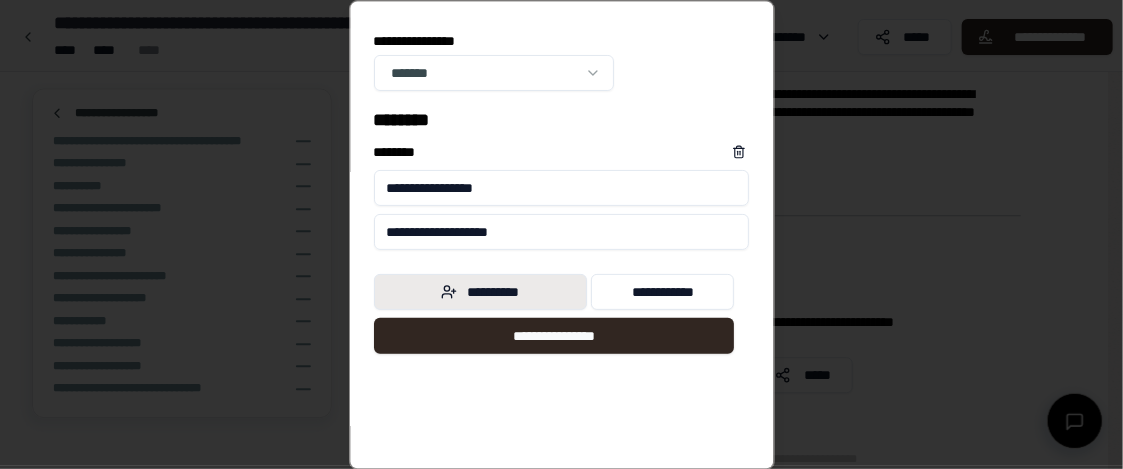 click on "**********" at bounding box center [481, 292] 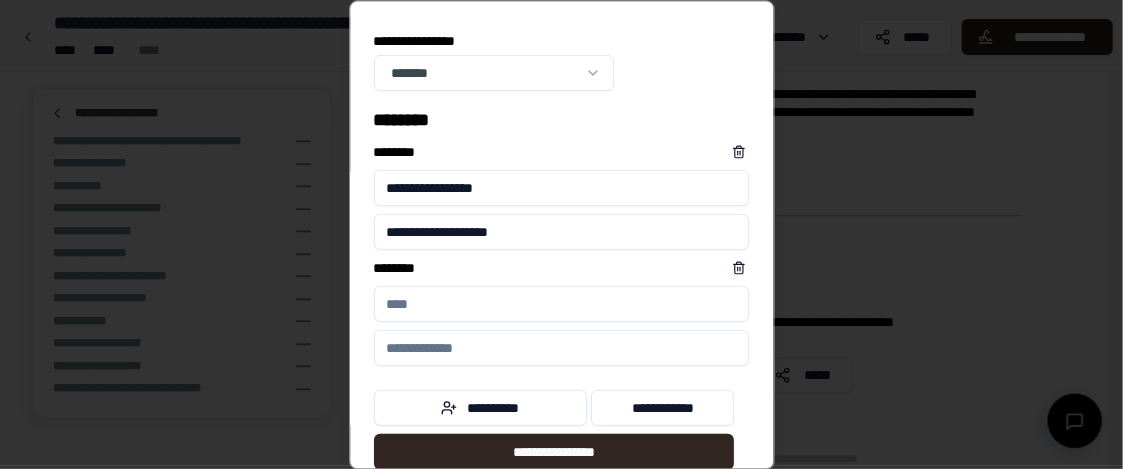 click on "******   *" at bounding box center [561, 304] 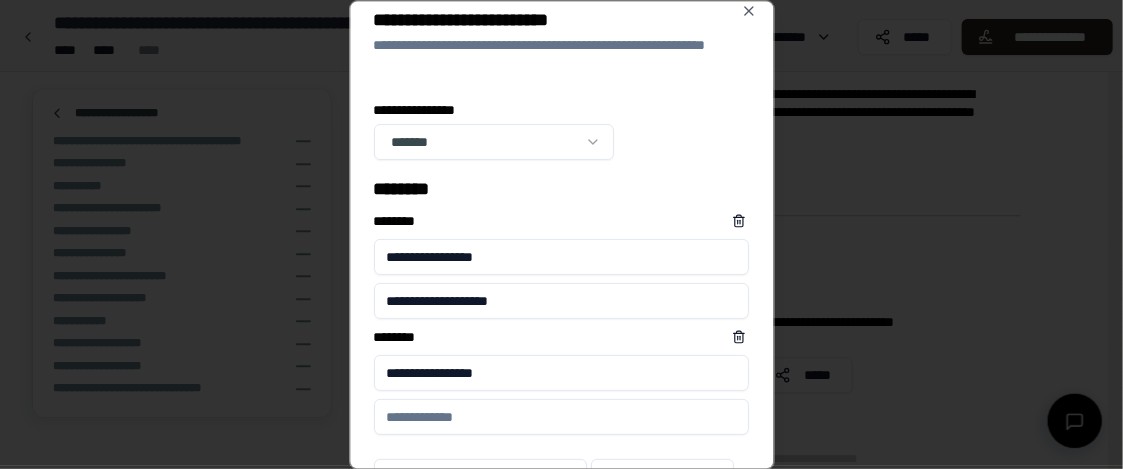 scroll, scrollTop: 0, scrollLeft: 0, axis: both 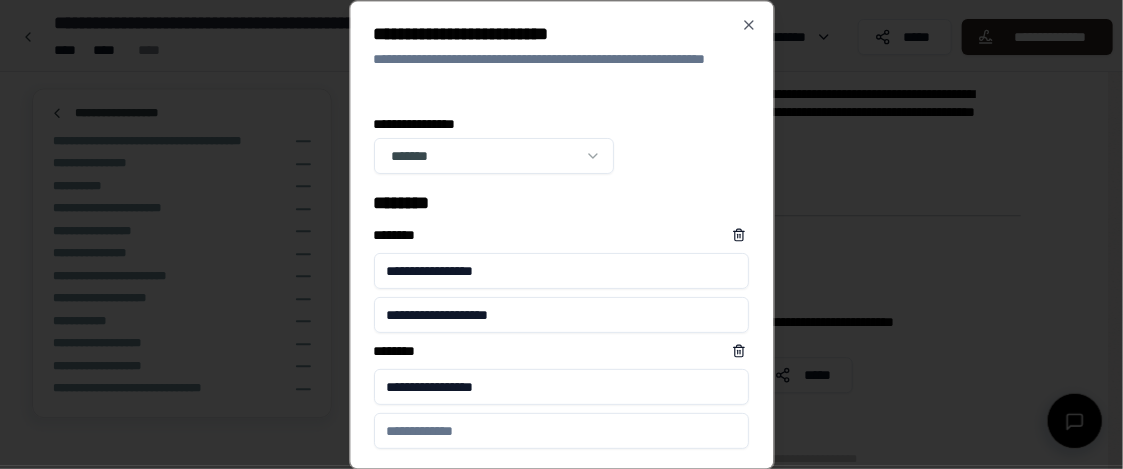type on "**********" 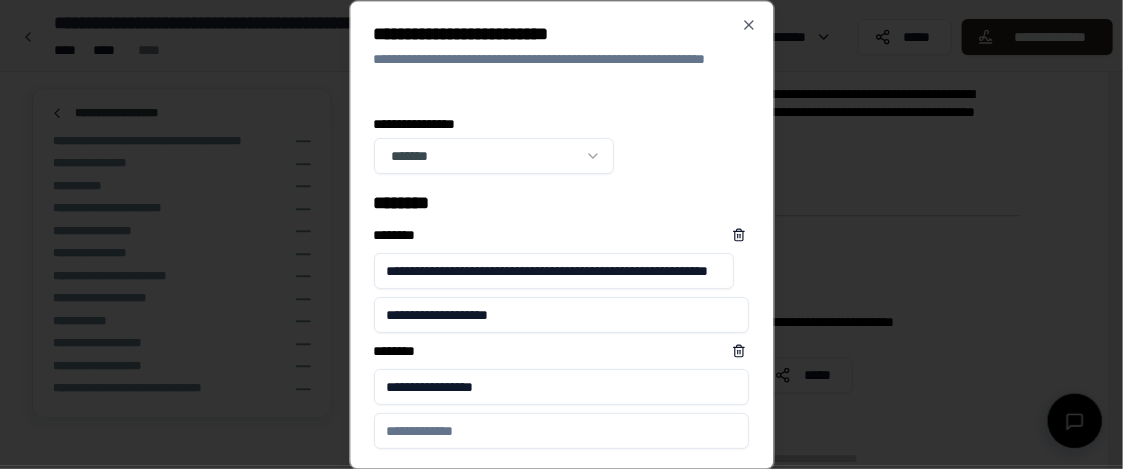 scroll, scrollTop: 0, scrollLeft: 78, axis: horizontal 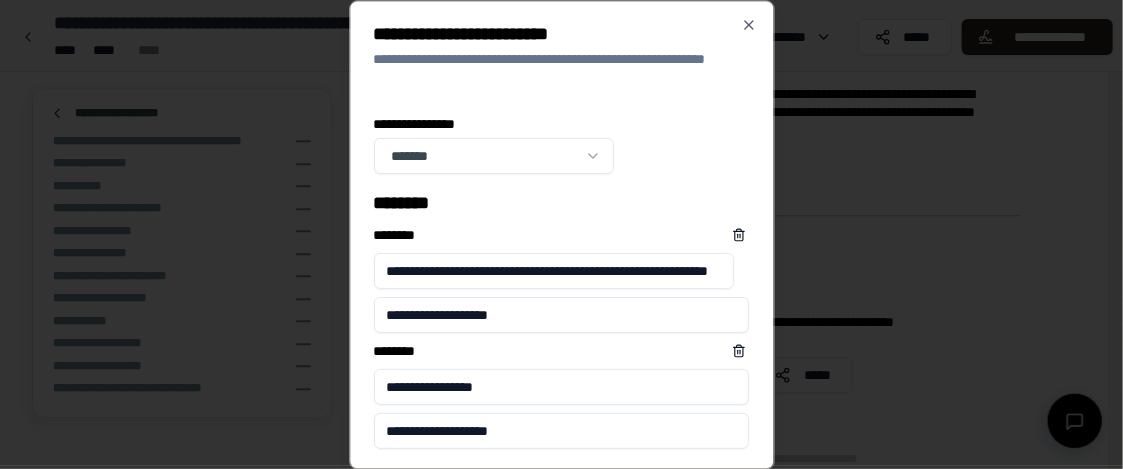type on "**********" 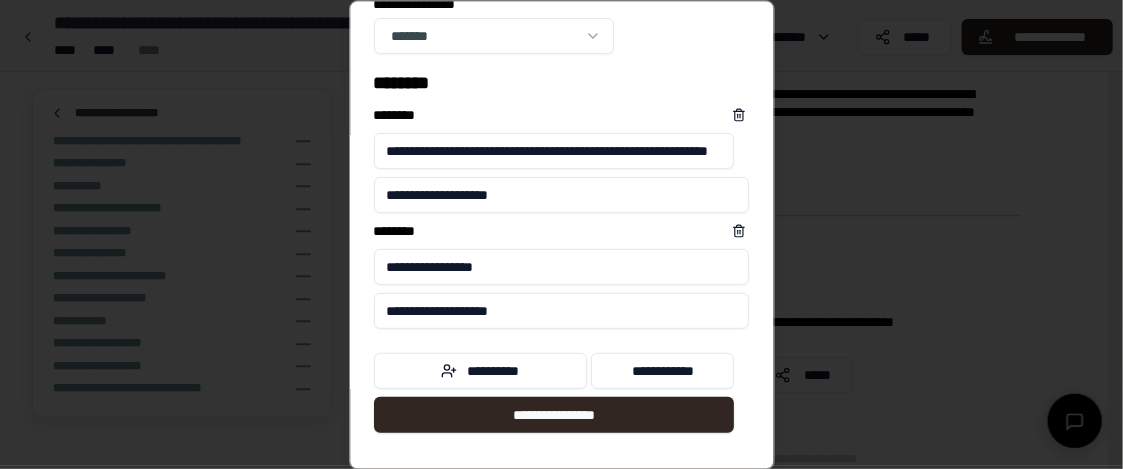 click on "**********" at bounding box center (561, 267) 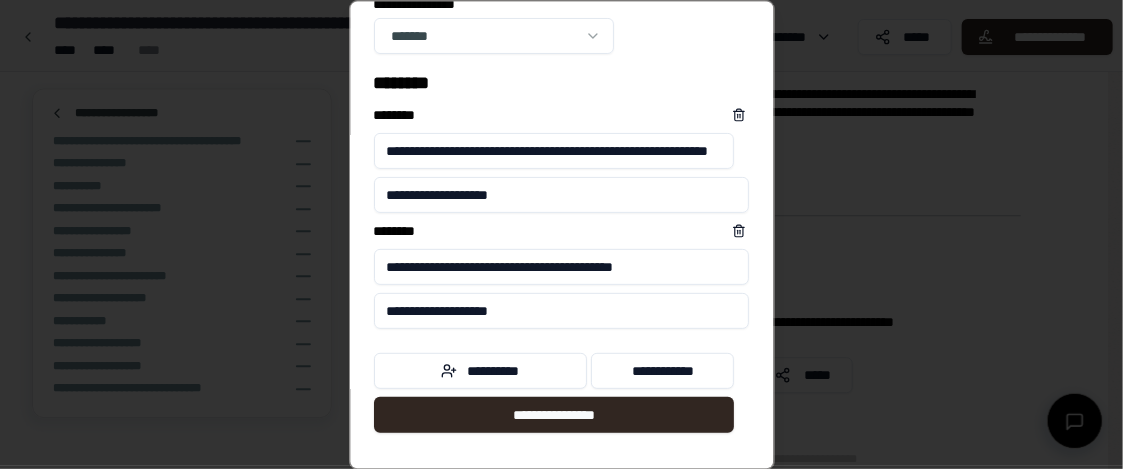 type on "**********" 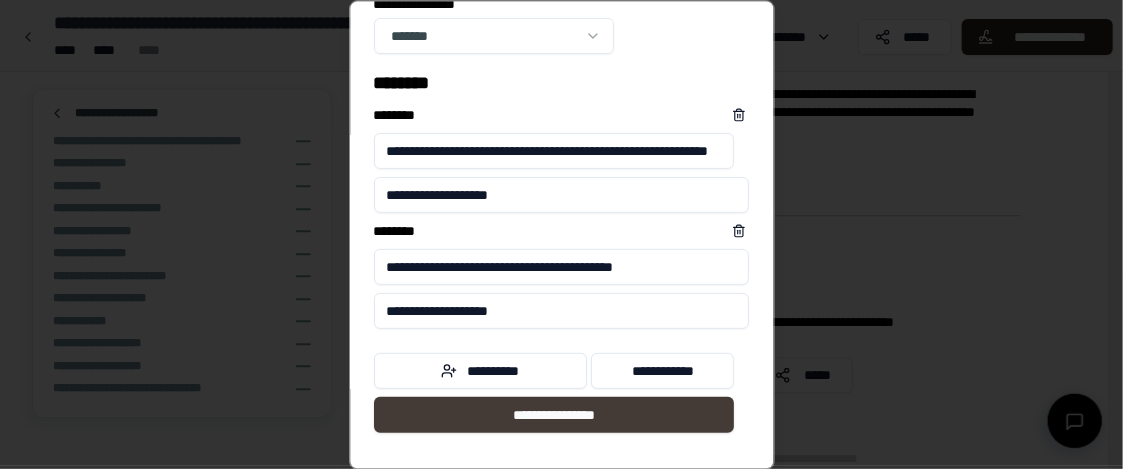 click on "**********" at bounding box center (554, 415) 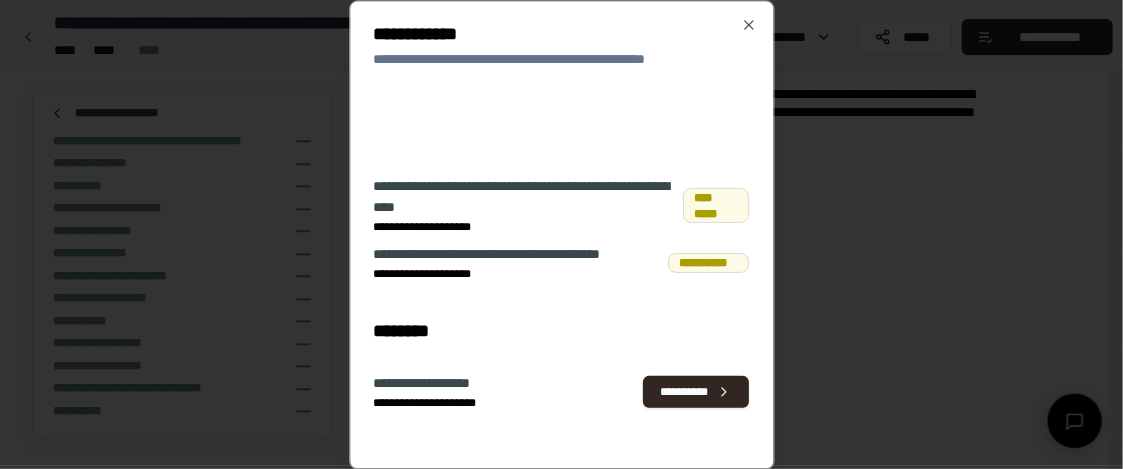 scroll, scrollTop: 5108, scrollLeft: 0, axis: vertical 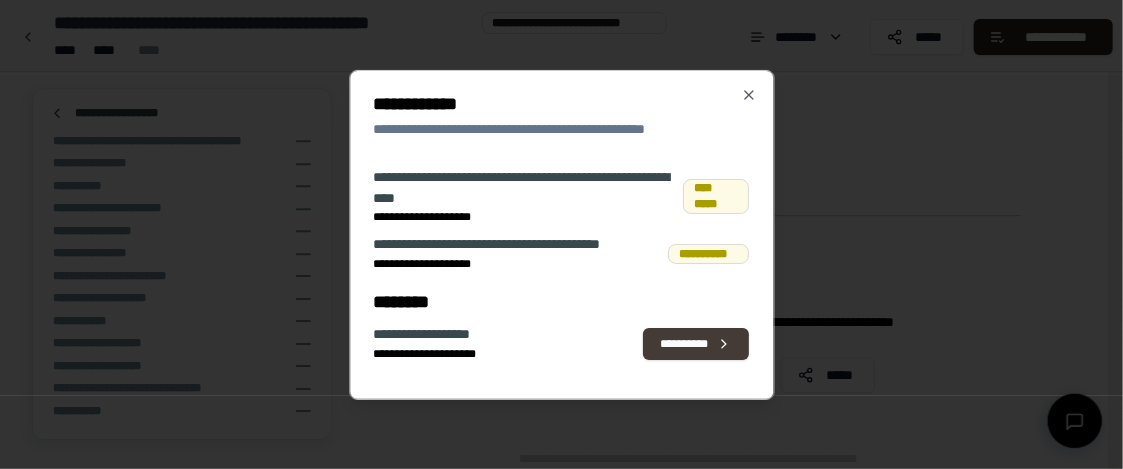 click on "**********" at bounding box center (696, 344) 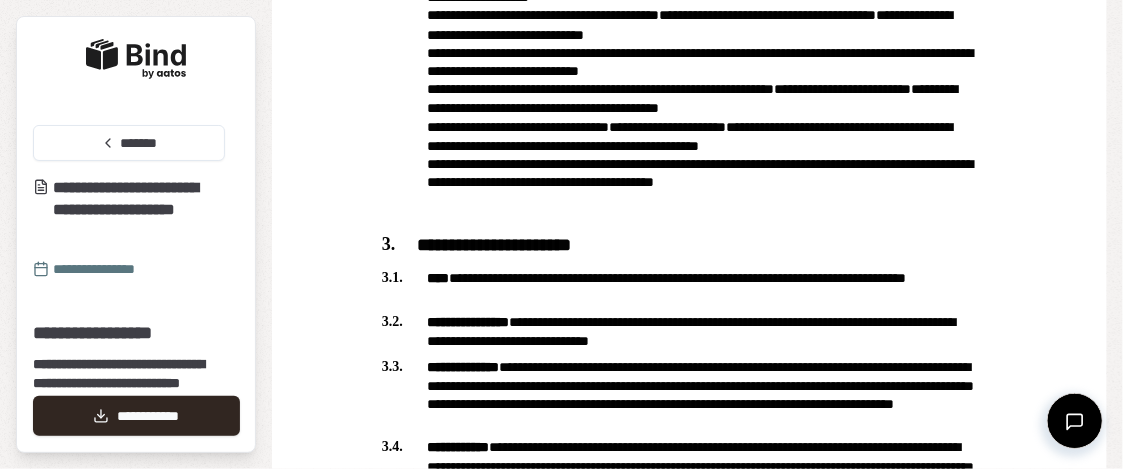 scroll, scrollTop: 1300, scrollLeft: 0, axis: vertical 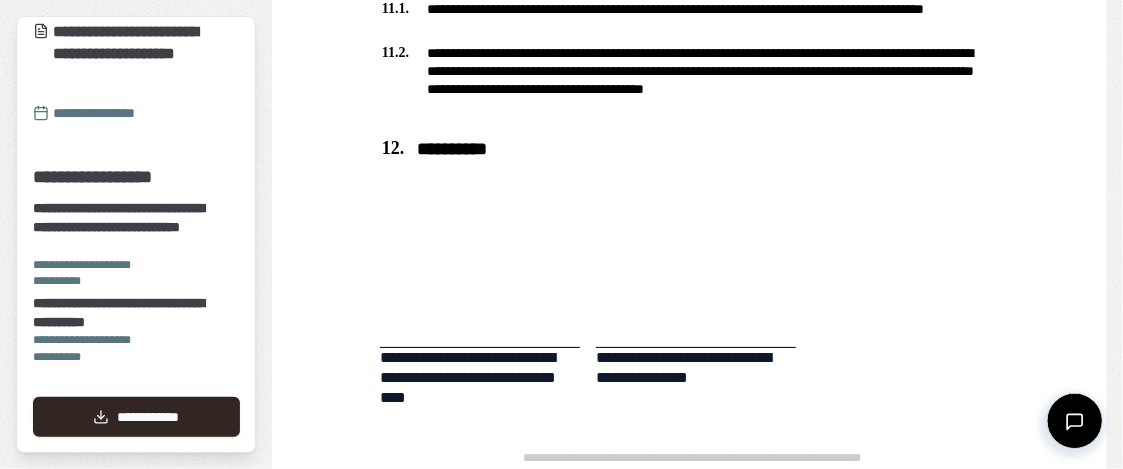 click on "**********" at bounding box center [696, 368] 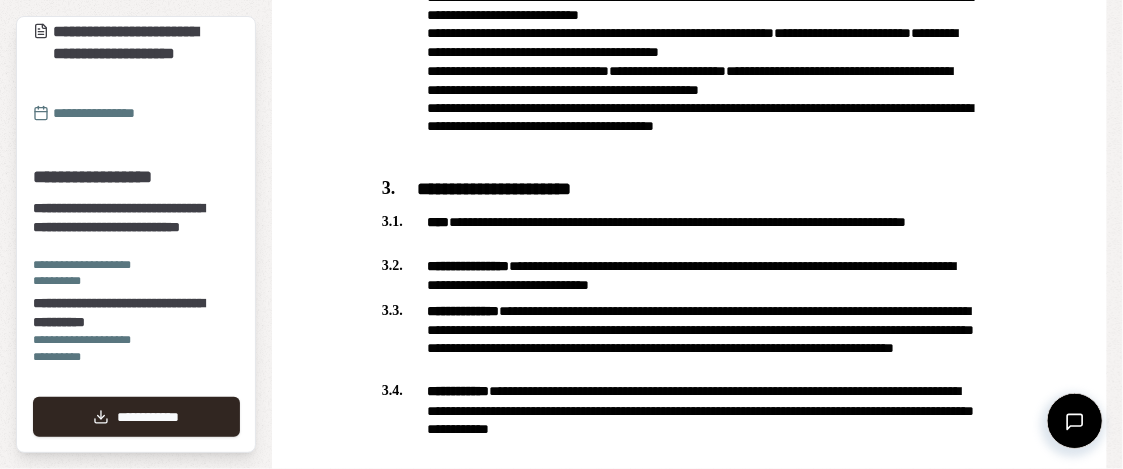 scroll, scrollTop: 0, scrollLeft: 0, axis: both 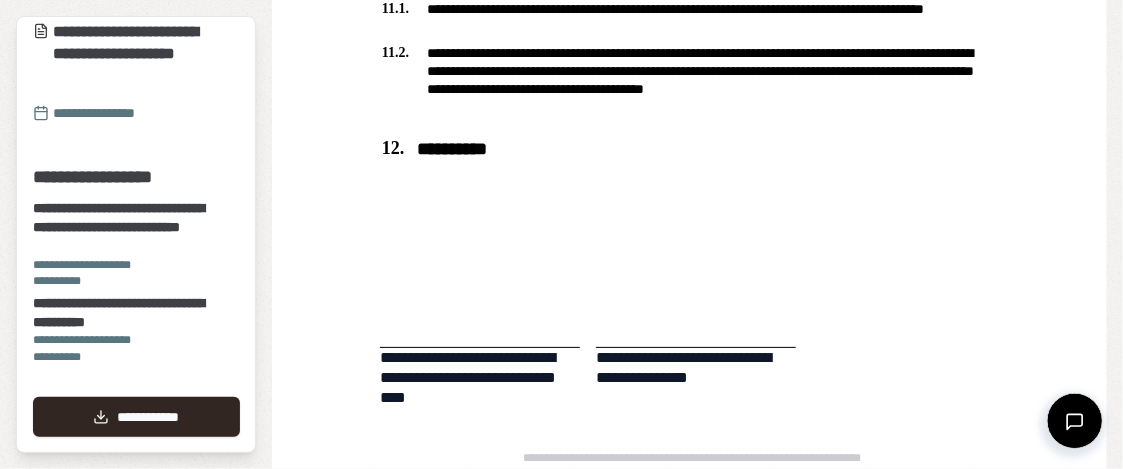 click on "**********" at bounding box center (696, 368) 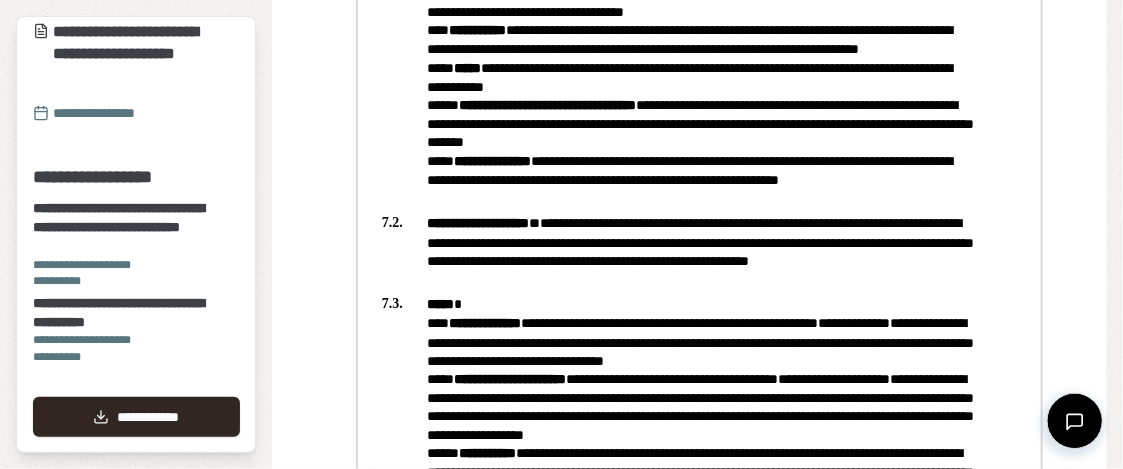 scroll, scrollTop: 3300, scrollLeft: 0, axis: vertical 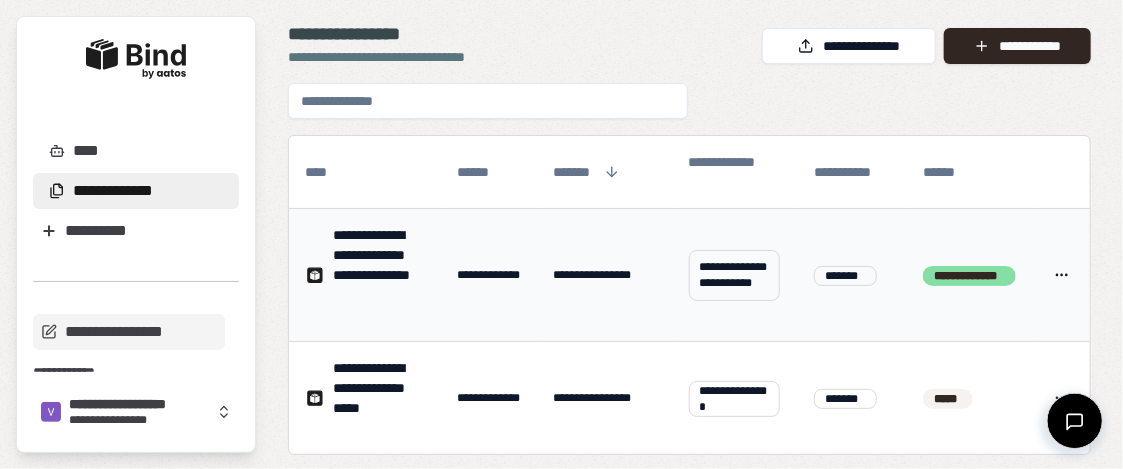 click on "**********" at bounding box center [969, 275] 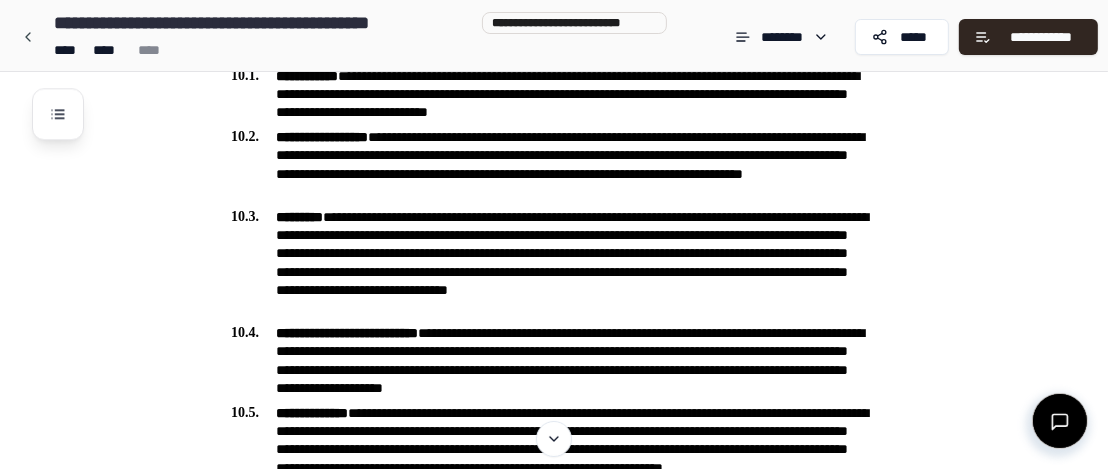 scroll, scrollTop: 5050, scrollLeft: 0, axis: vertical 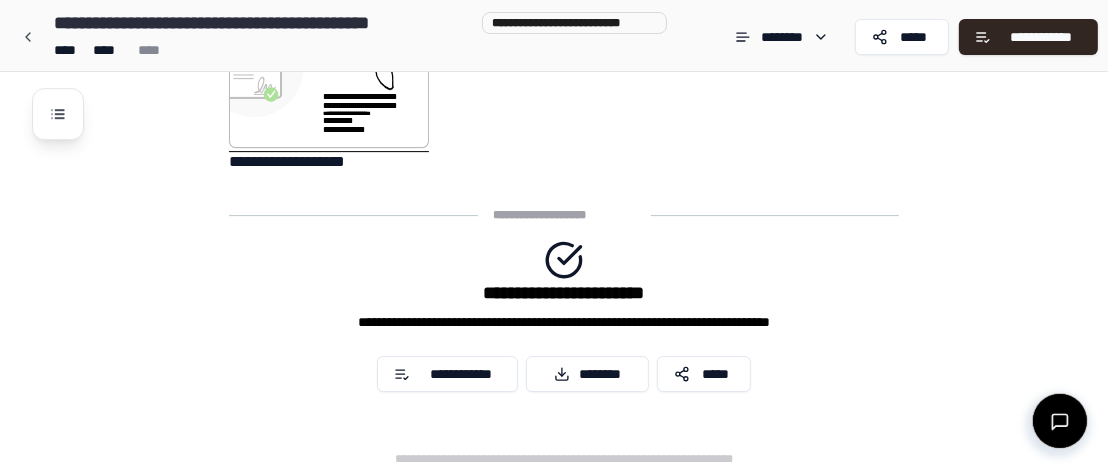 click at bounding box center [329, 92] 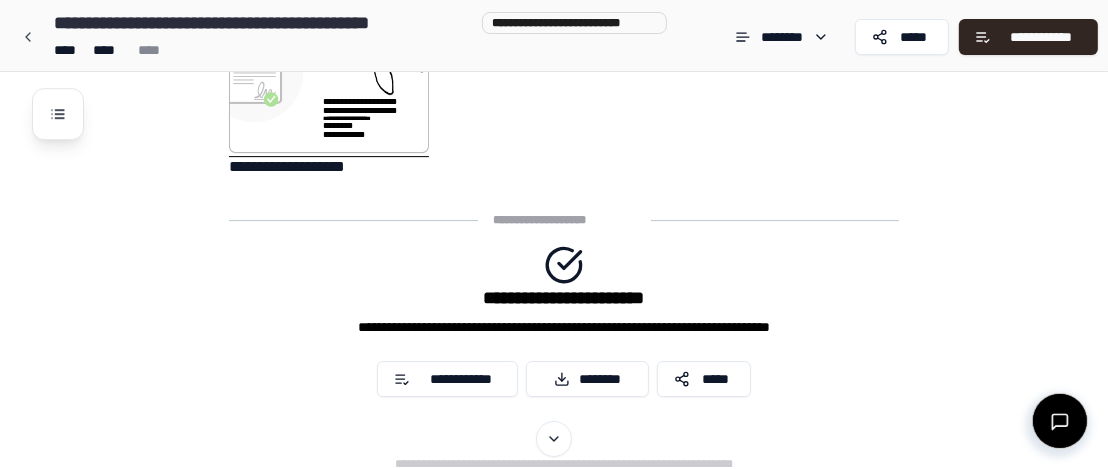 scroll, scrollTop: 5050, scrollLeft: 0, axis: vertical 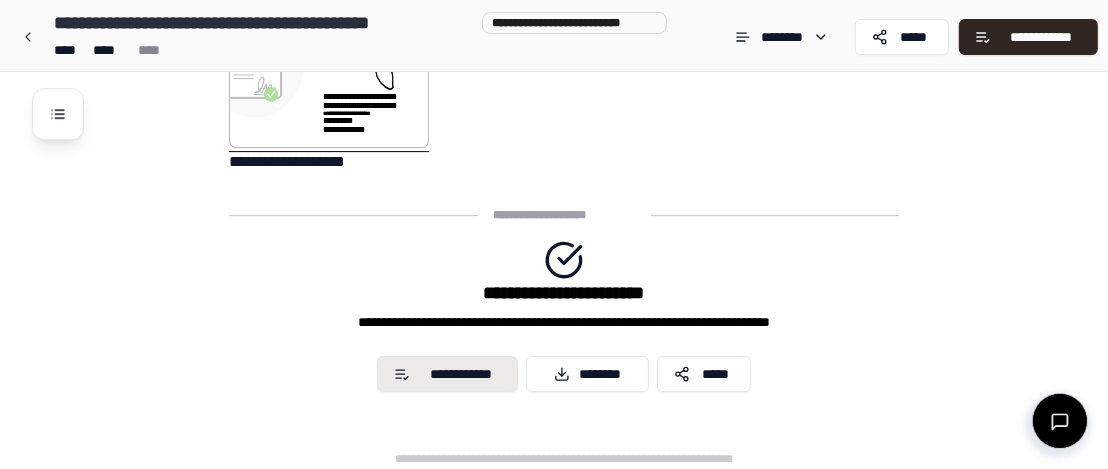 click on "**********" at bounding box center (460, 374) 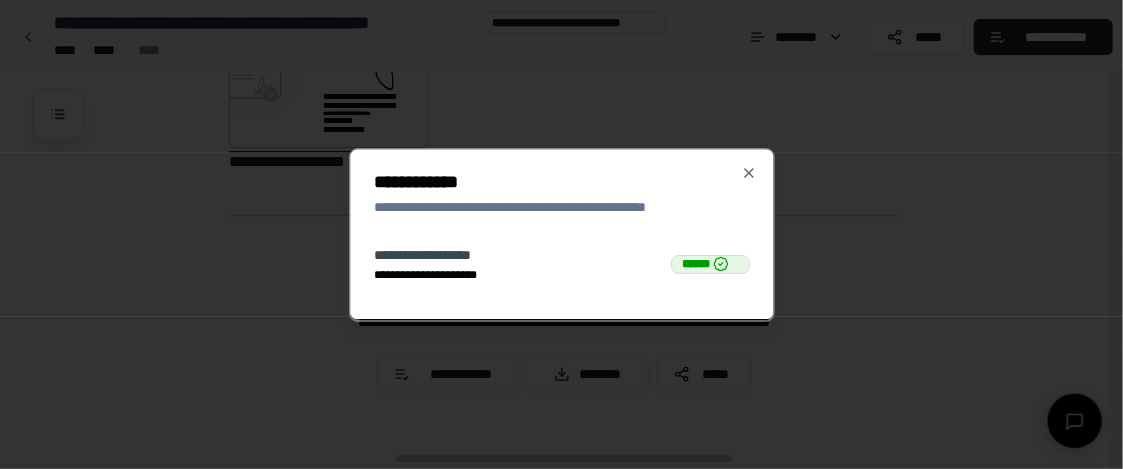 click on "******" at bounding box center [710, 264] 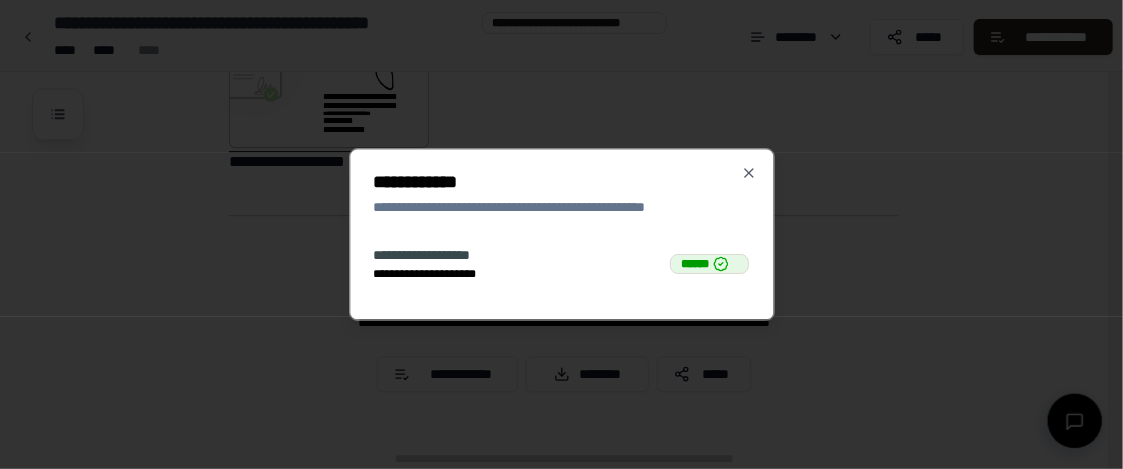 click 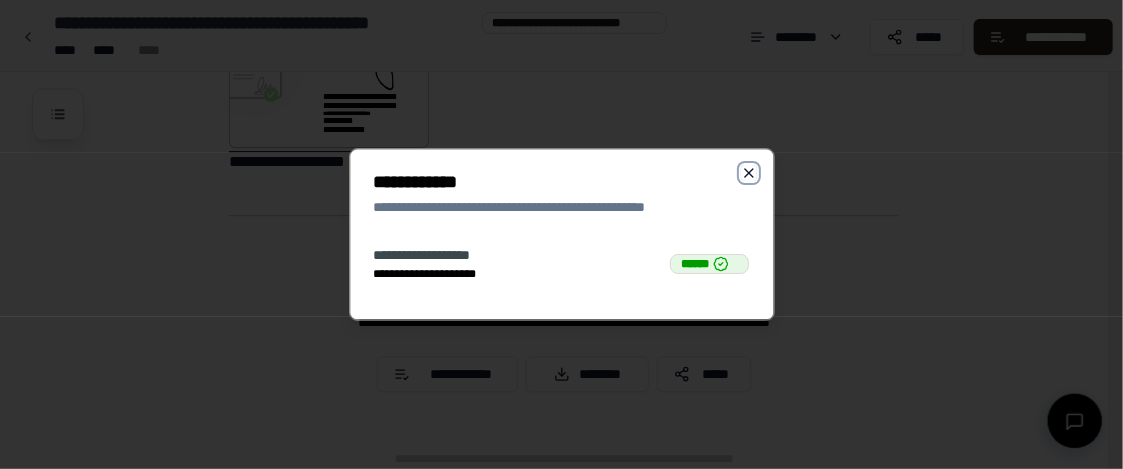click 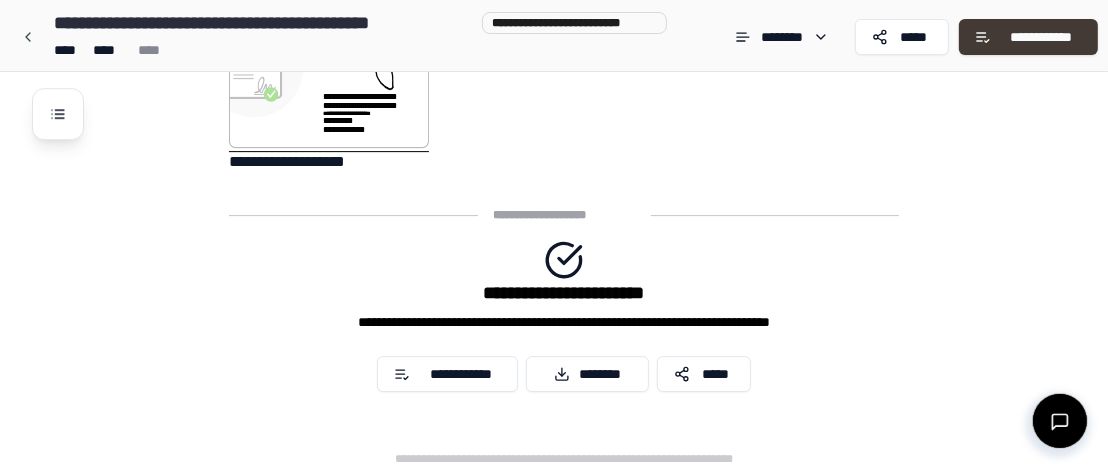 click on "**********" at bounding box center (1041, 37) 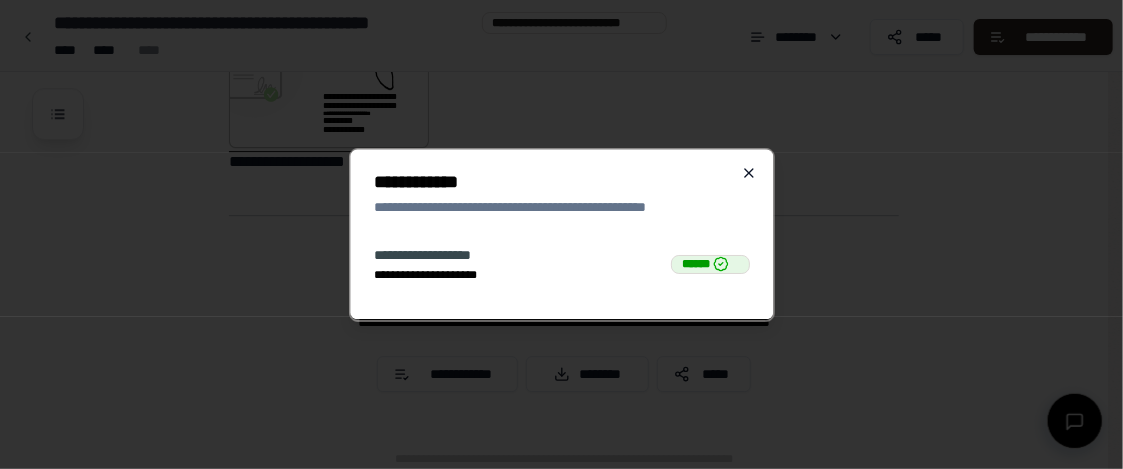 click 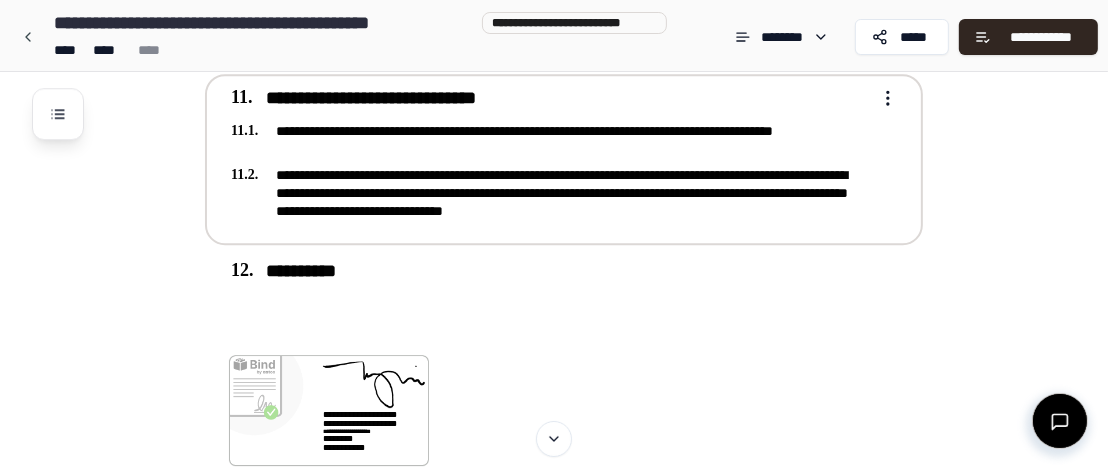 scroll, scrollTop: 4850, scrollLeft: 0, axis: vertical 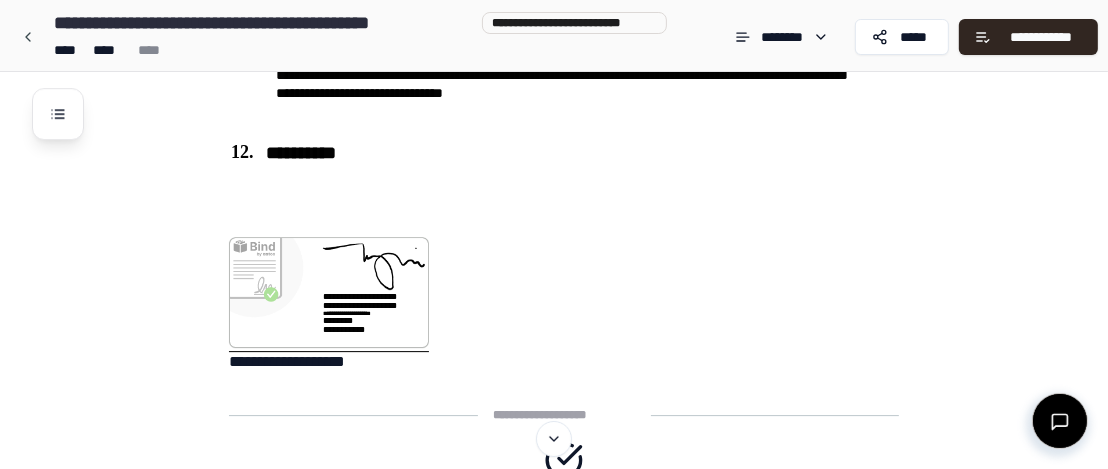click on "**********" at bounding box center [360, 296] 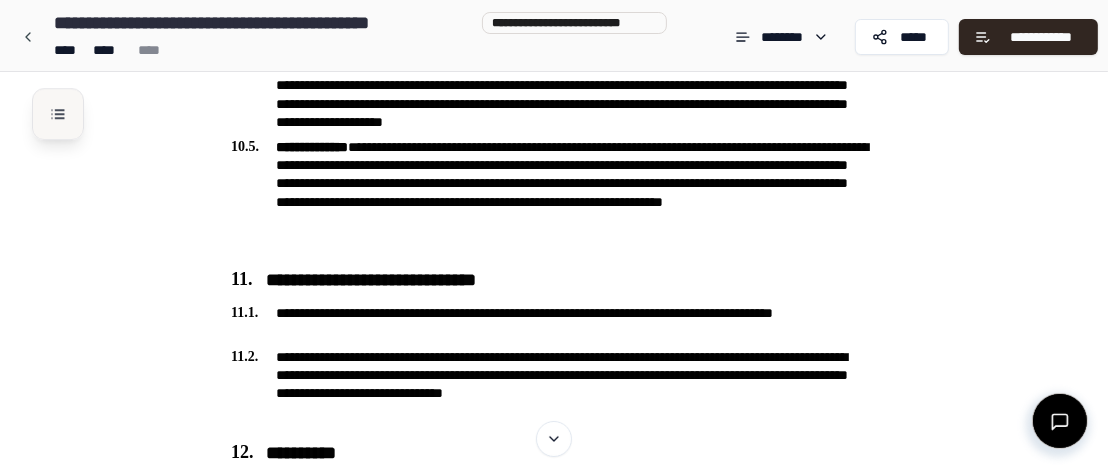 click at bounding box center [58, 114] 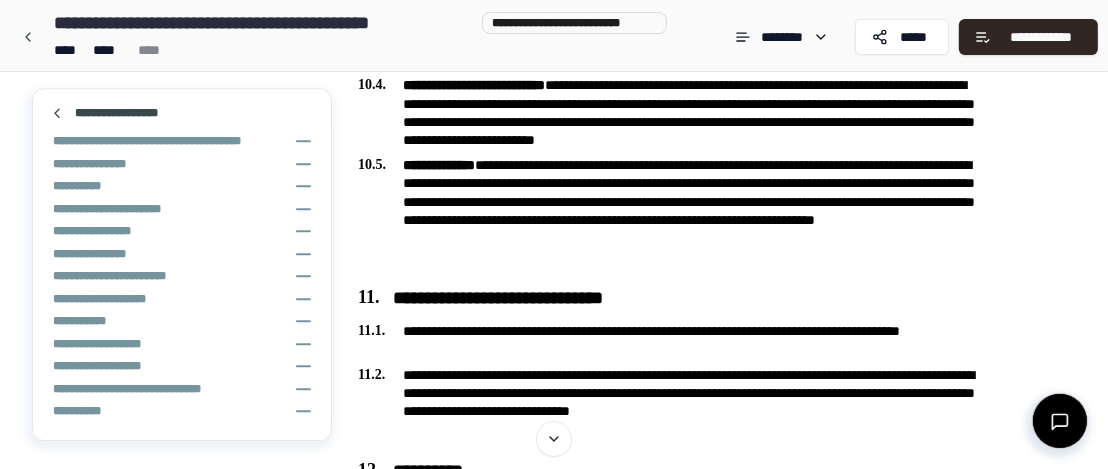 scroll, scrollTop: 4568, scrollLeft: 0, axis: vertical 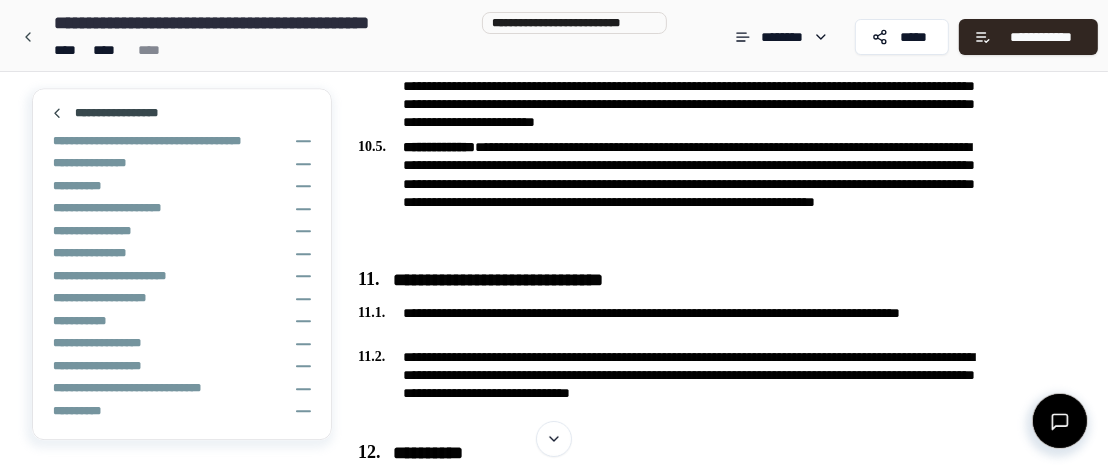 click on "**********" at bounding box center [182, 274] 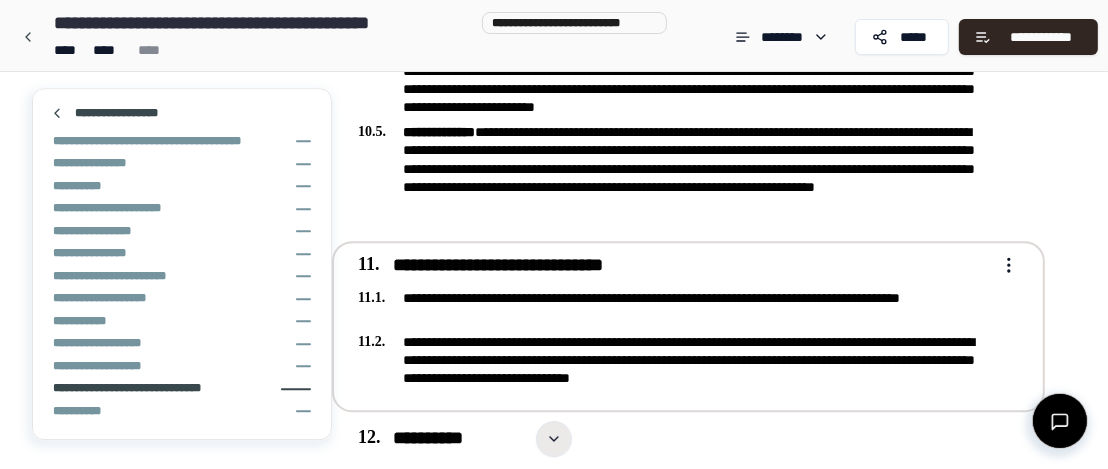 click at bounding box center (554, 439) 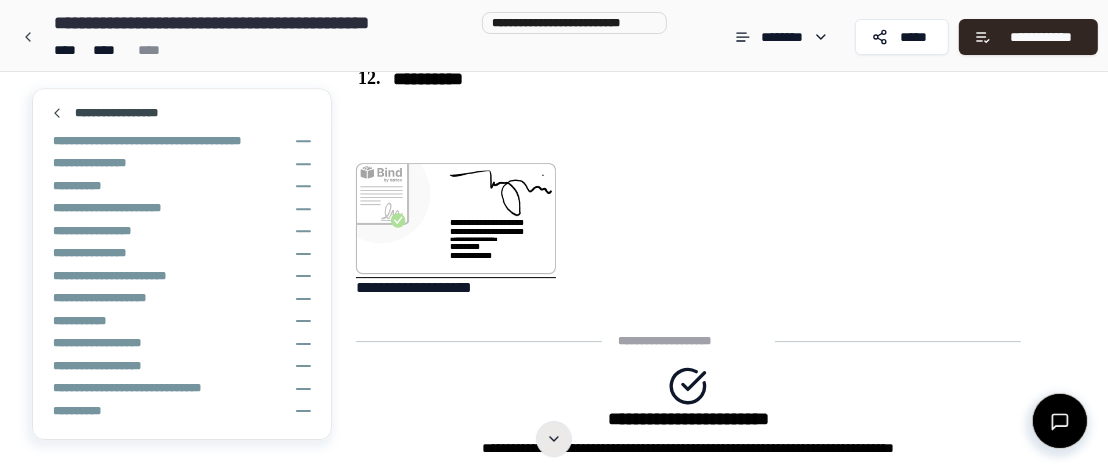 scroll, scrollTop: 5068, scrollLeft: 0, axis: vertical 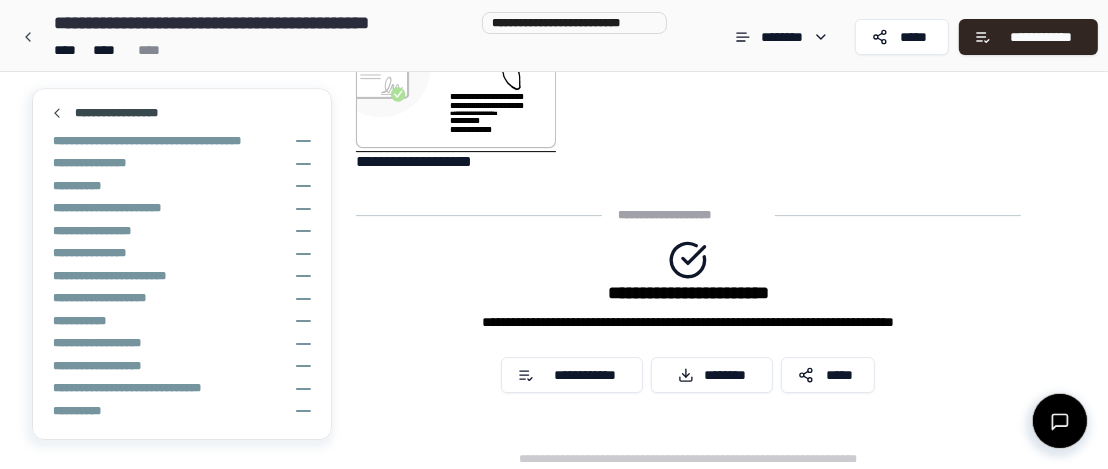 drag, startPoint x: 711, startPoint y: 366, endPoint x: 631, endPoint y: 363, distance: 80.05623 